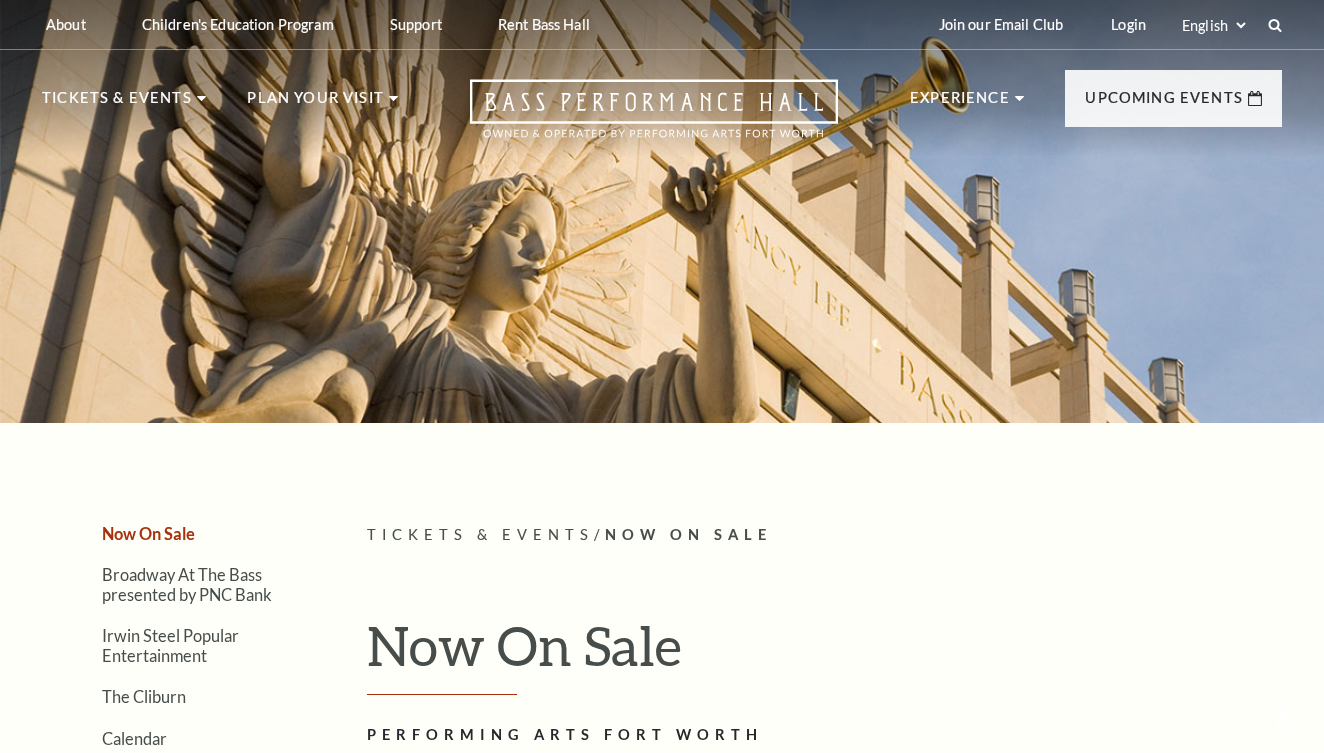 scroll, scrollTop: 0, scrollLeft: 0, axis: both 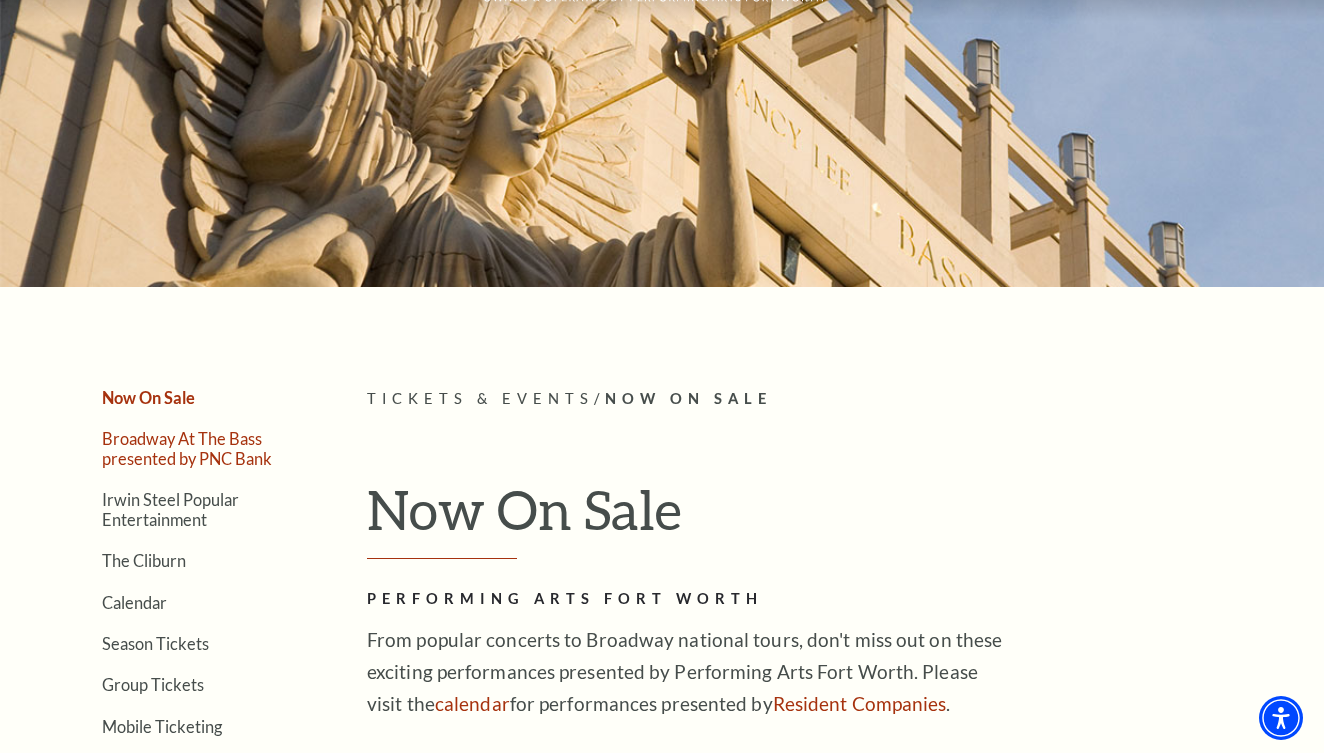 click on "Broadway At The Bass presented by PNC Bank" at bounding box center (187, 448) 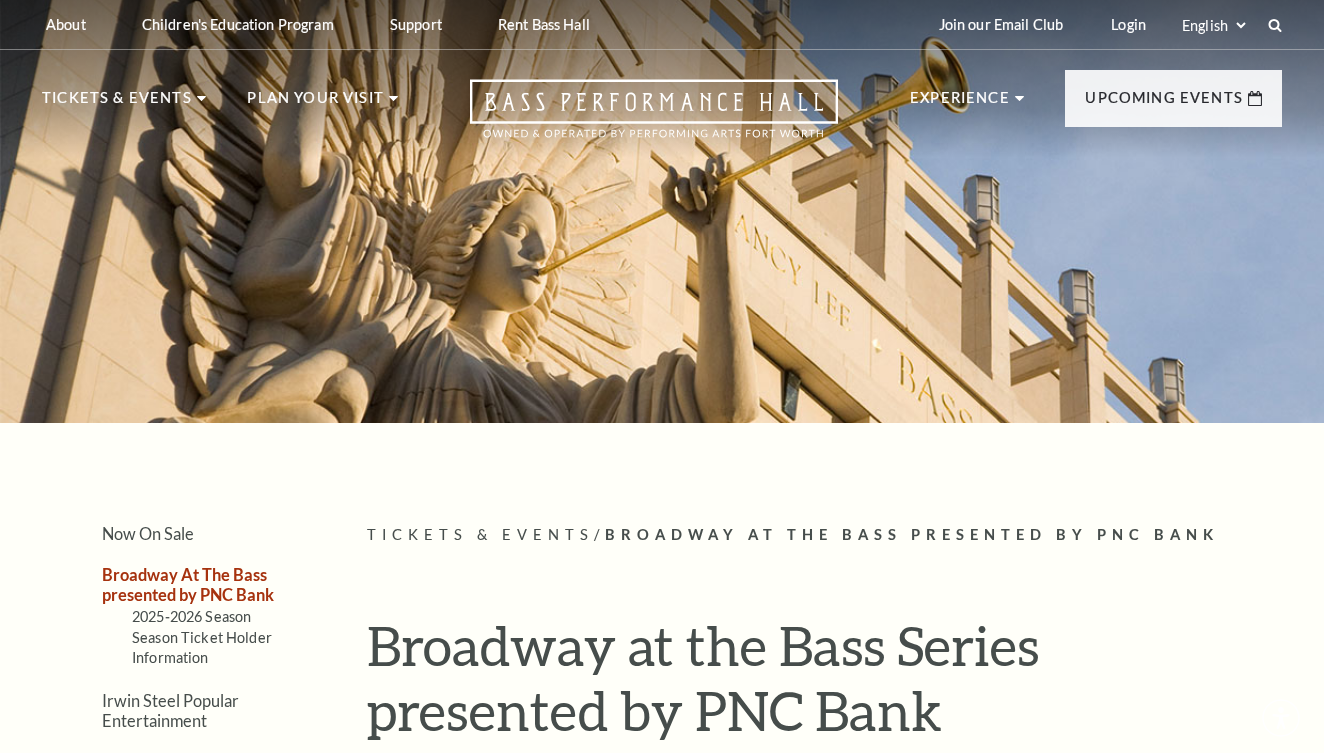 scroll, scrollTop: 0, scrollLeft: 0, axis: both 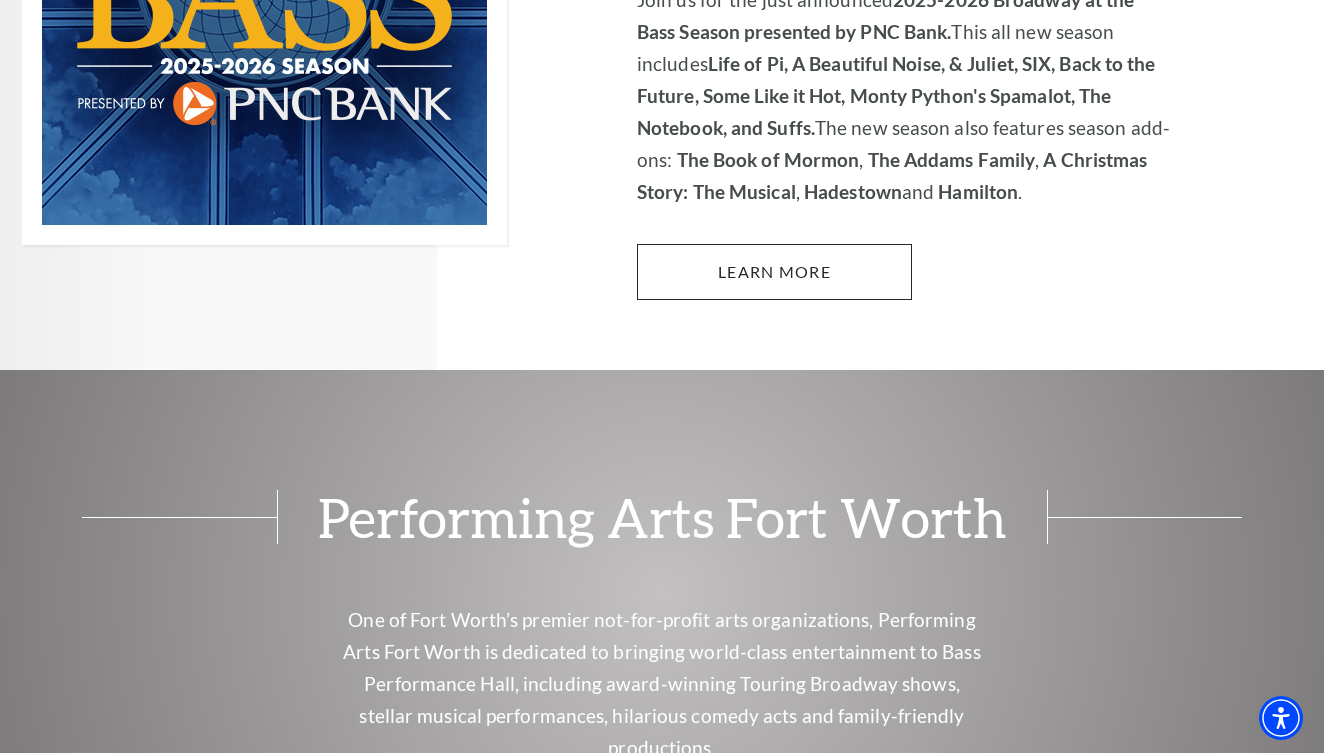click on "Learn More" at bounding box center (774, 272) 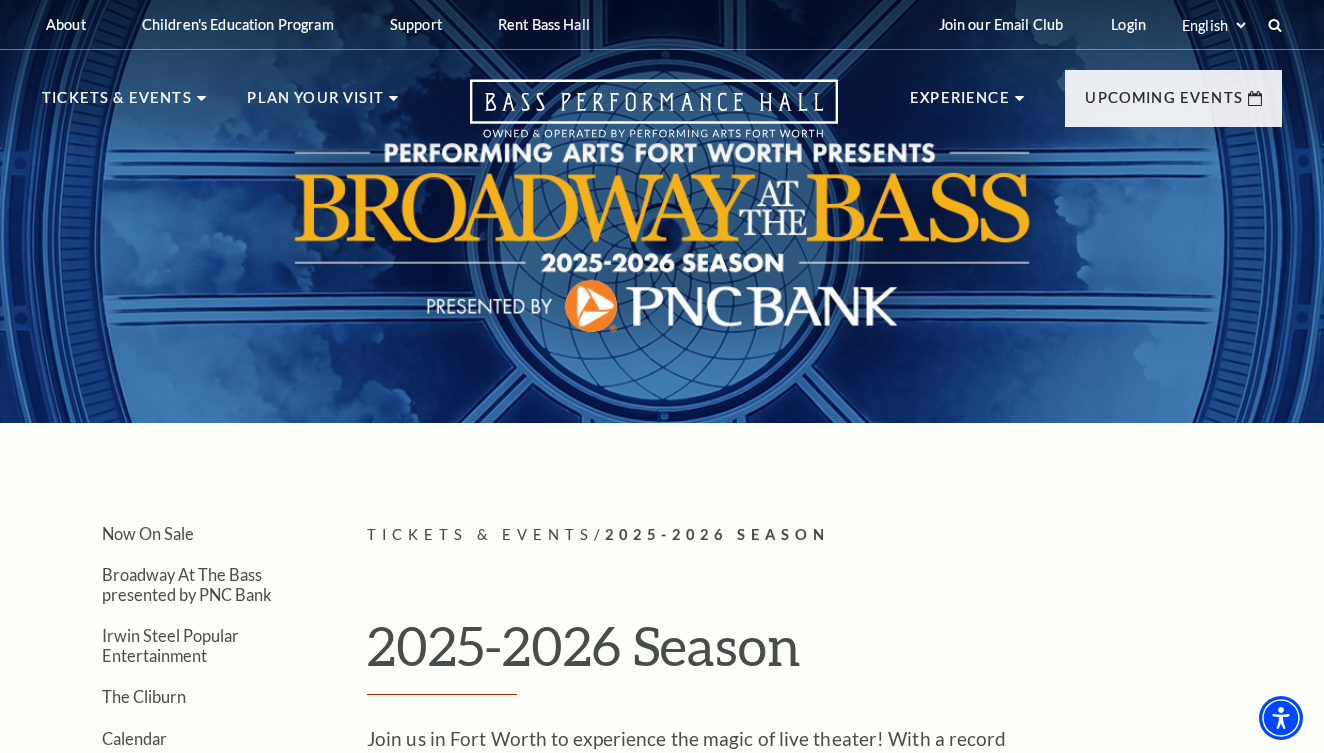 scroll, scrollTop: 0, scrollLeft: 0, axis: both 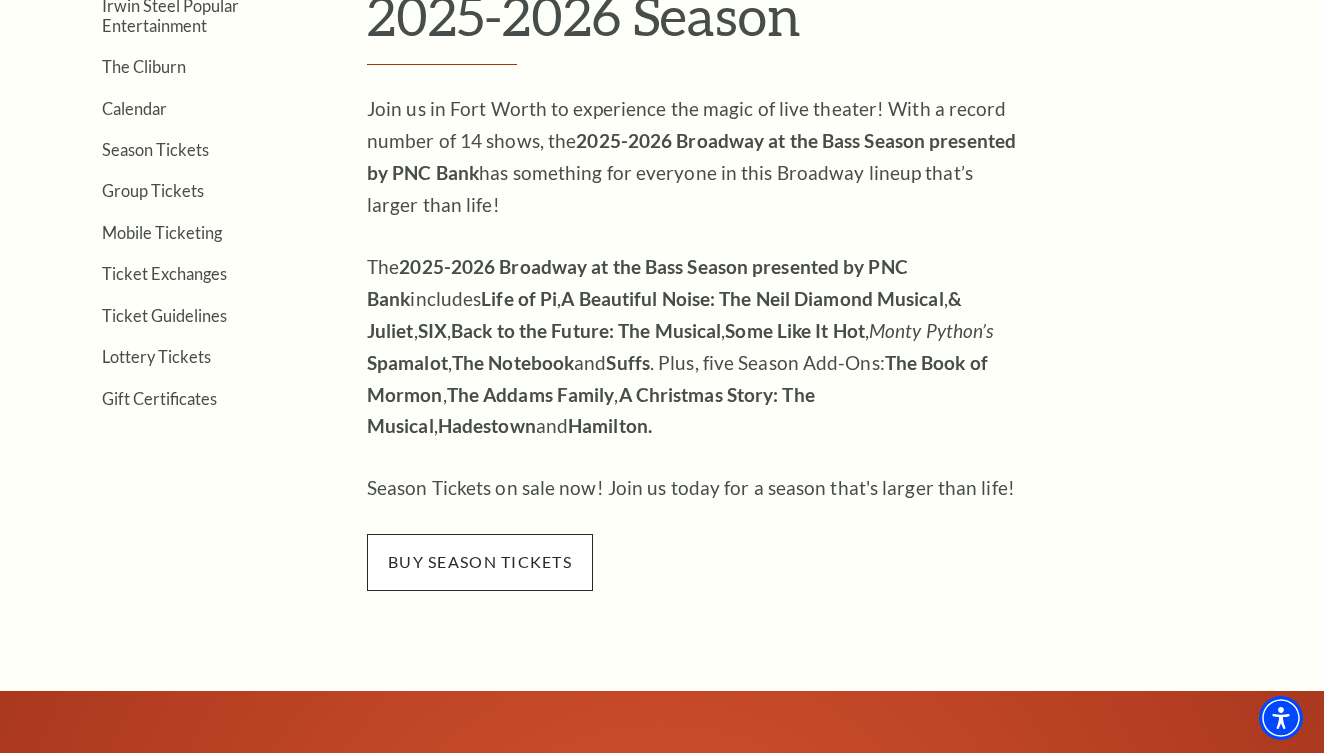 click on "buy season tickets" at bounding box center [480, 562] 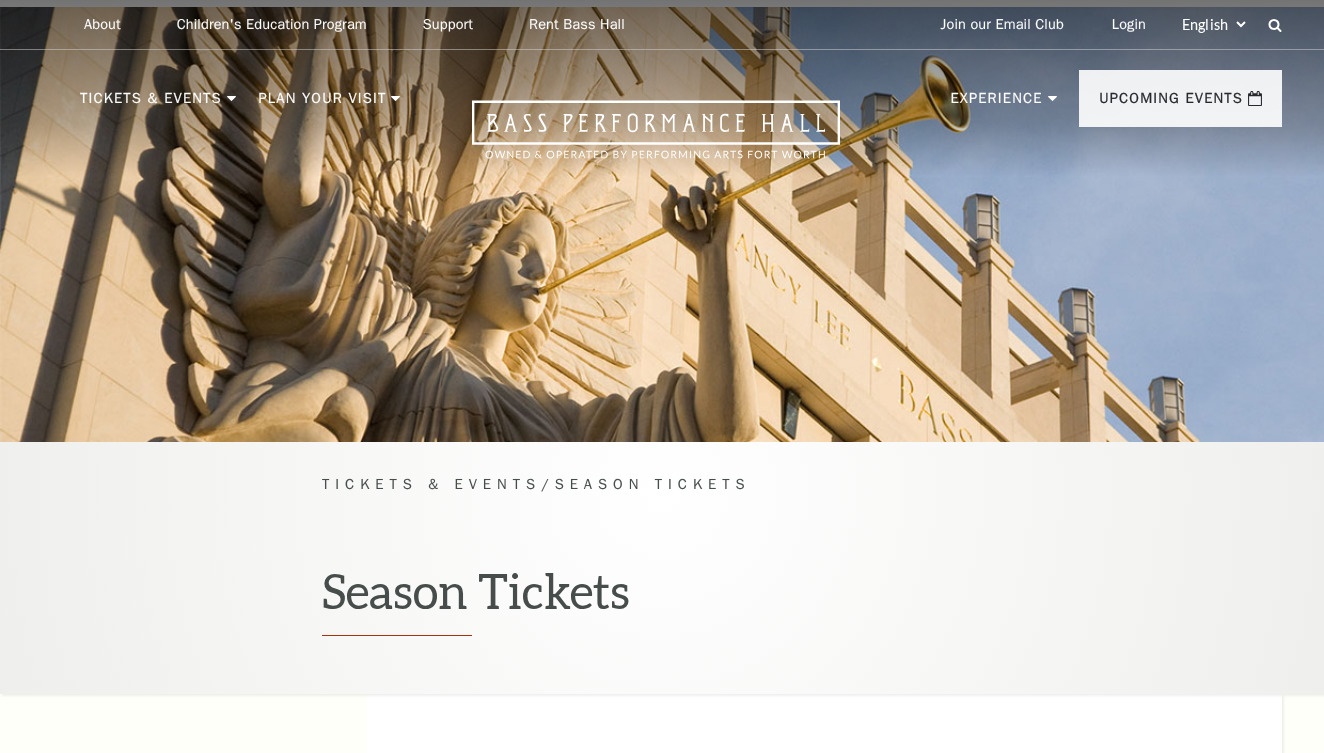 scroll, scrollTop: 0, scrollLeft: 0, axis: both 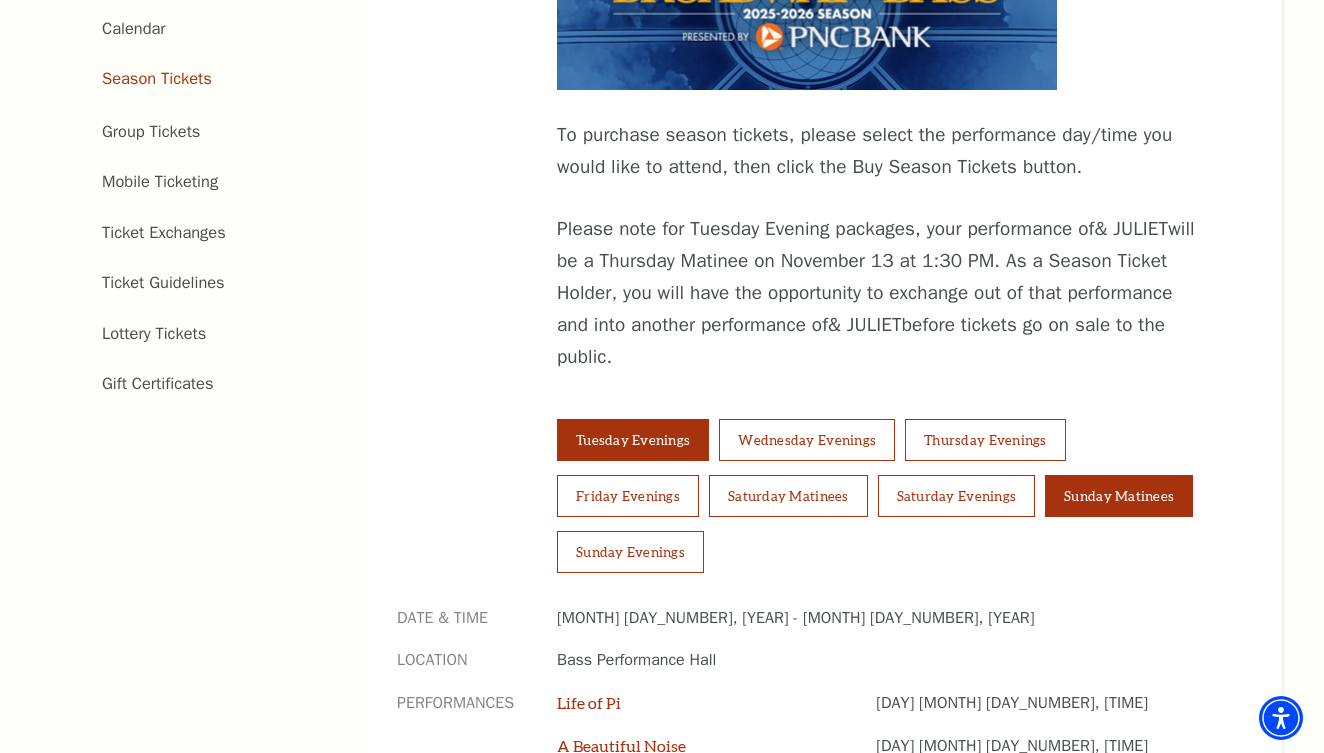 click on "Sunday Matinees" at bounding box center [1119, 496] 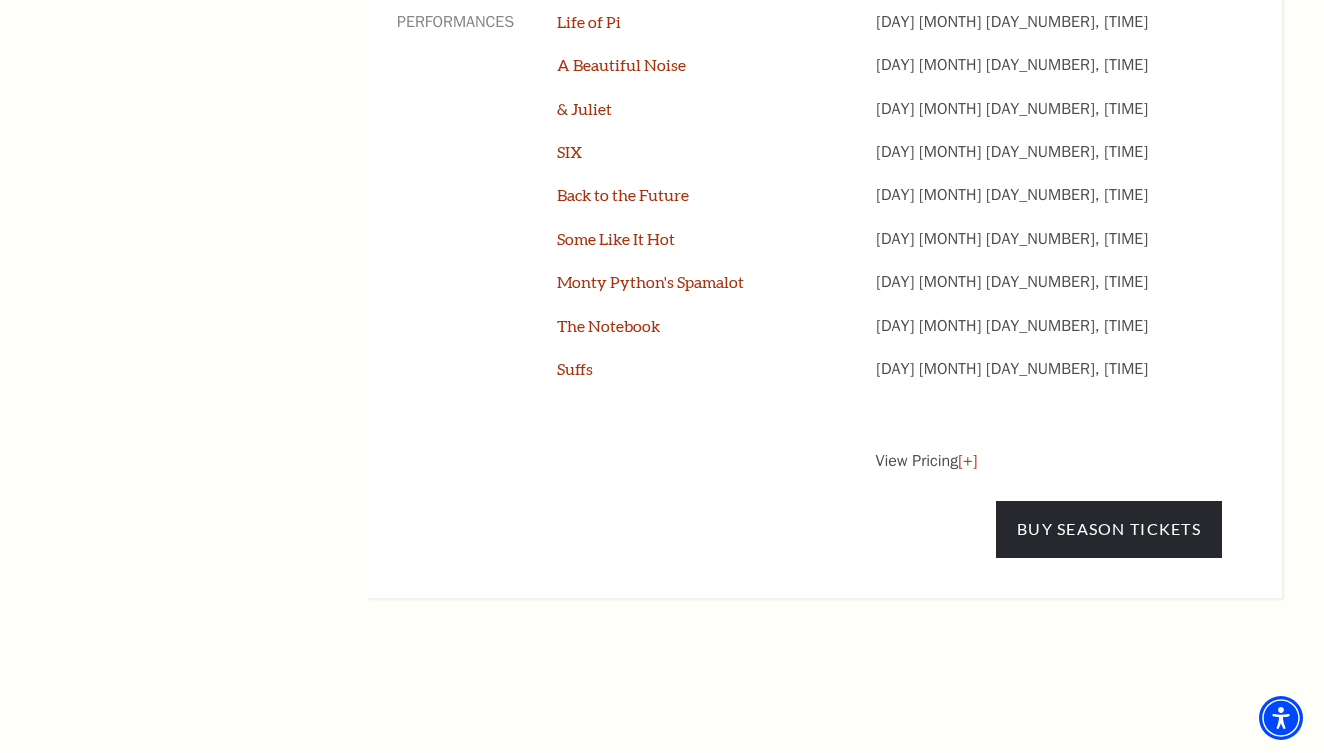 scroll, scrollTop: 1727, scrollLeft: 0, axis: vertical 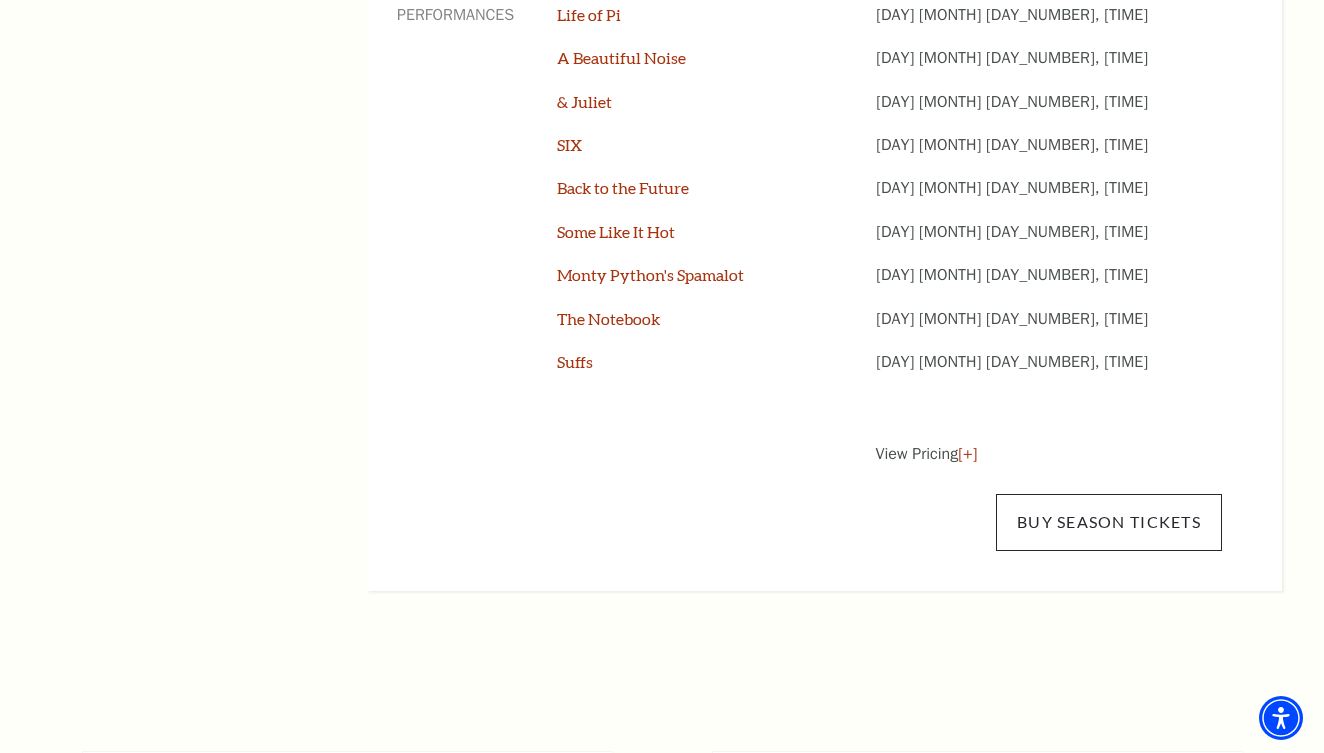 click on "Buy Season Tickets" at bounding box center [1109, 522] 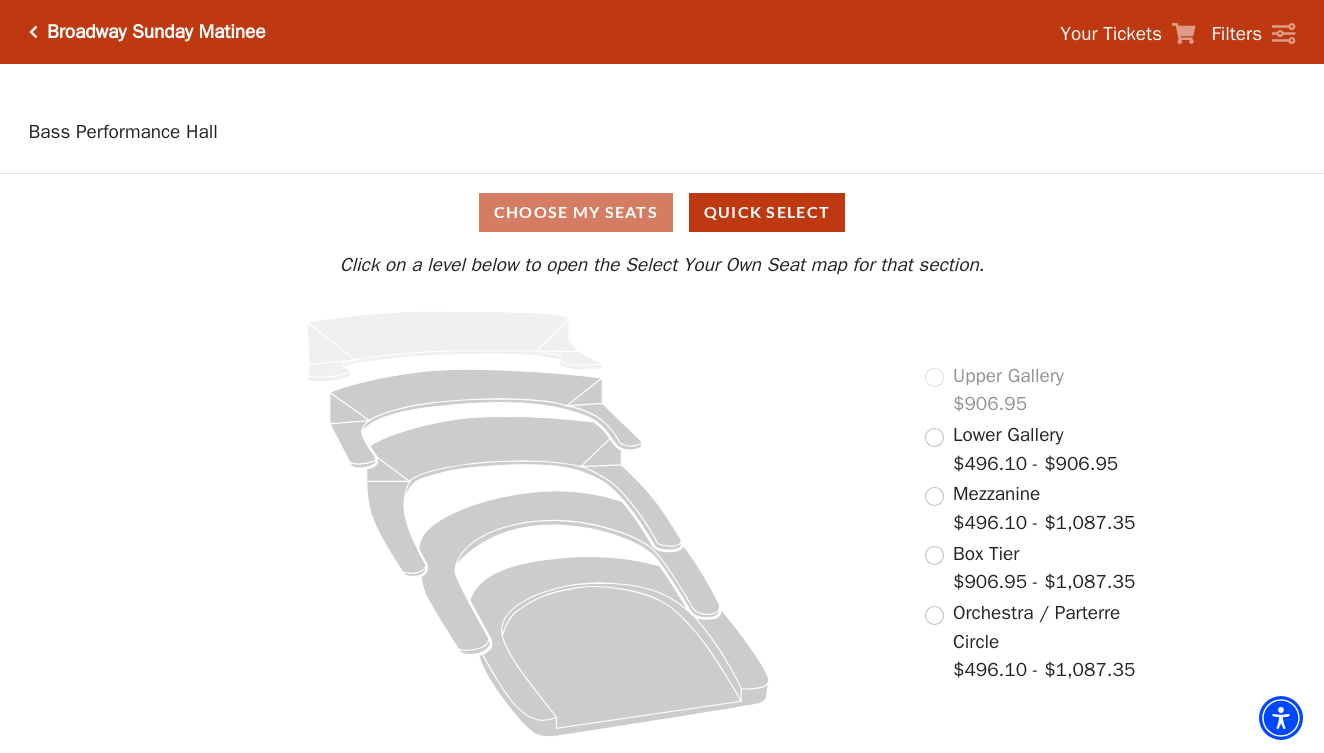 scroll, scrollTop: 0, scrollLeft: 0, axis: both 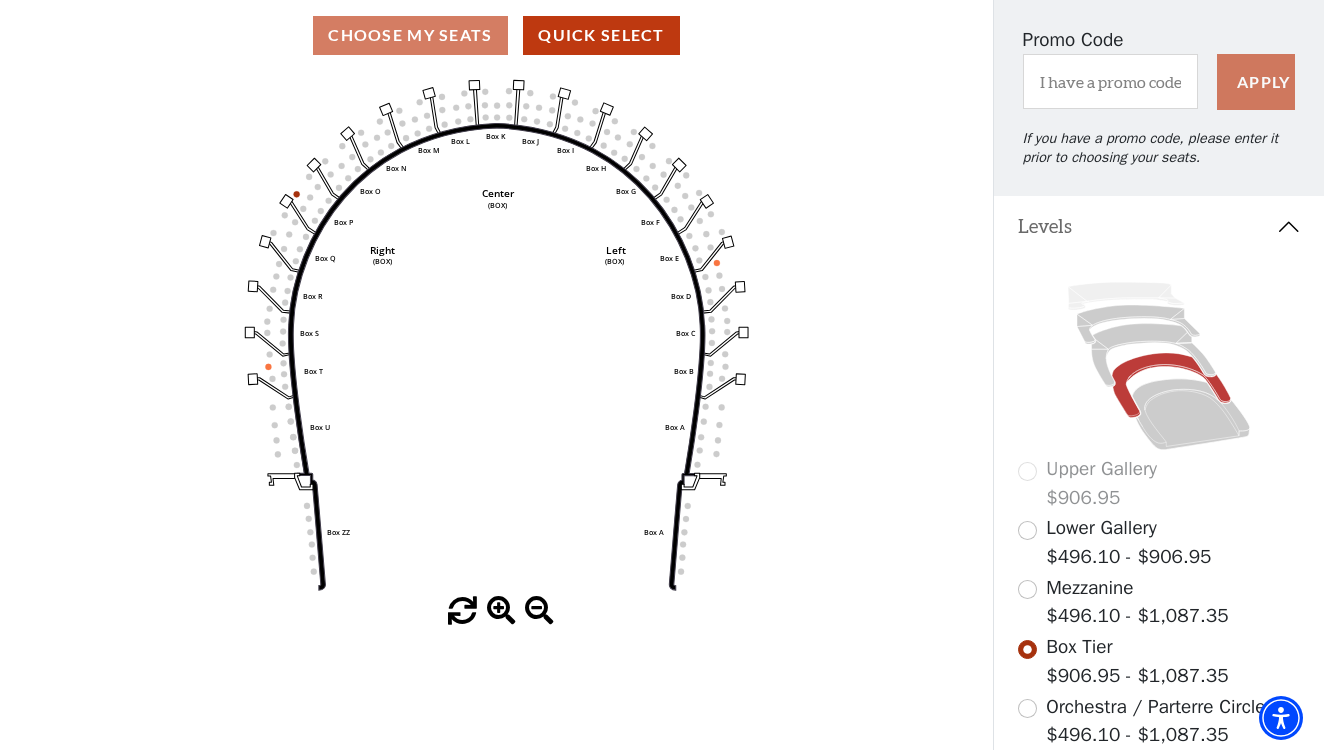 click 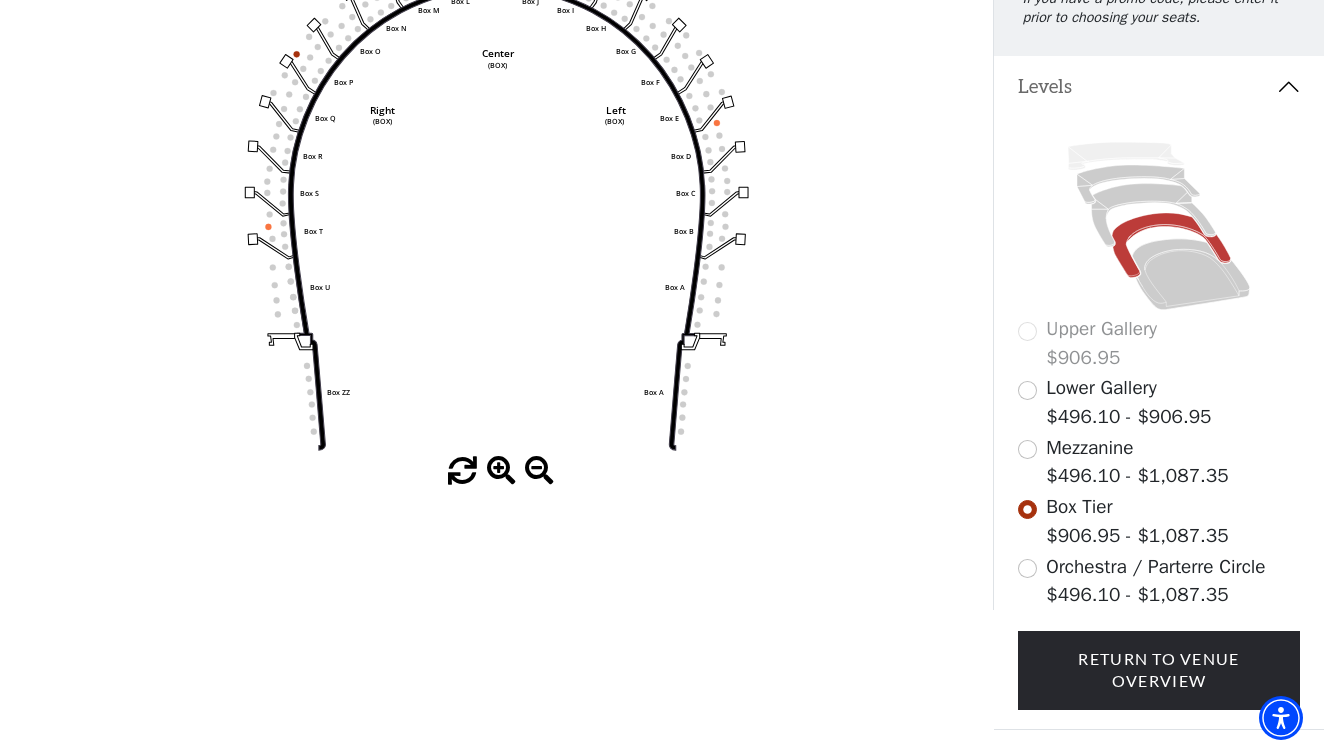 scroll, scrollTop: 321, scrollLeft: 0, axis: vertical 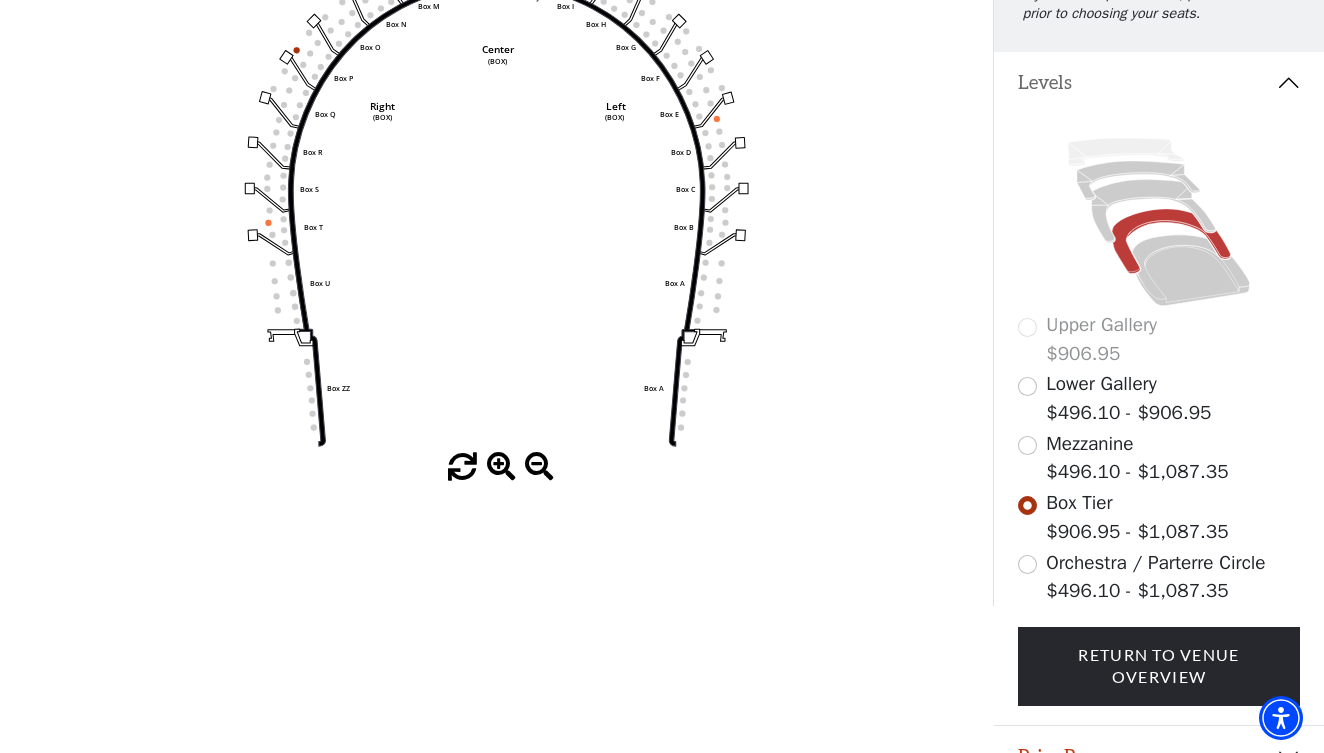 click at bounding box center (1027, 386) 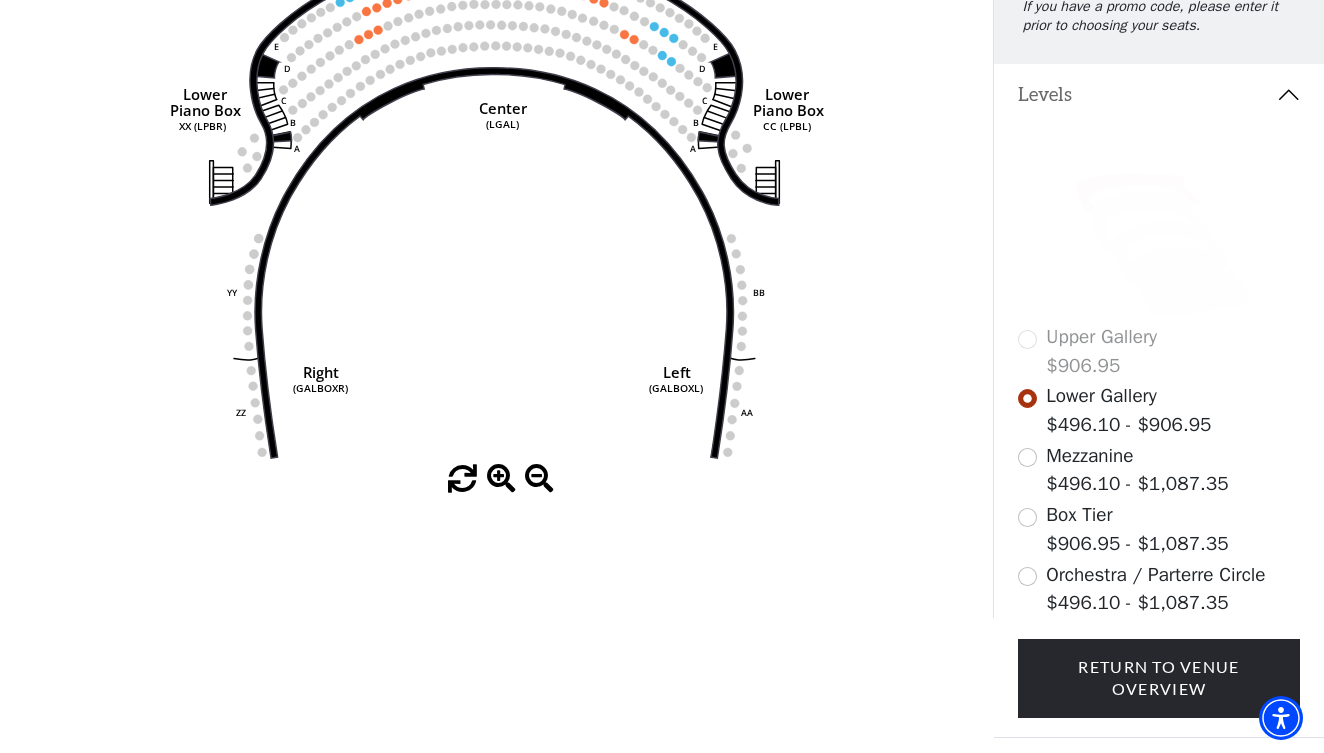 scroll, scrollTop: 309, scrollLeft: 0, axis: vertical 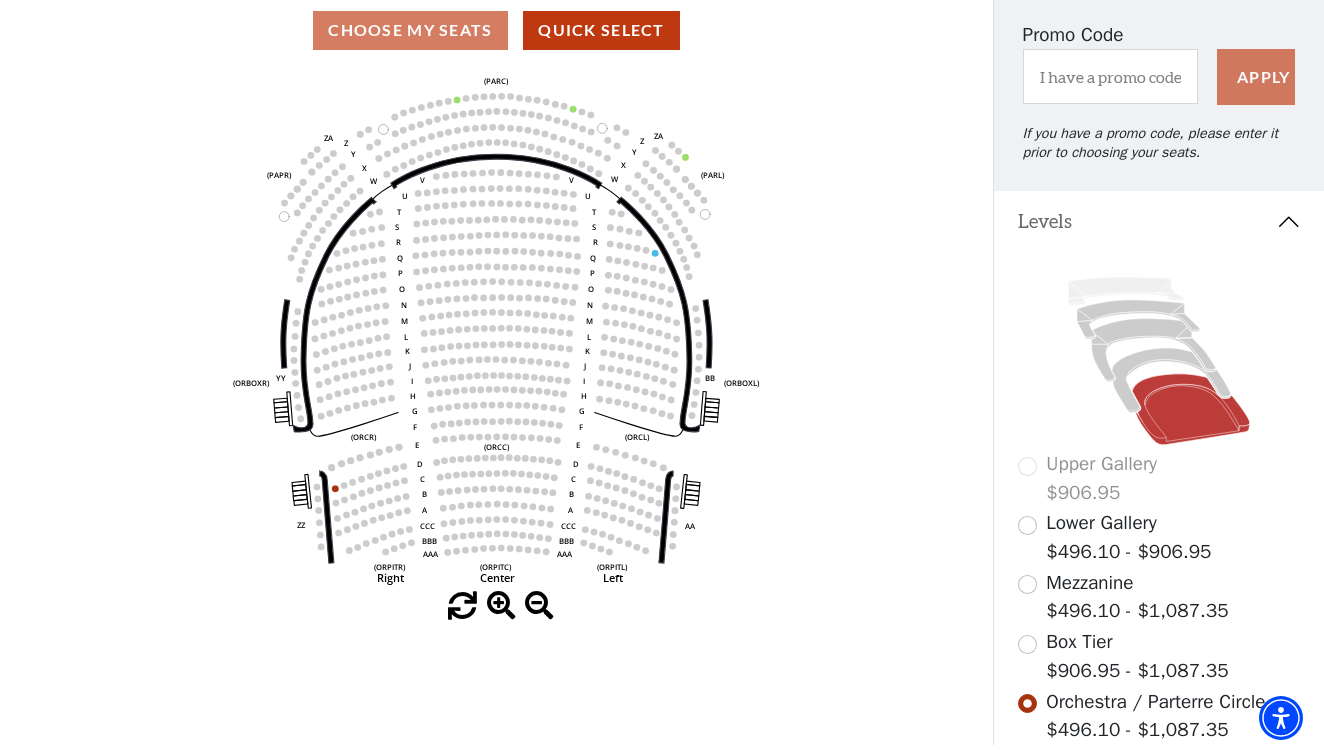 click at bounding box center [1027, 525] 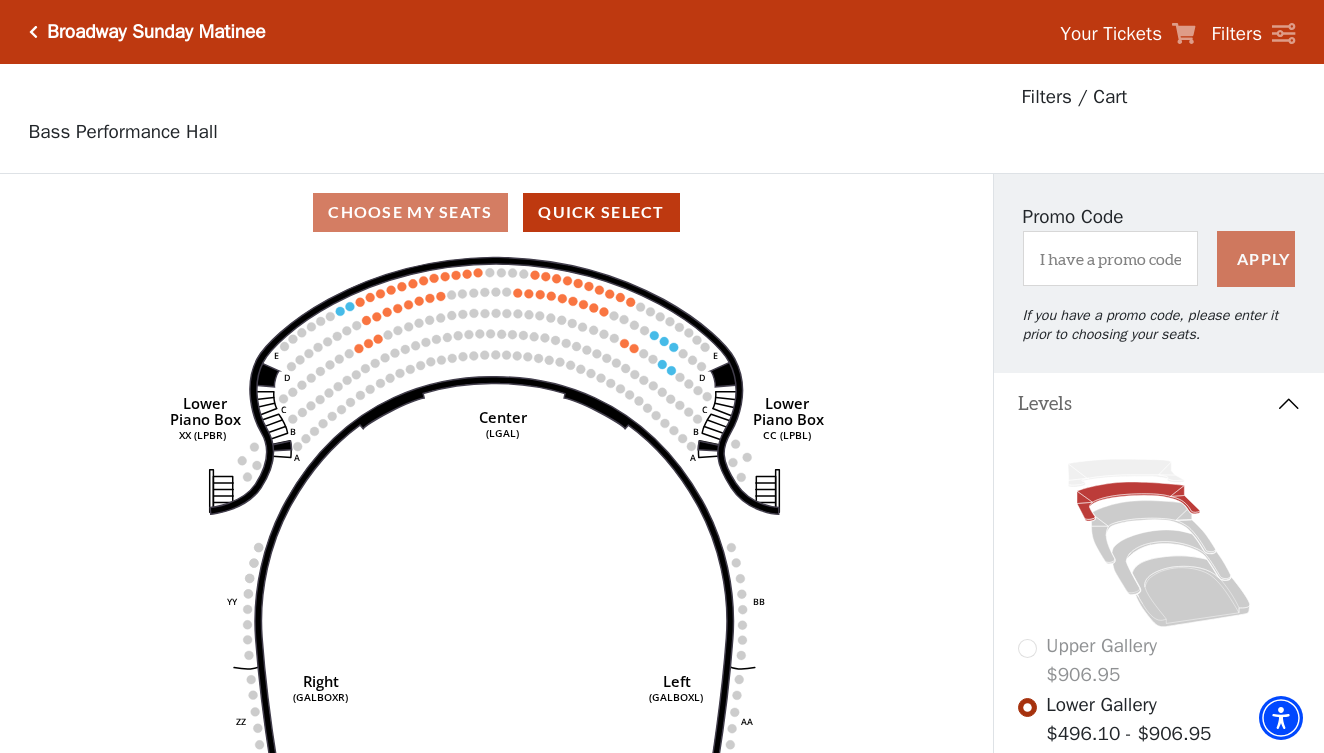 scroll, scrollTop: 93, scrollLeft: 0, axis: vertical 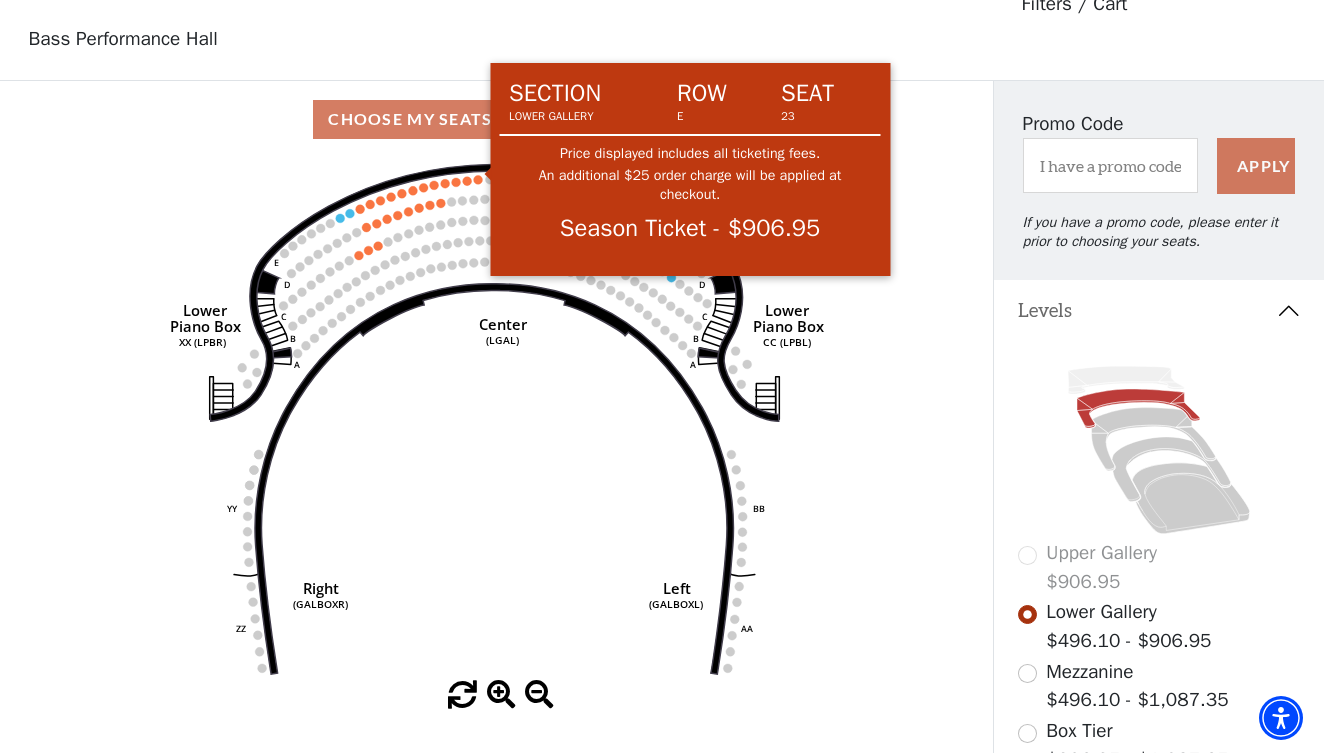 click 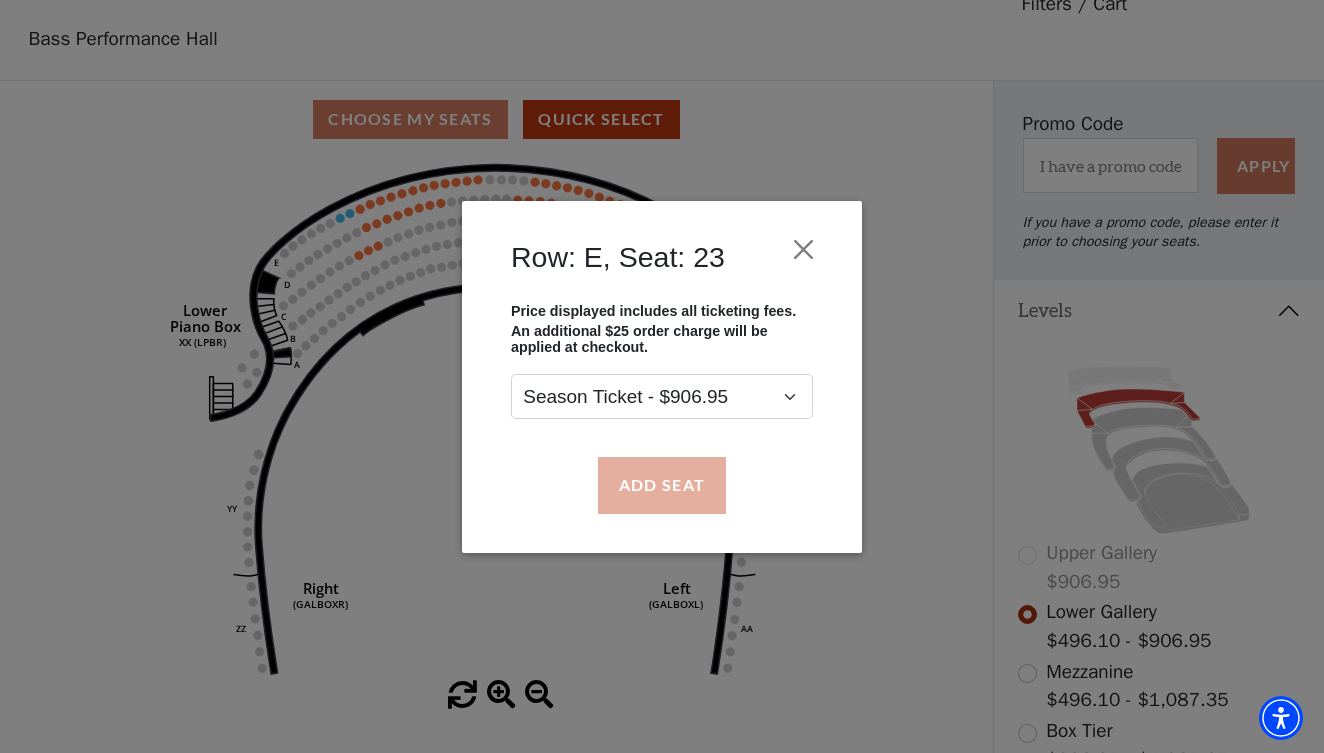 click on "Add Seat" at bounding box center [662, 485] 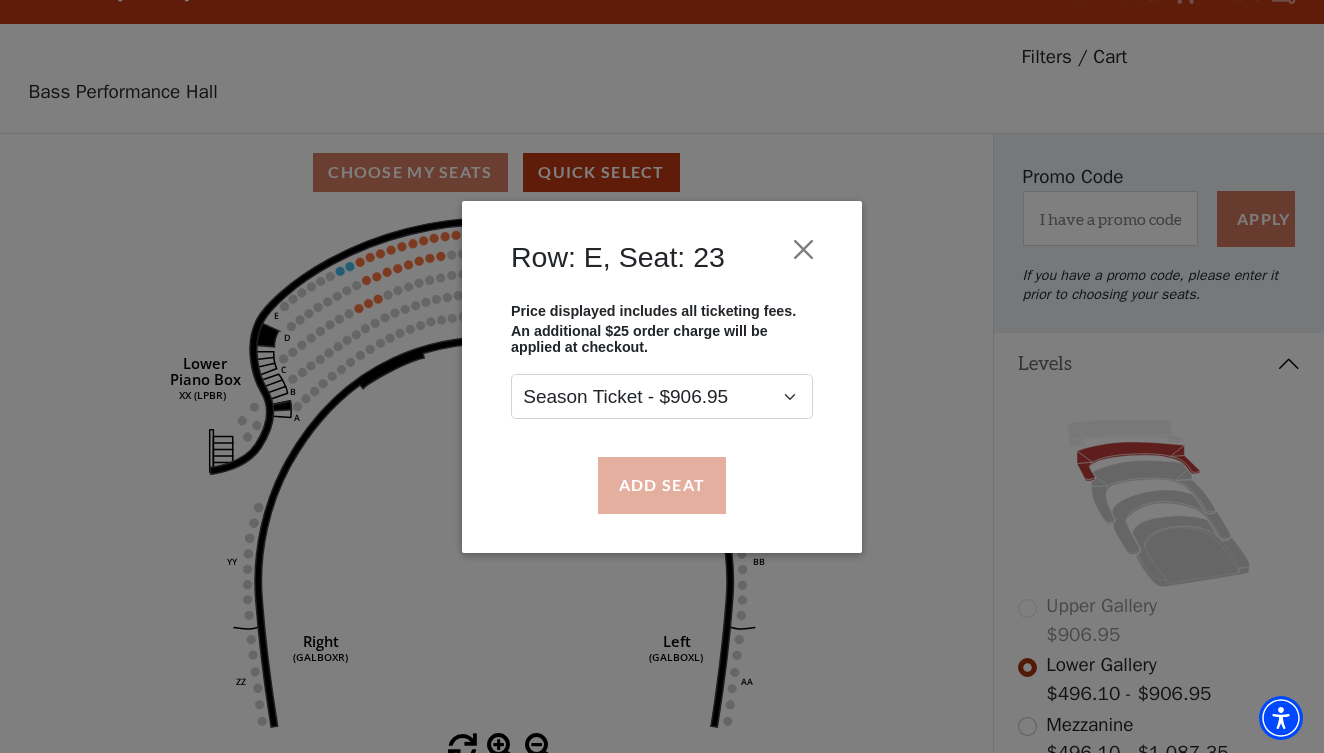 scroll, scrollTop: 0, scrollLeft: 0, axis: both 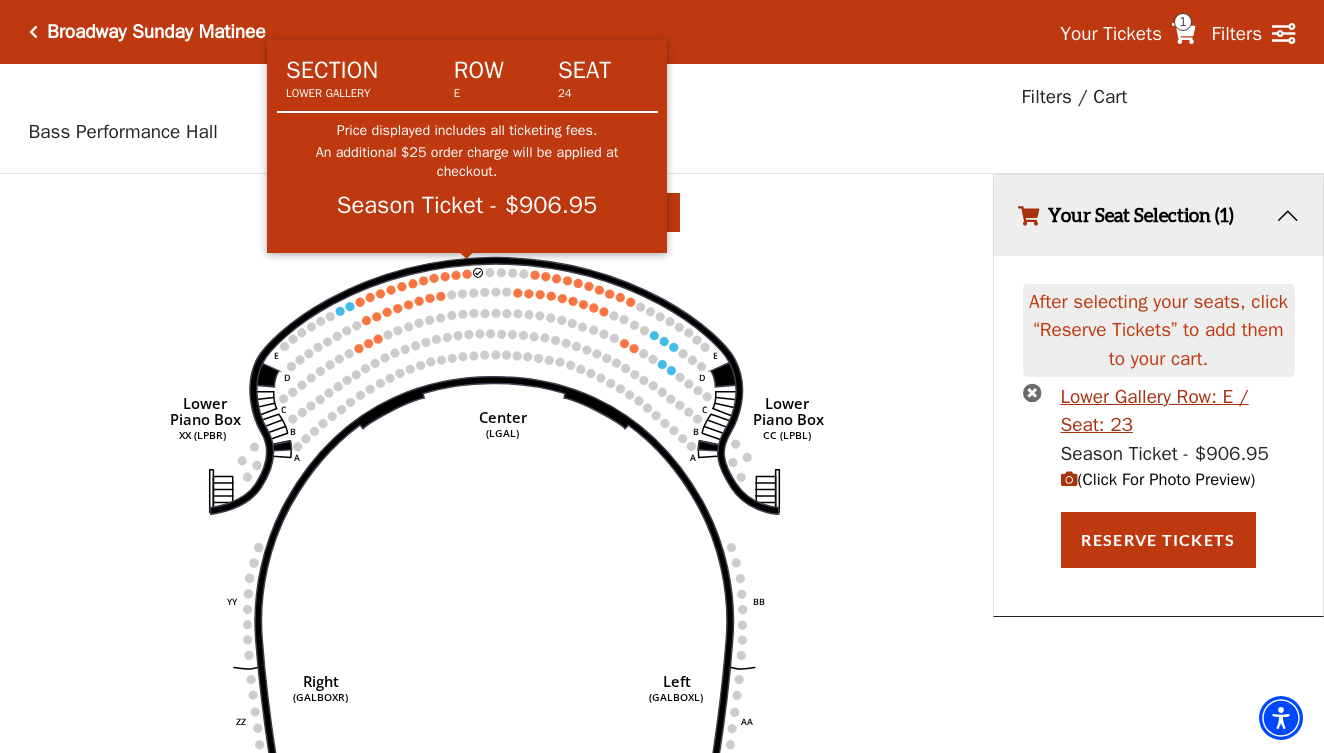 click 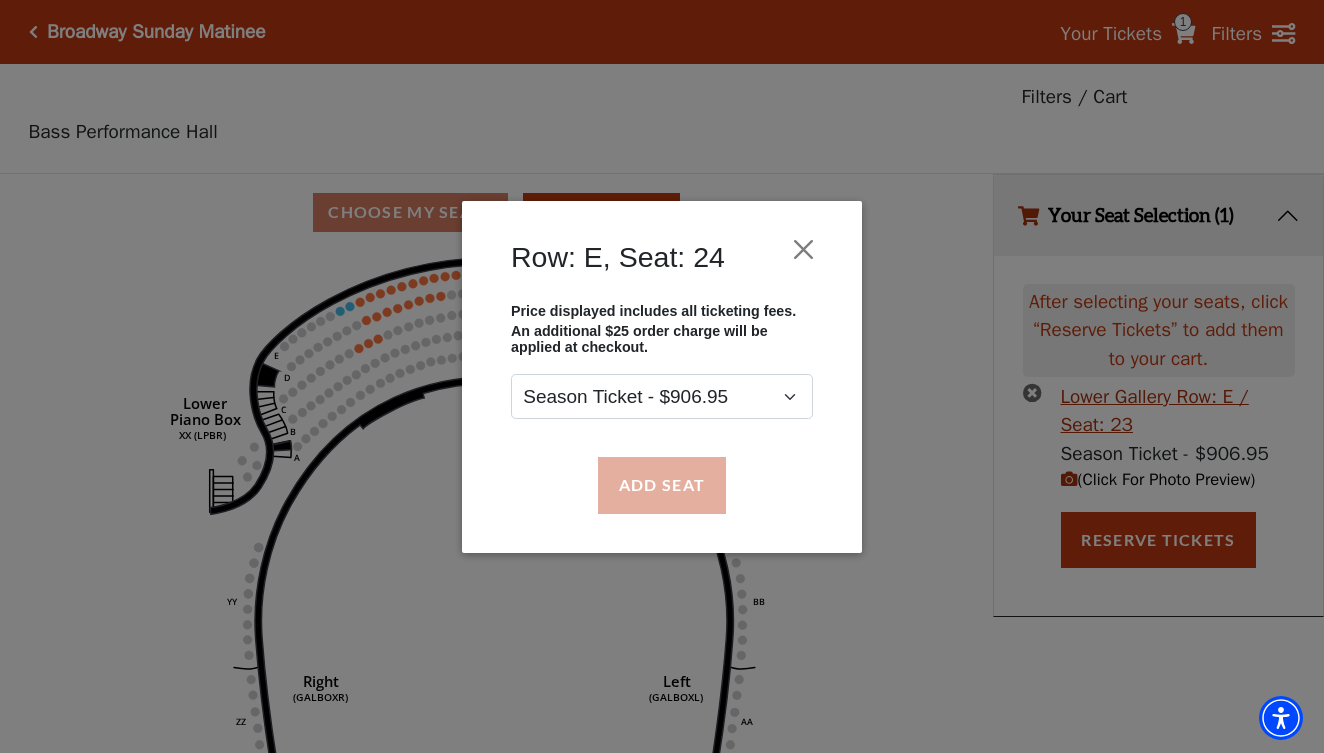 click on "Add Seat" at bounding box center [662, 485] 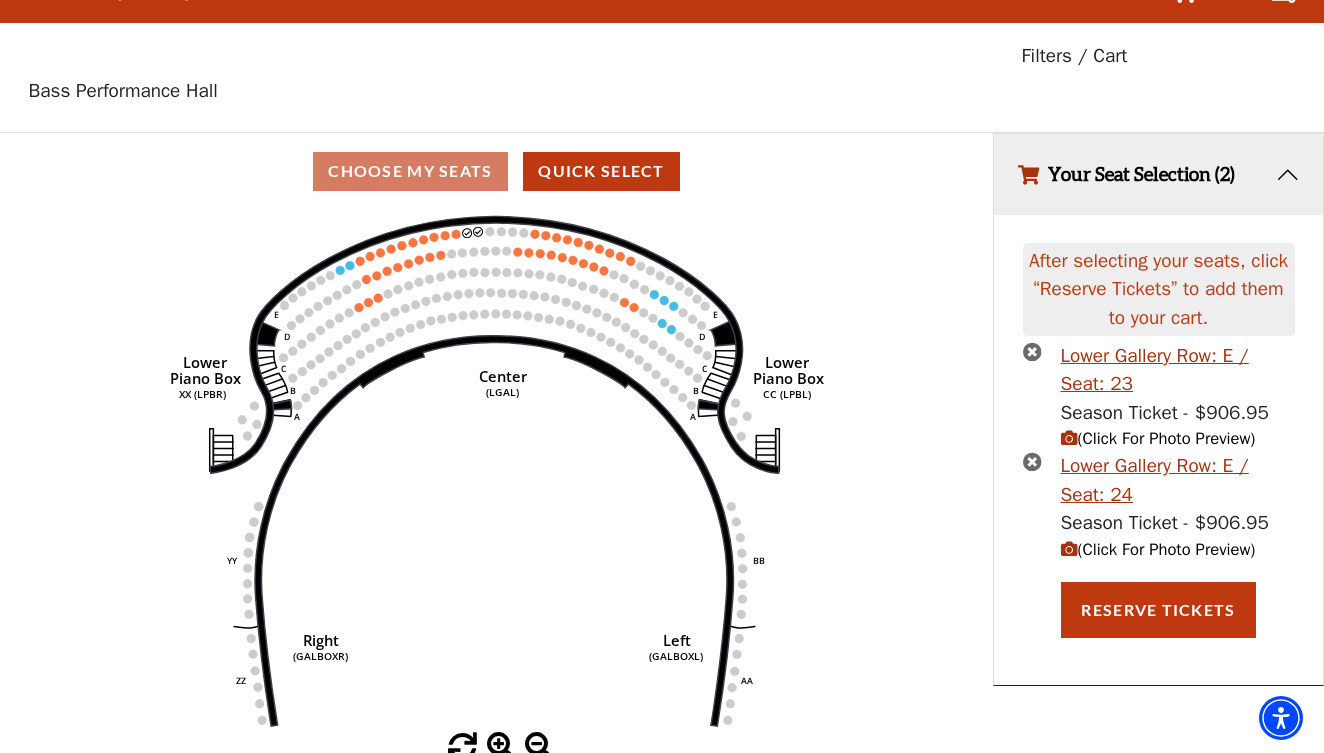 scroll, scrollTop: 40, scrollLeft: 0, axis: vertical 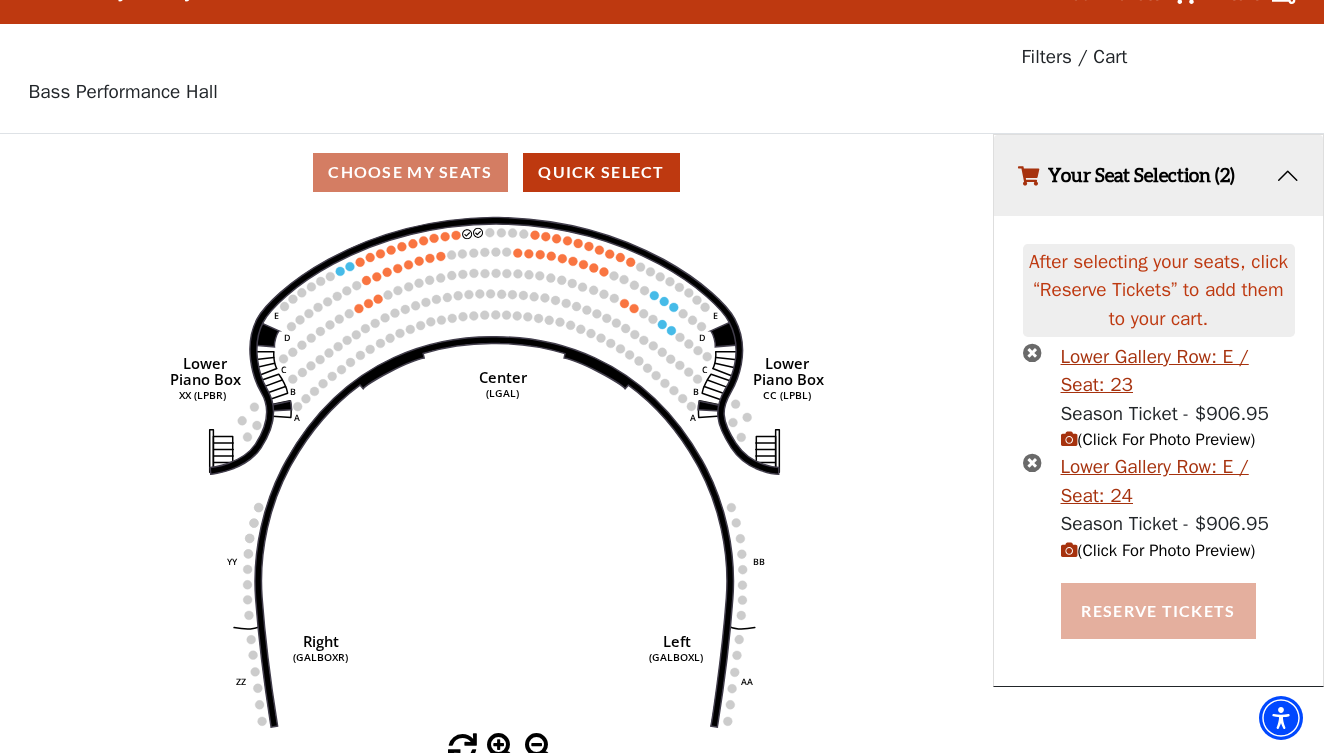click on "Reserve Tickets" at bounding box center (1158, 611) 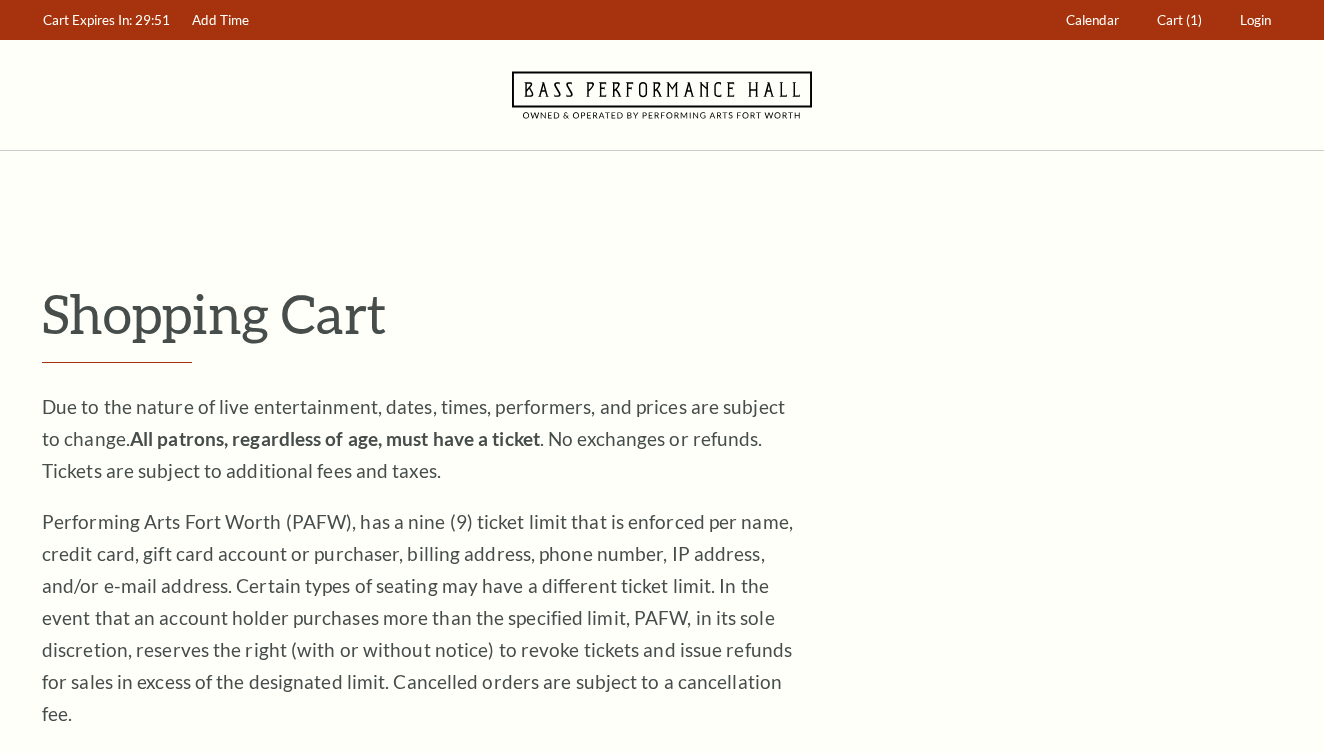 scroll, scrollTop: 0, scrollLeft: 0, axis: both 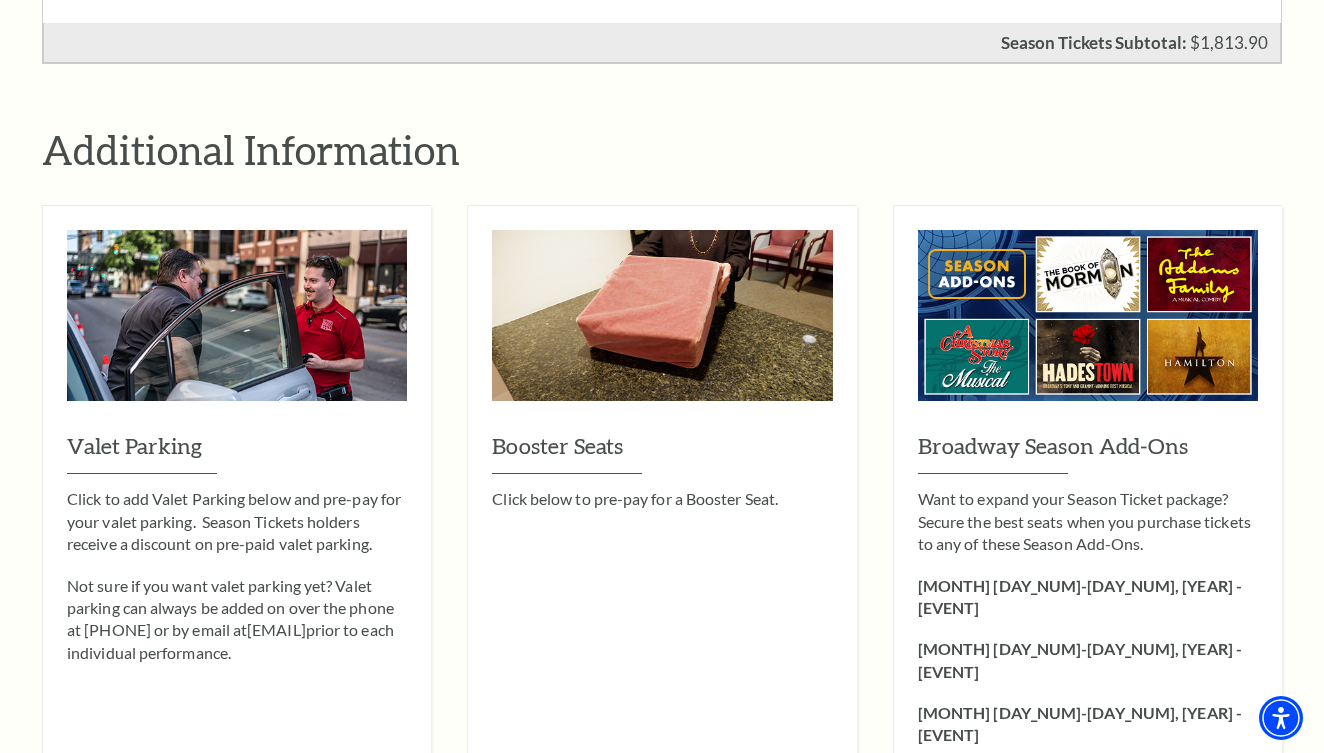 click at bounding box center (1088, 330) 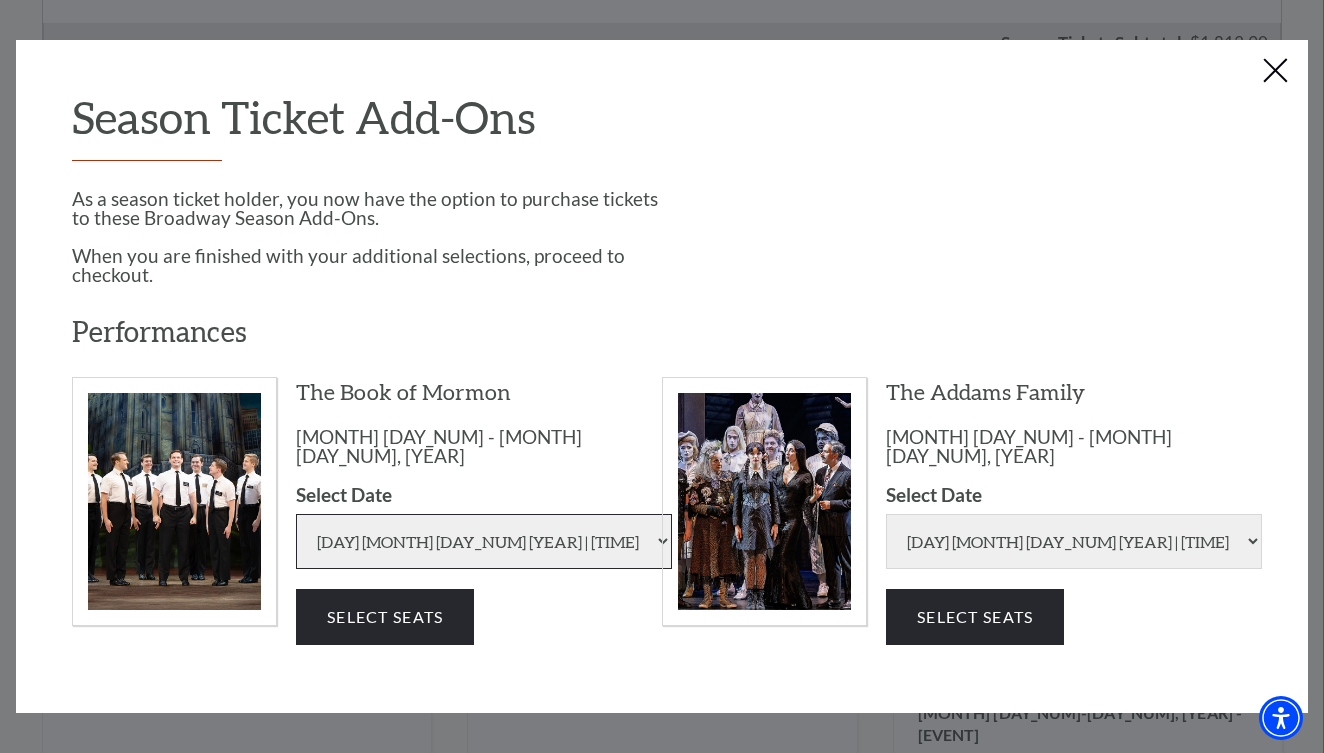 select on "6288" 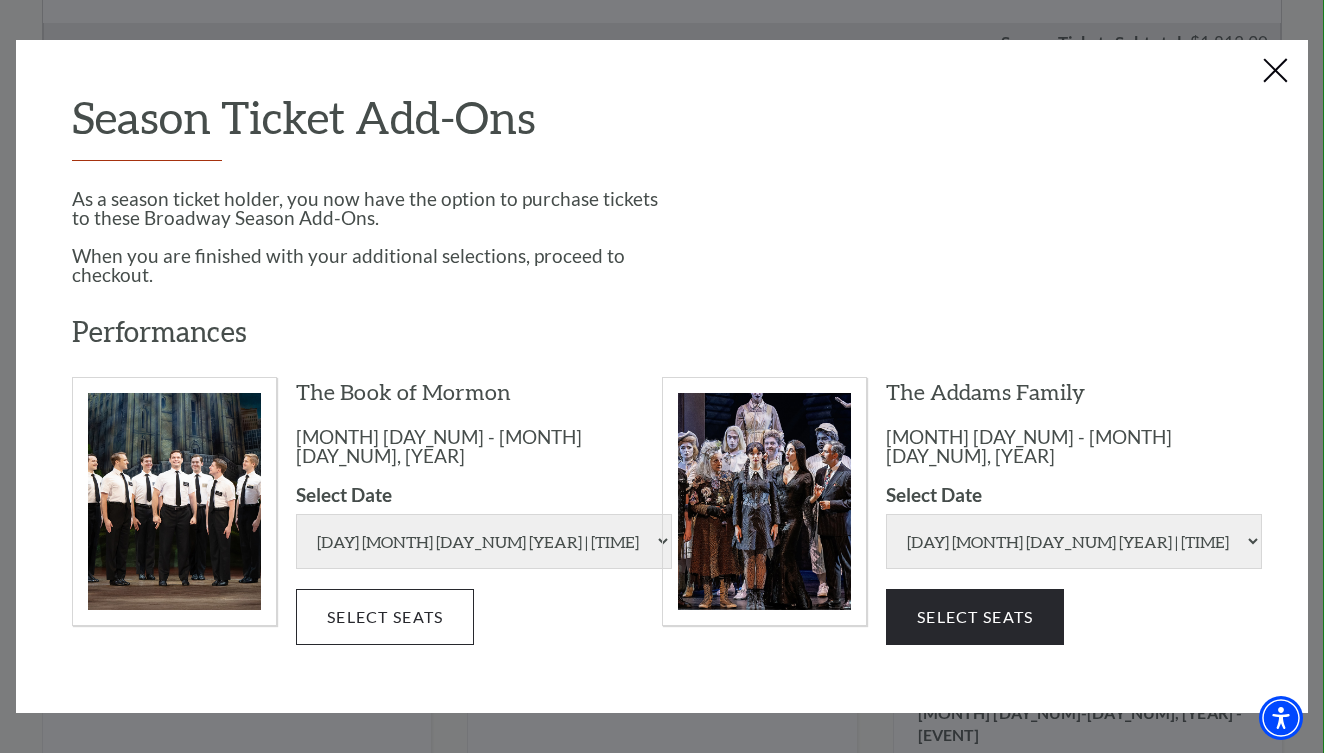 click on "Select Seats" at bounding box center [385, 617] 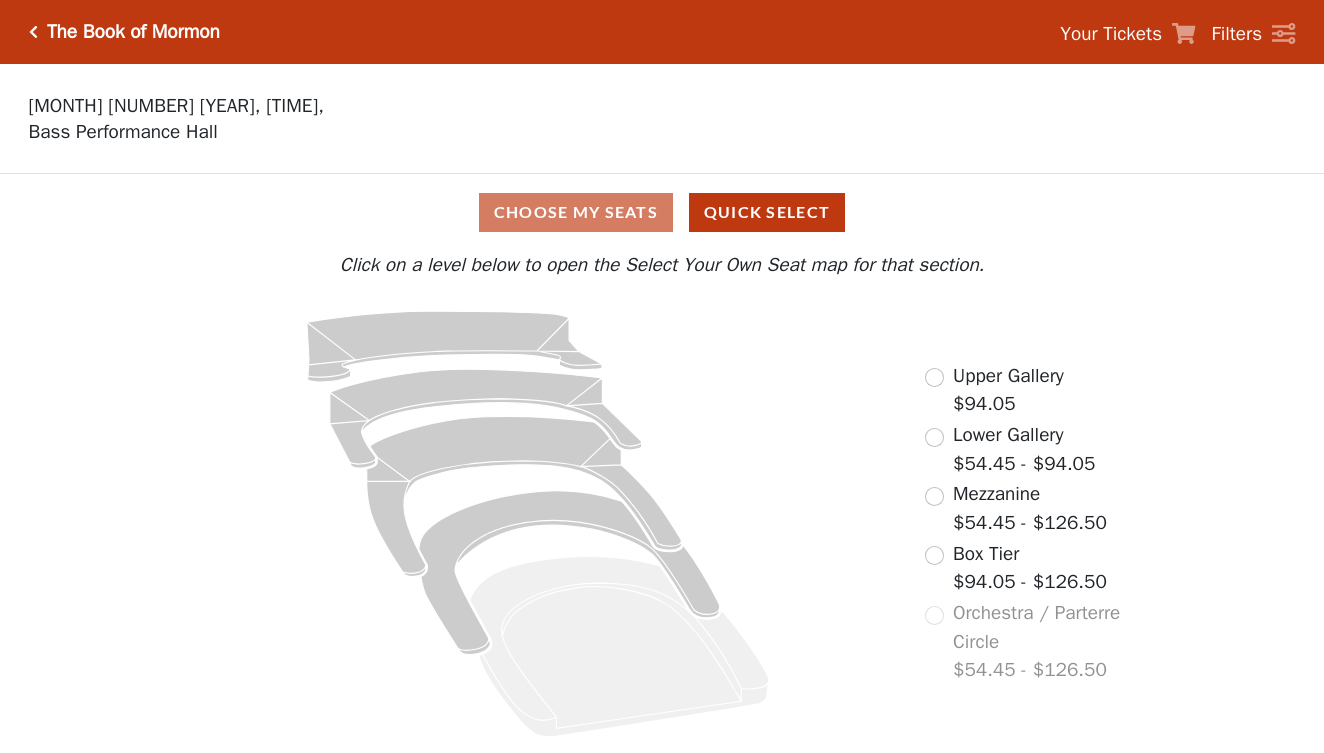 scroll, scrollTop: 0, scrollLeft: 0, axis: both 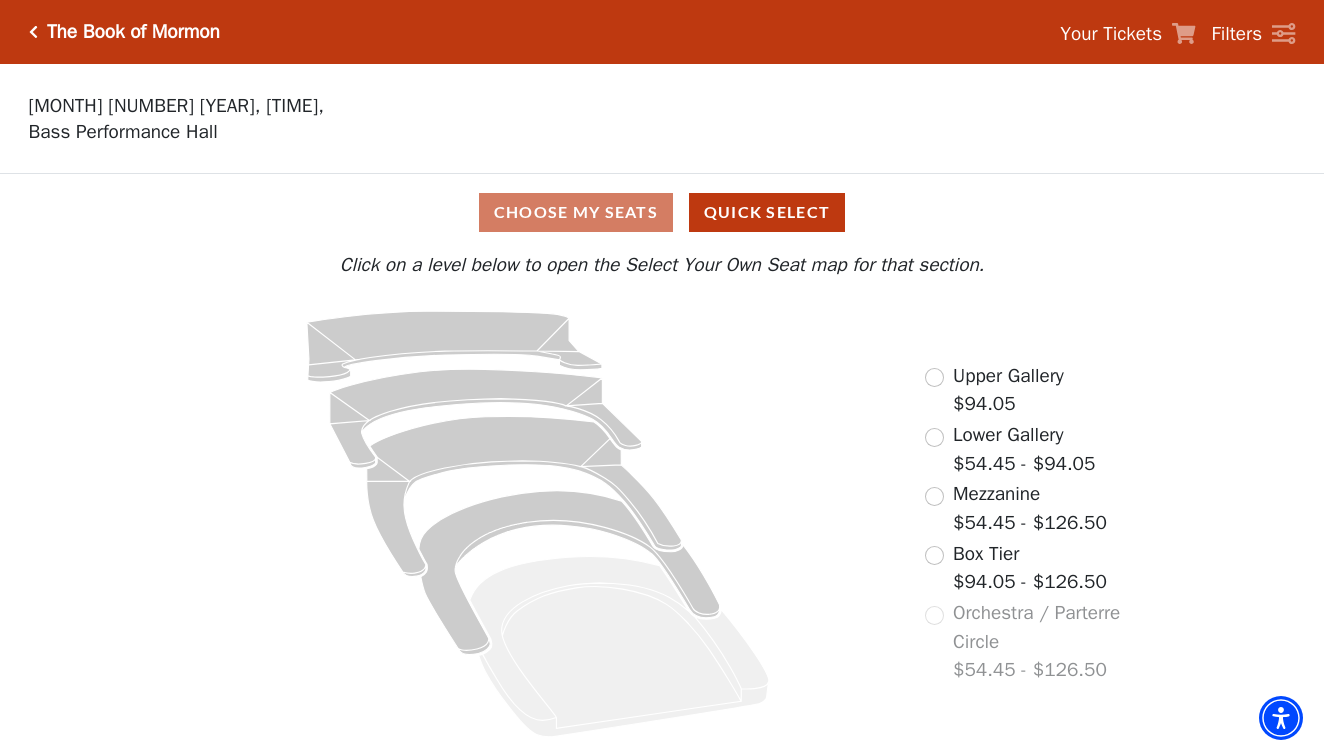 click at bounding box center [934, 437] 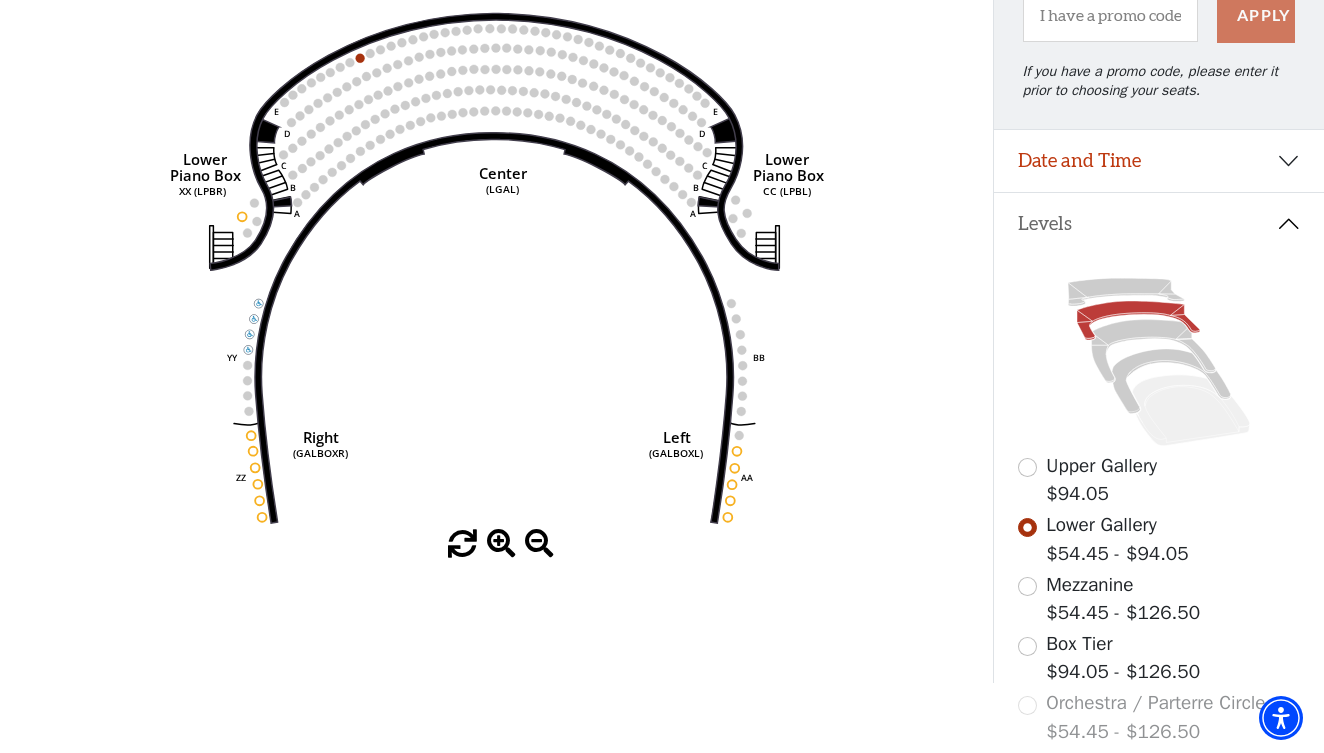 scroll, scrollTop: 254, scrollLeft: 0, axis: vertical 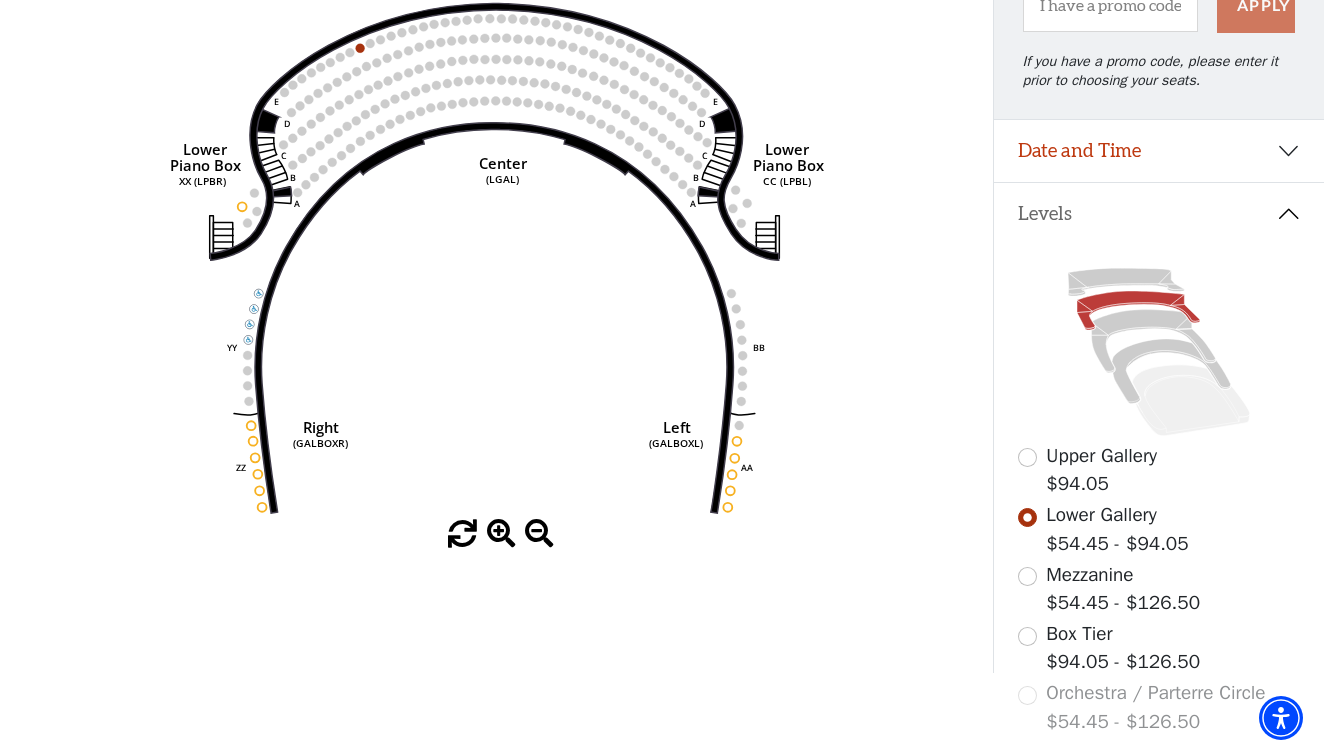 click at bounding box center (1027, 636) 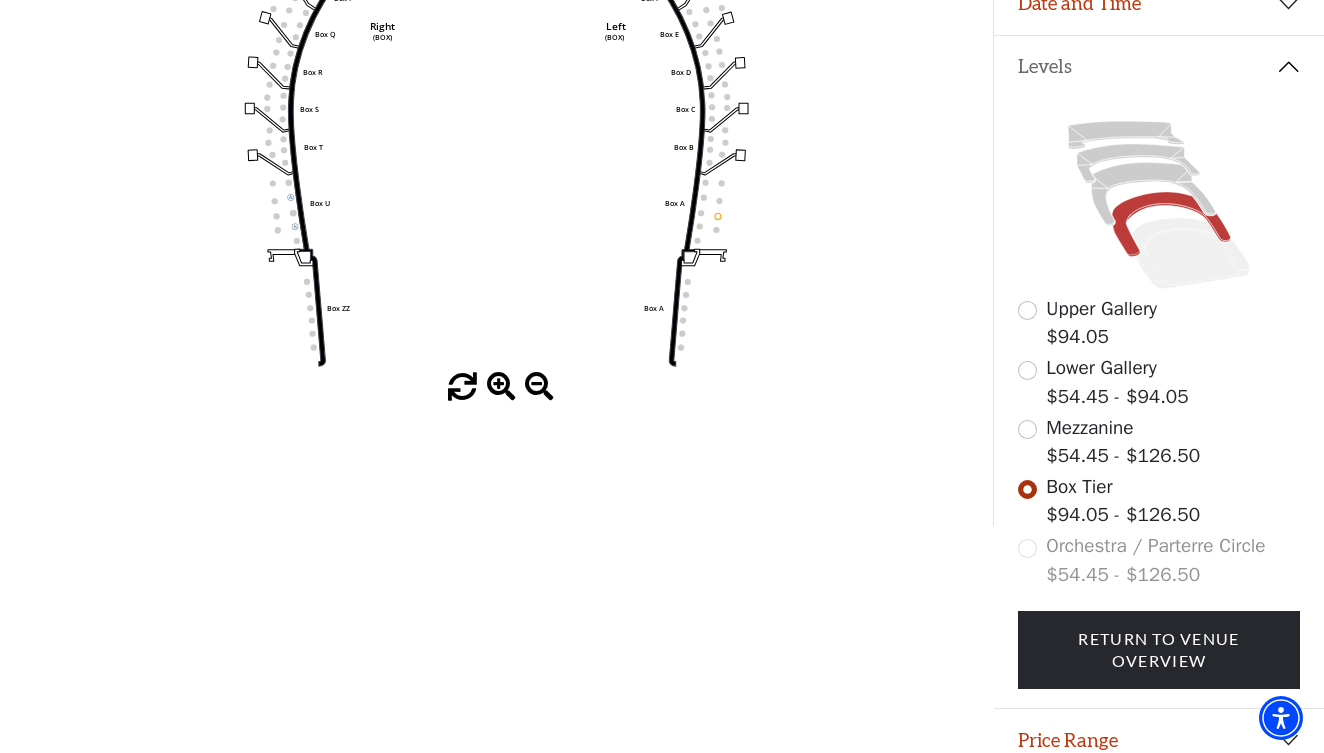 scroll, scrollTop: 402, scrollLeft: 0, axis: vertical 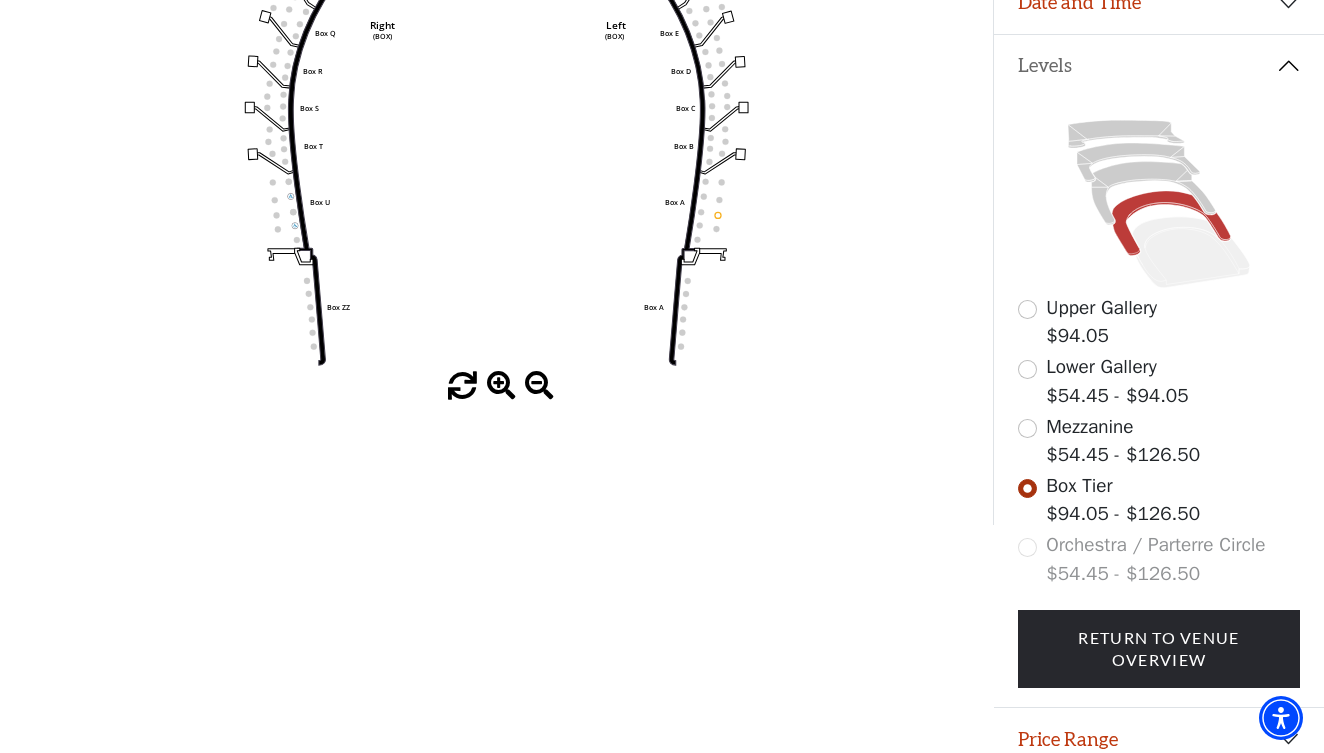 click on "Orchestra / Parterre Circle $54.45 - $126.50" at bounding box center [1159, 559] 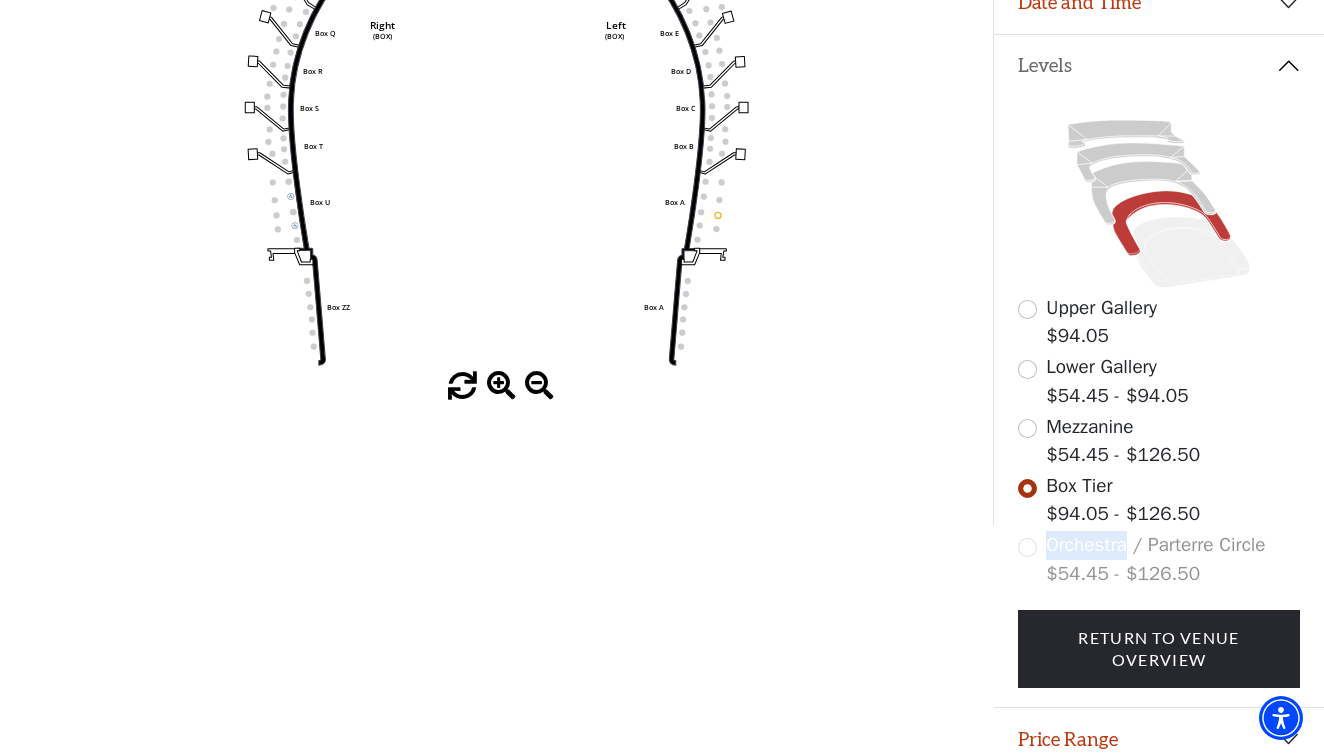 click on "Orchestra / Parterre Circle $54.45 - $126.50" at bounding box center [1159, 559] 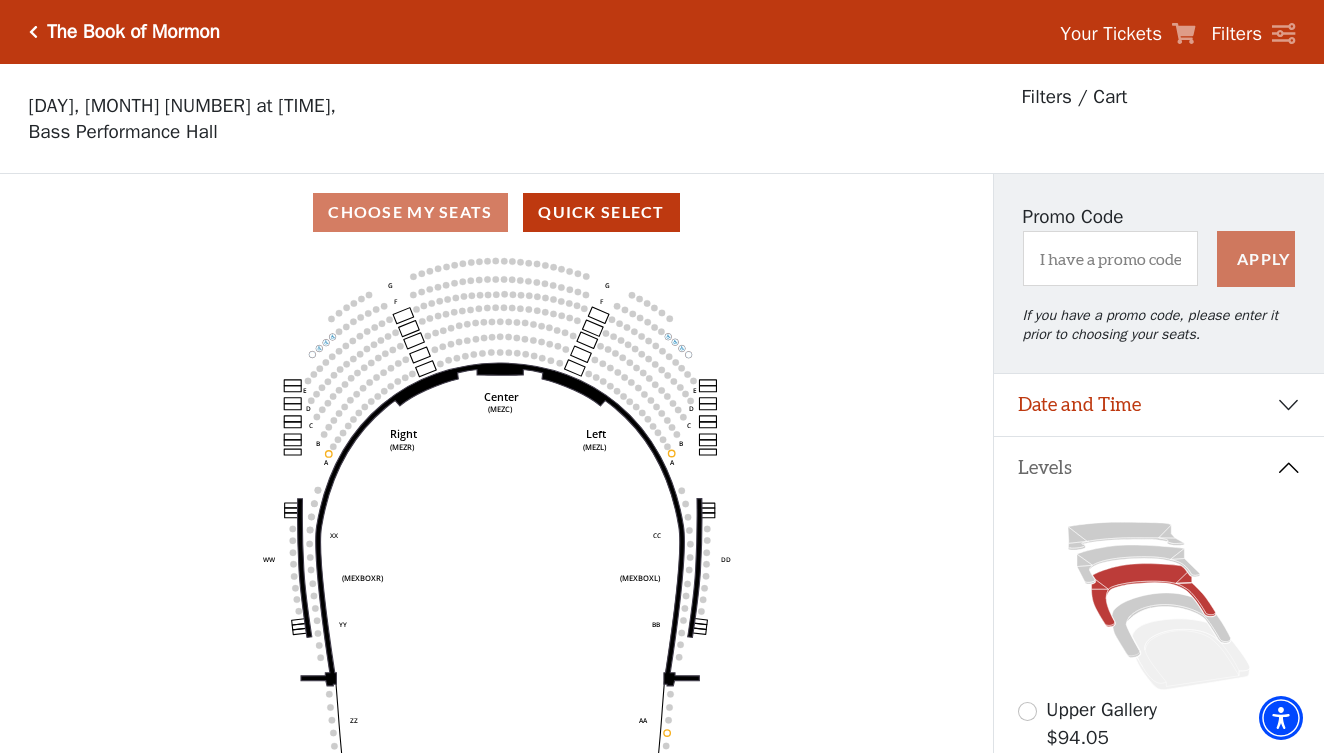 scroll, scrollTop: 93, scrollLeft: 0, axis: vertical 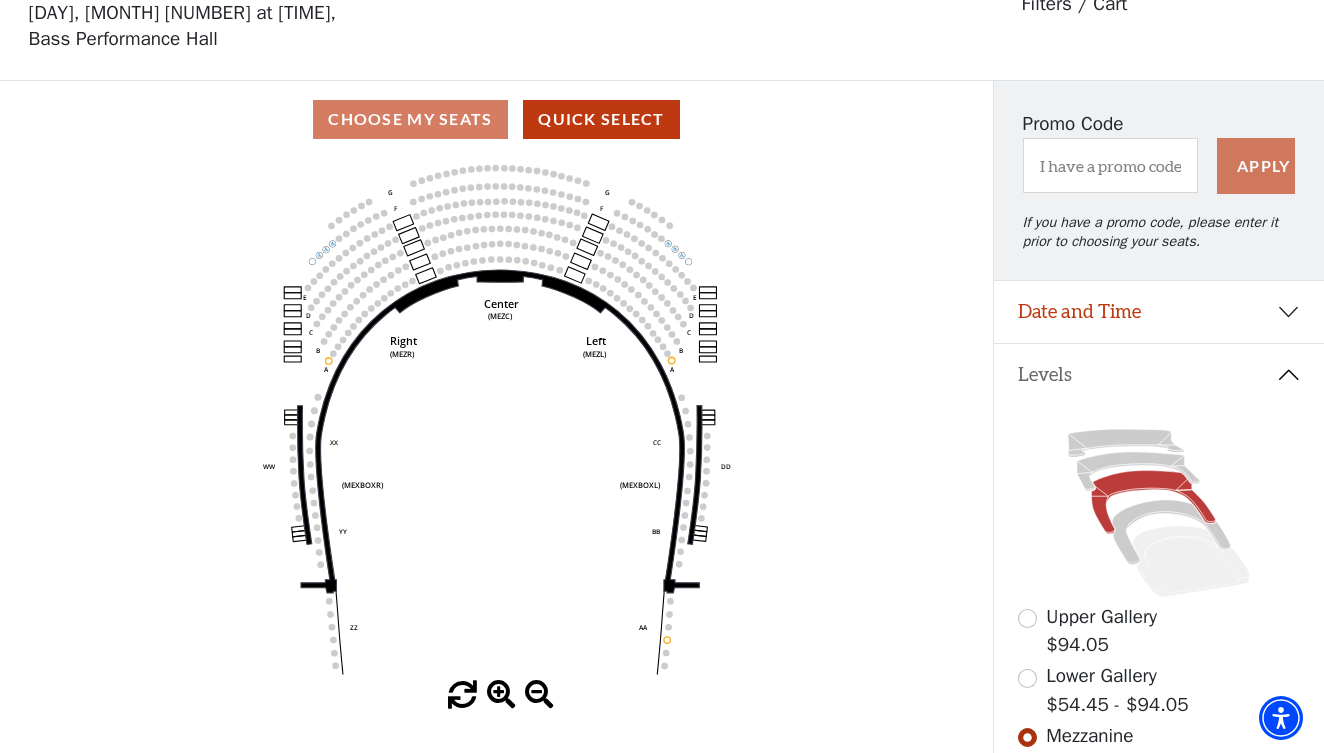 click at bounding box center (1027, 618) 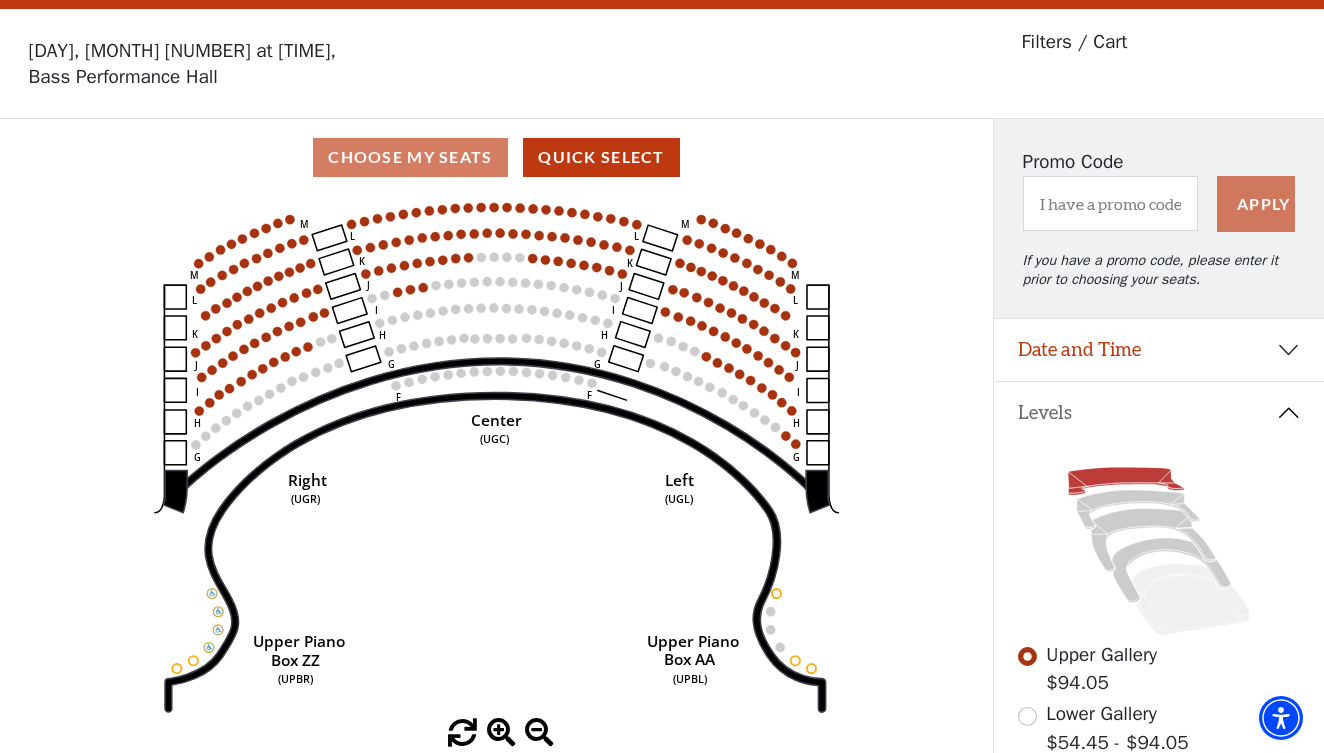 scroll, scrollTop: 93, scrollLeft: 0, axis: vertical 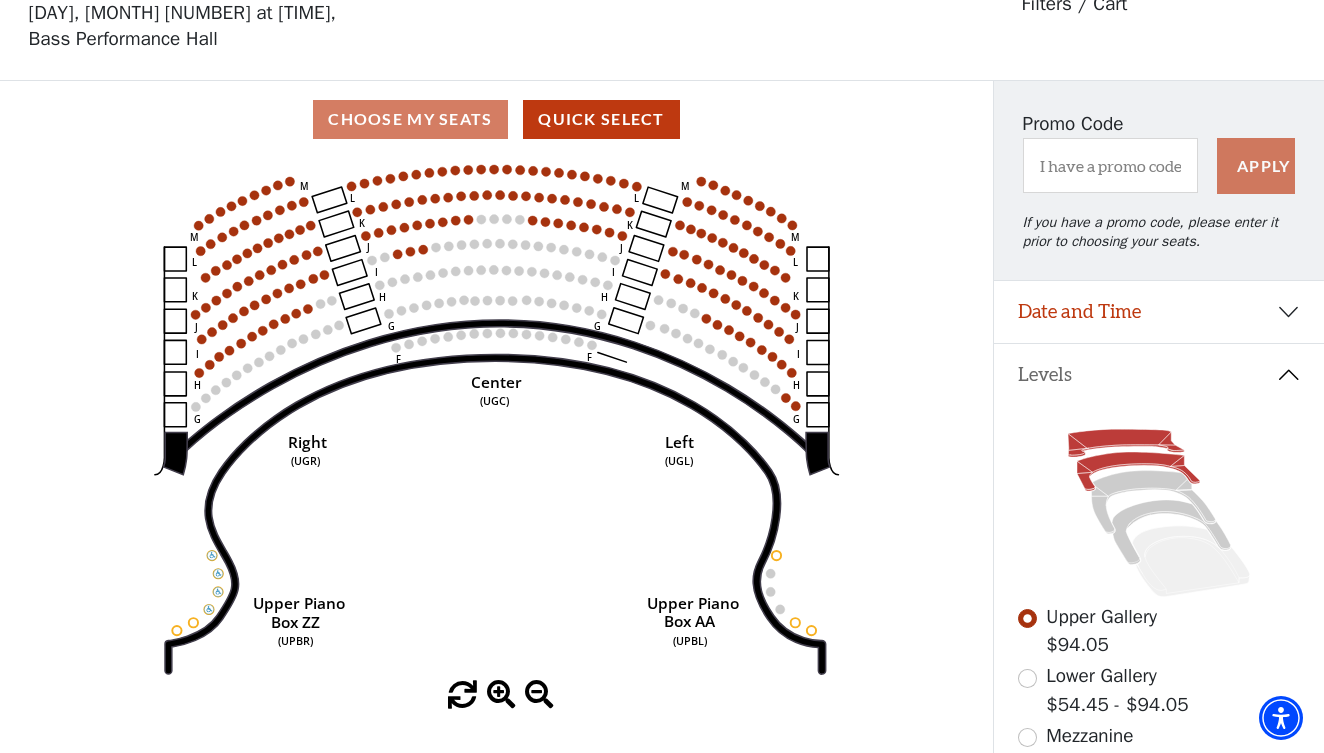 click 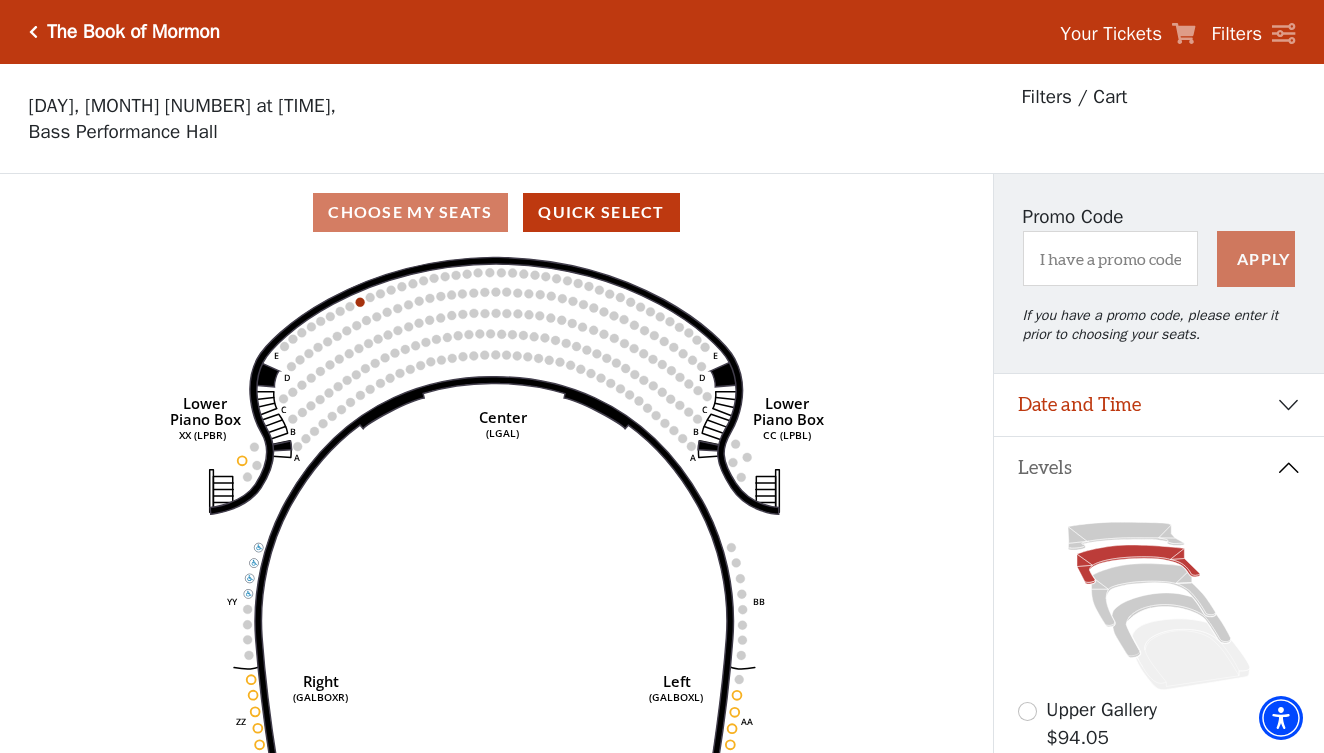 scroll, scrollTop: 93, scrollLeft: 0, axis: vertical 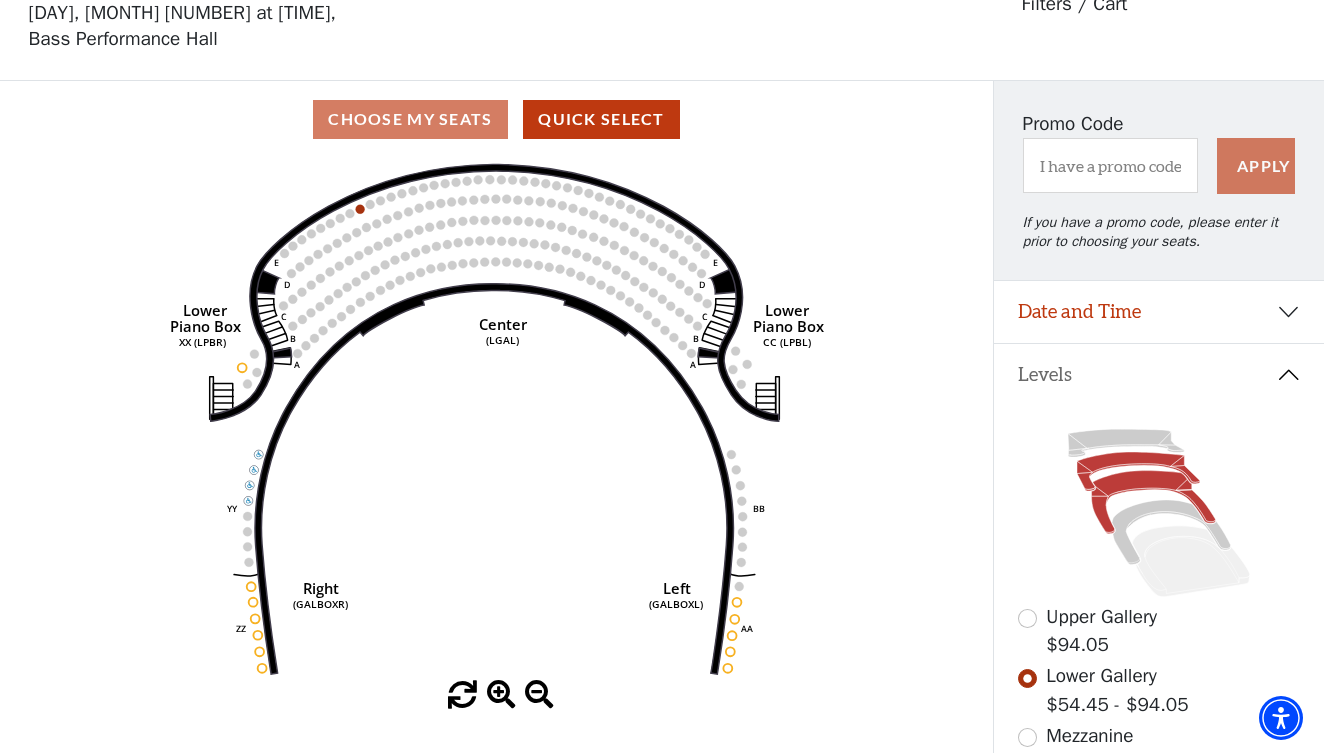 click 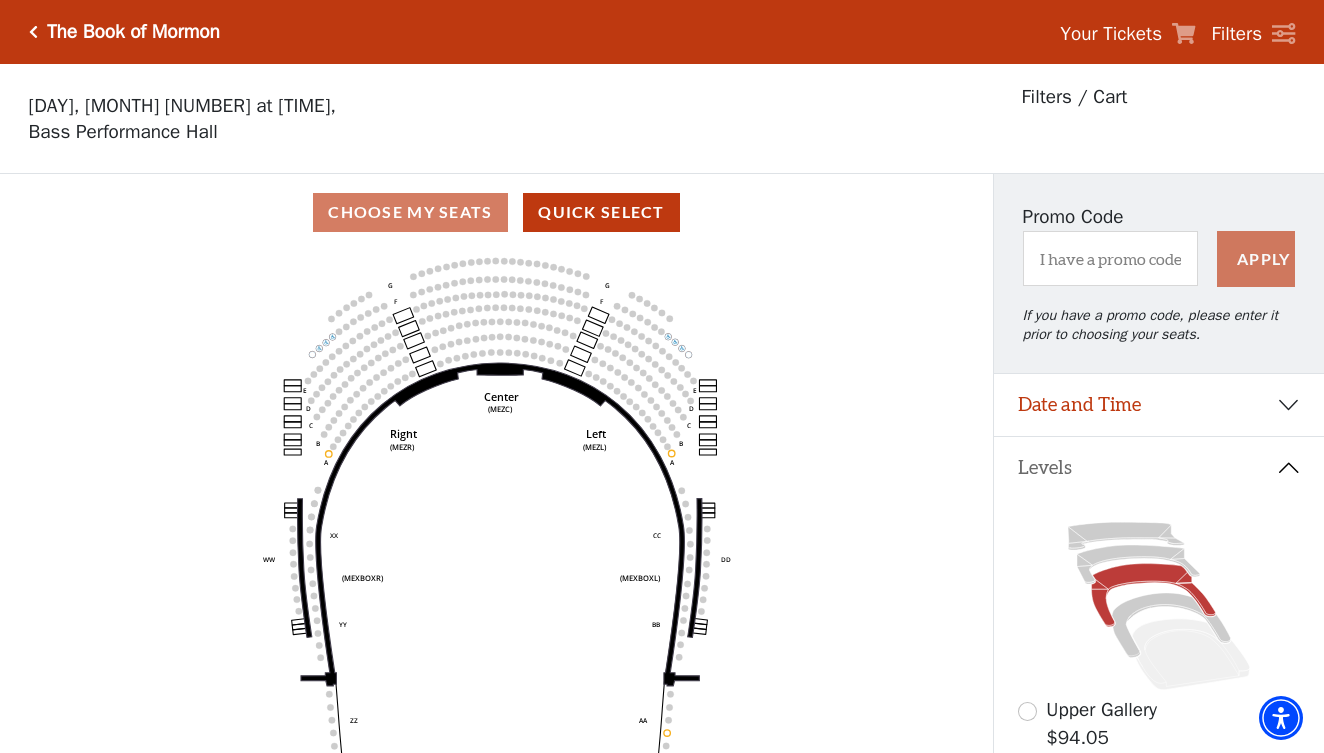 scroll, scrollTop: 93, scrollLeft: 0, axis: vertical 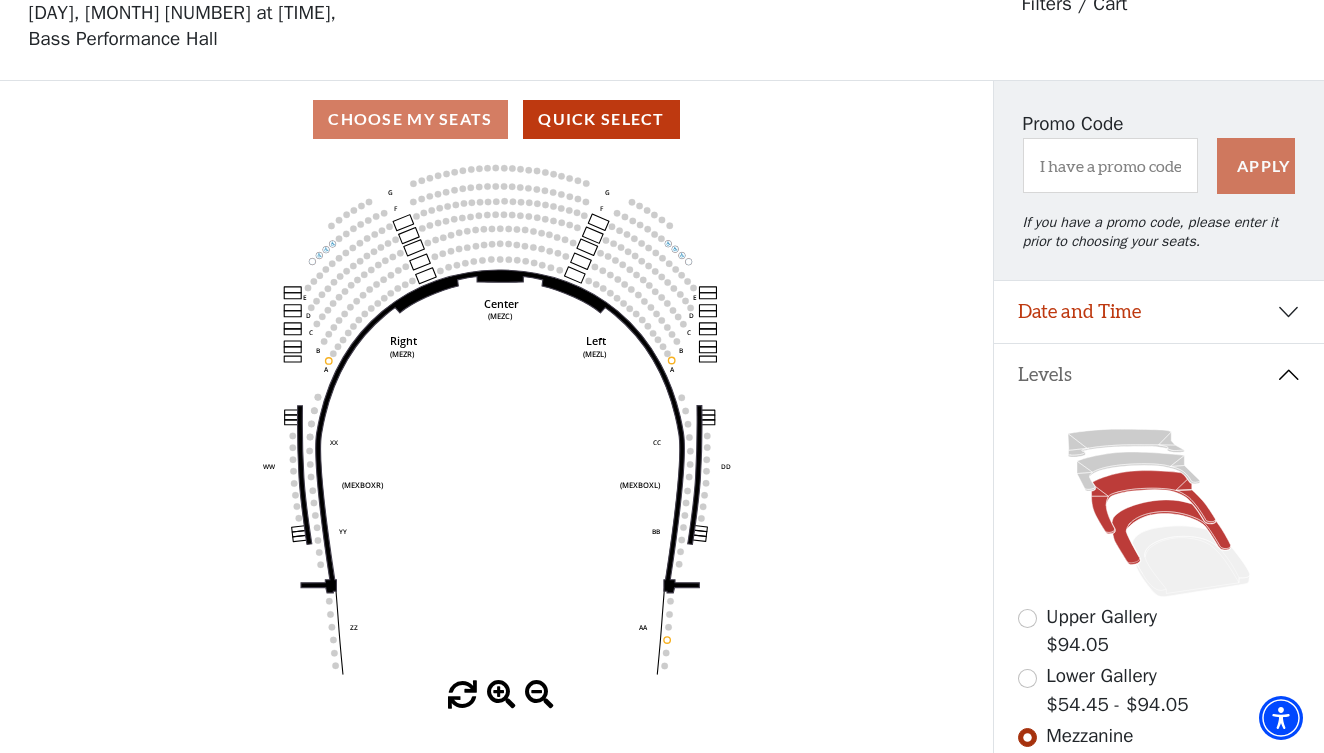 click 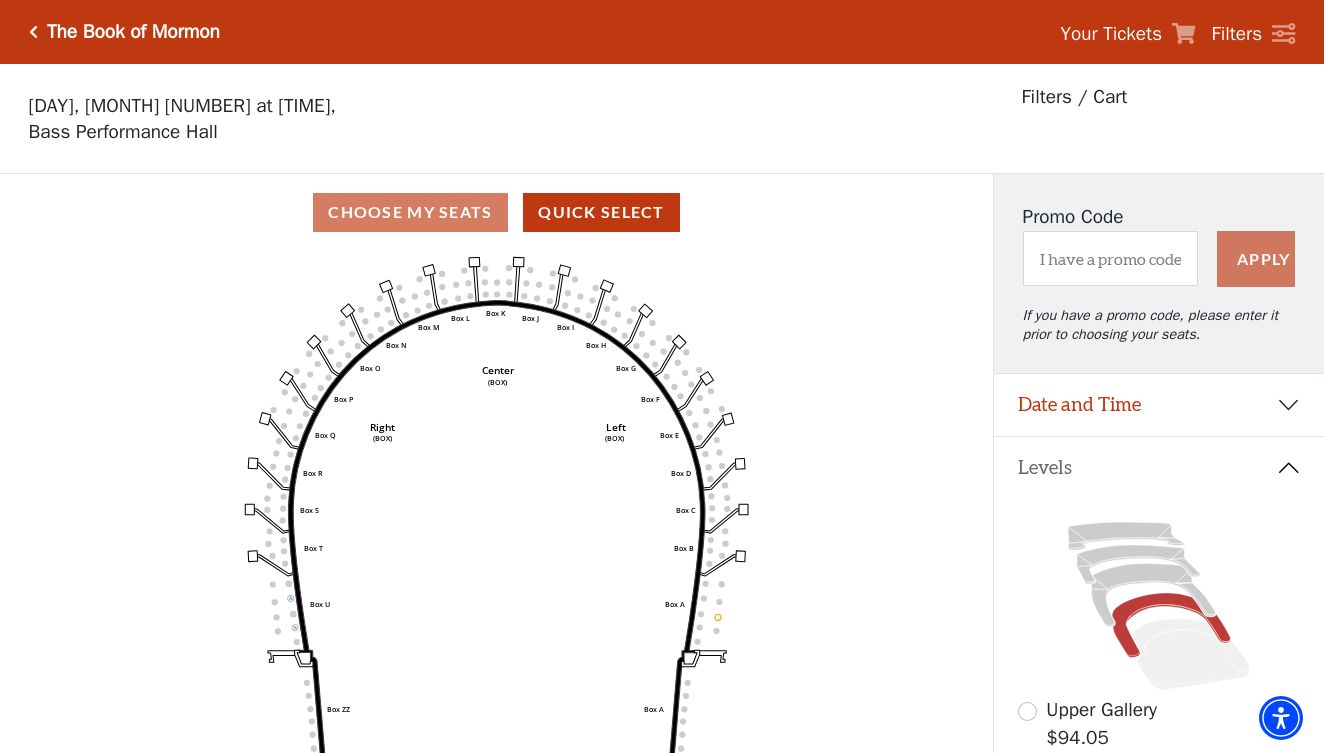 scroll, scrollTop: 93, scrollLeft: 0, axis: vertical 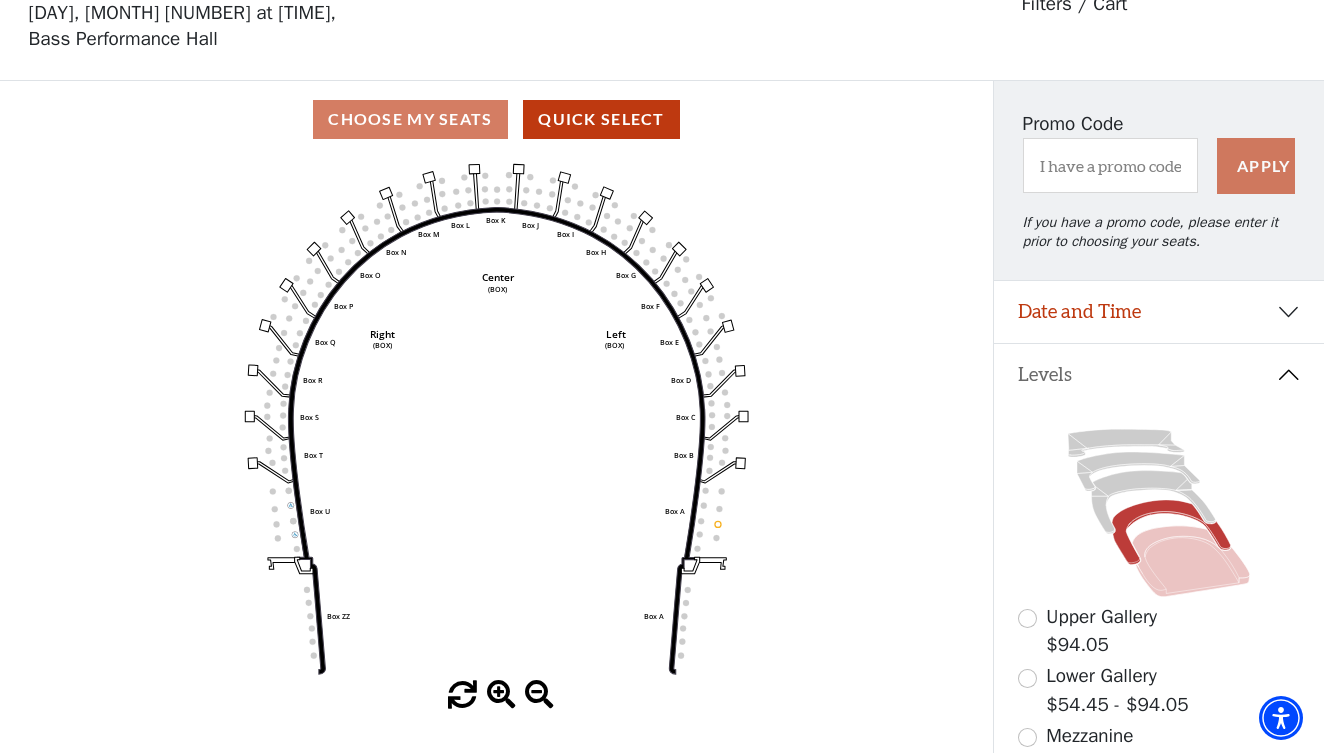 click 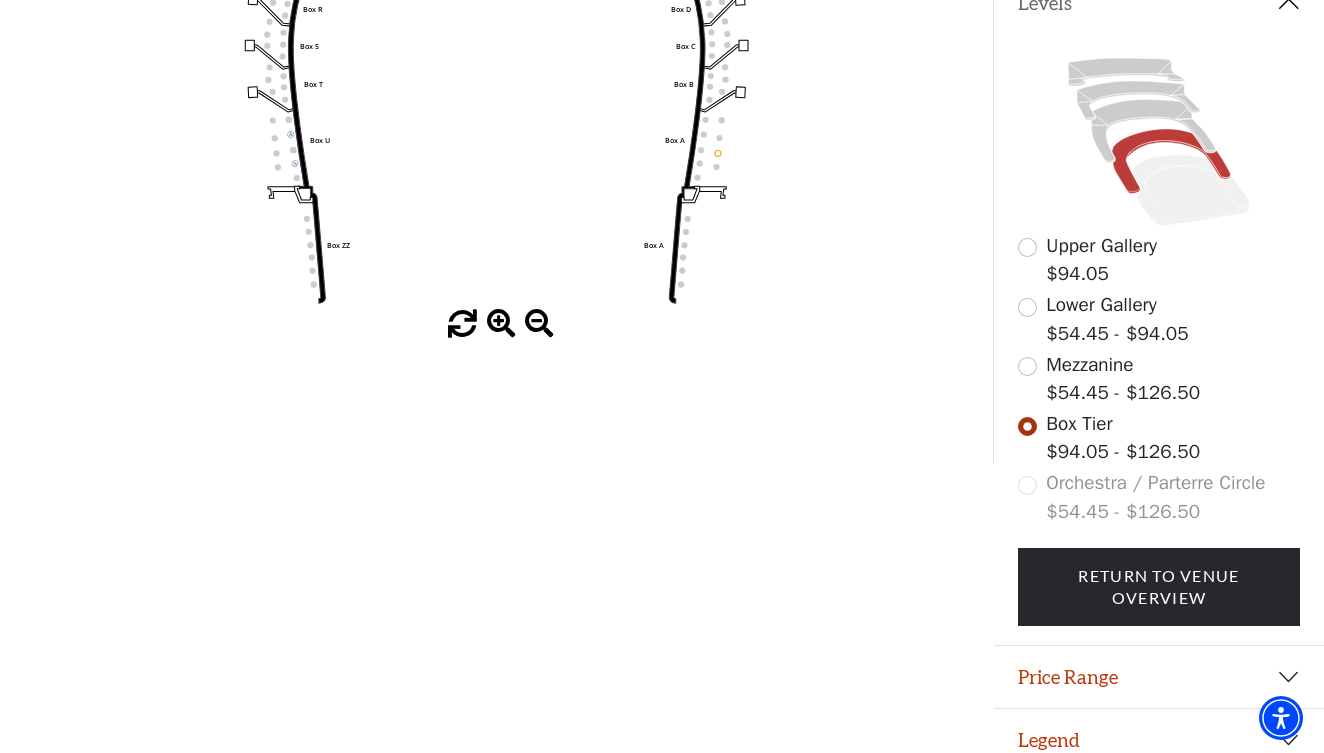 scroll, scrollTop: 463, scrollLeft: 0, axis: vertical 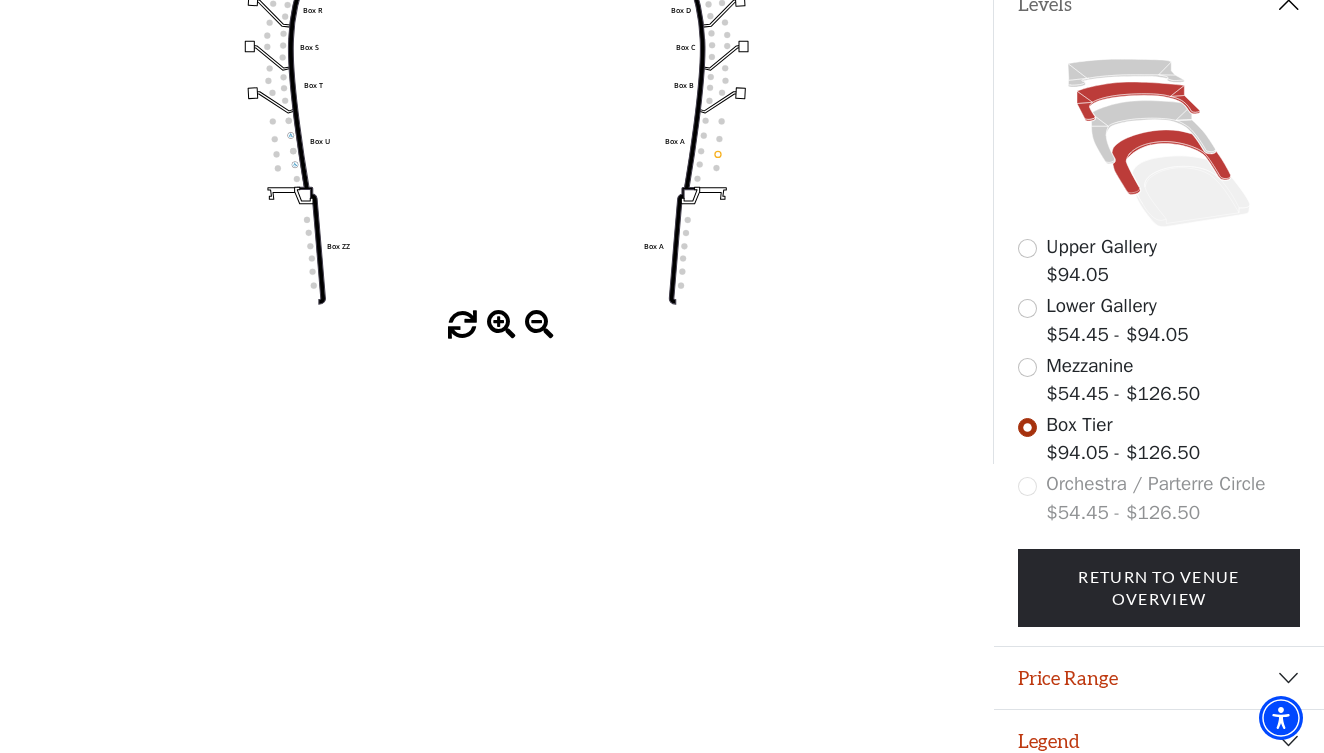 click 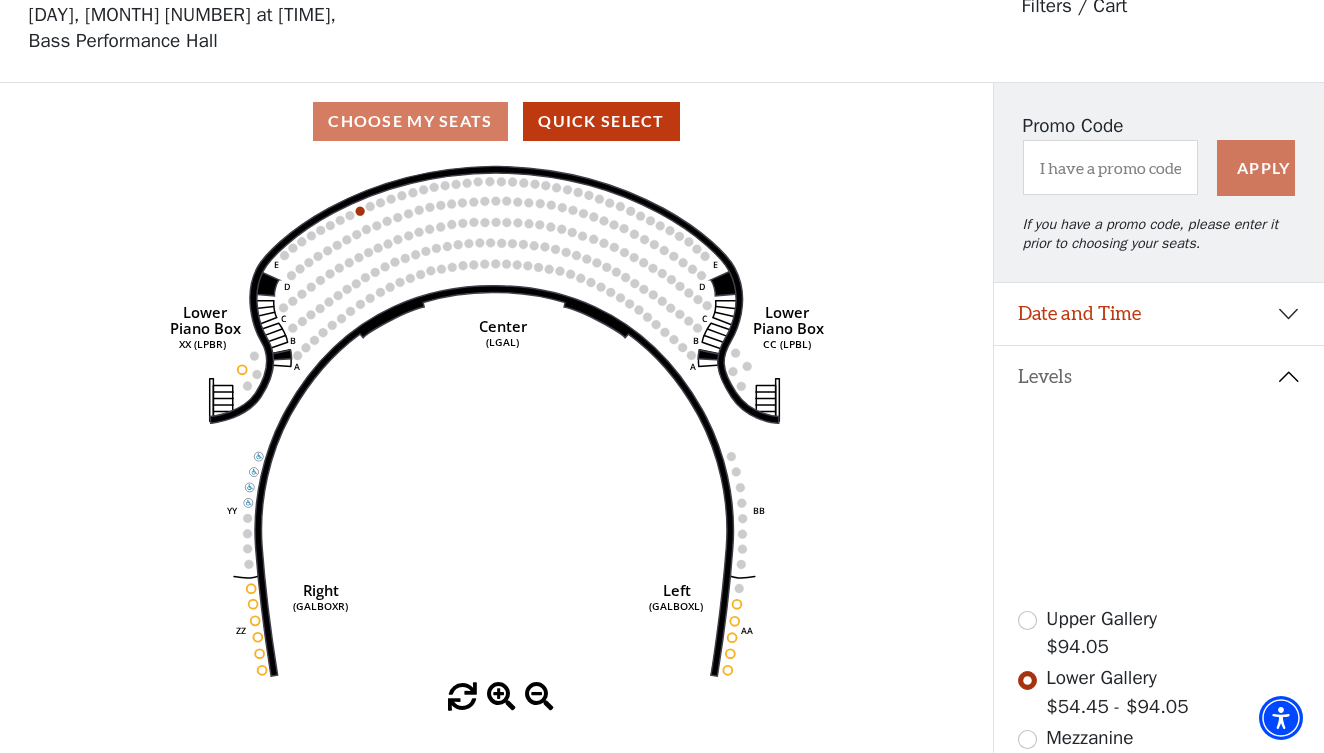 scroll, scrollTop: 93, scrollLeft: 0, axis: vertical 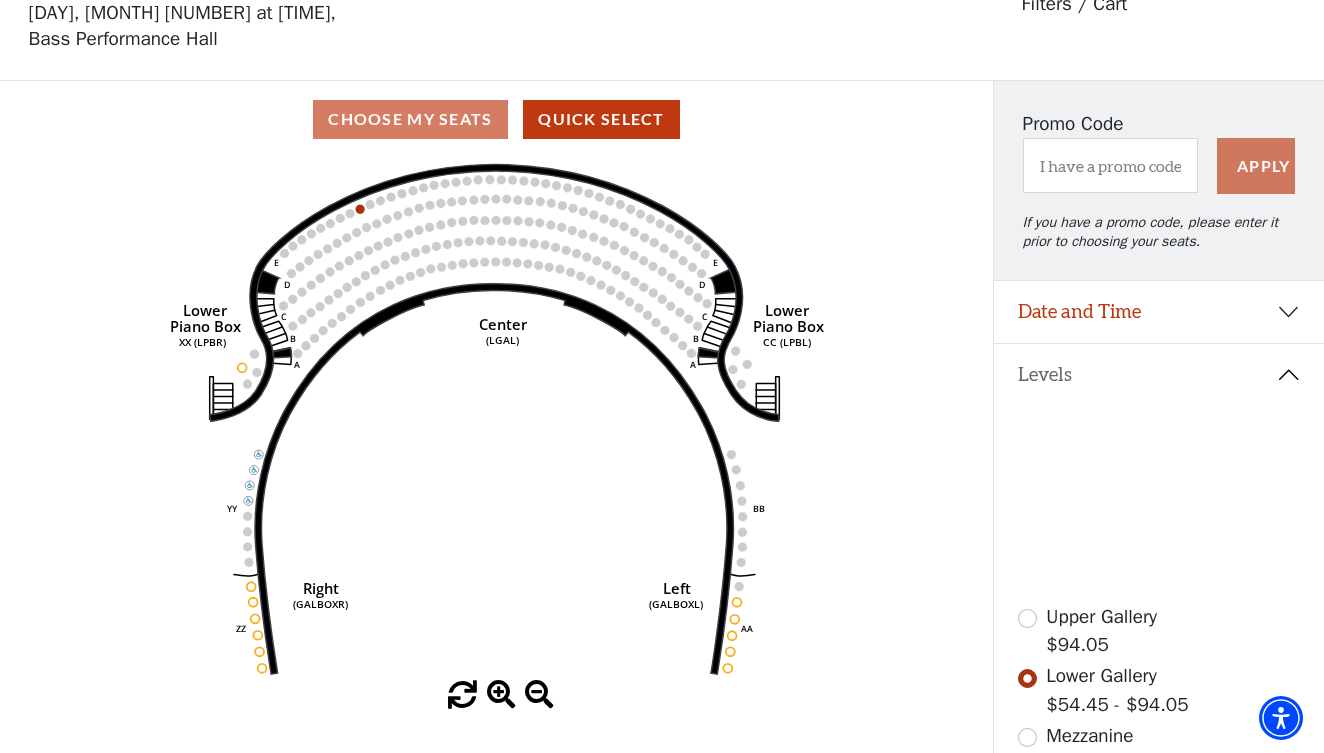 click 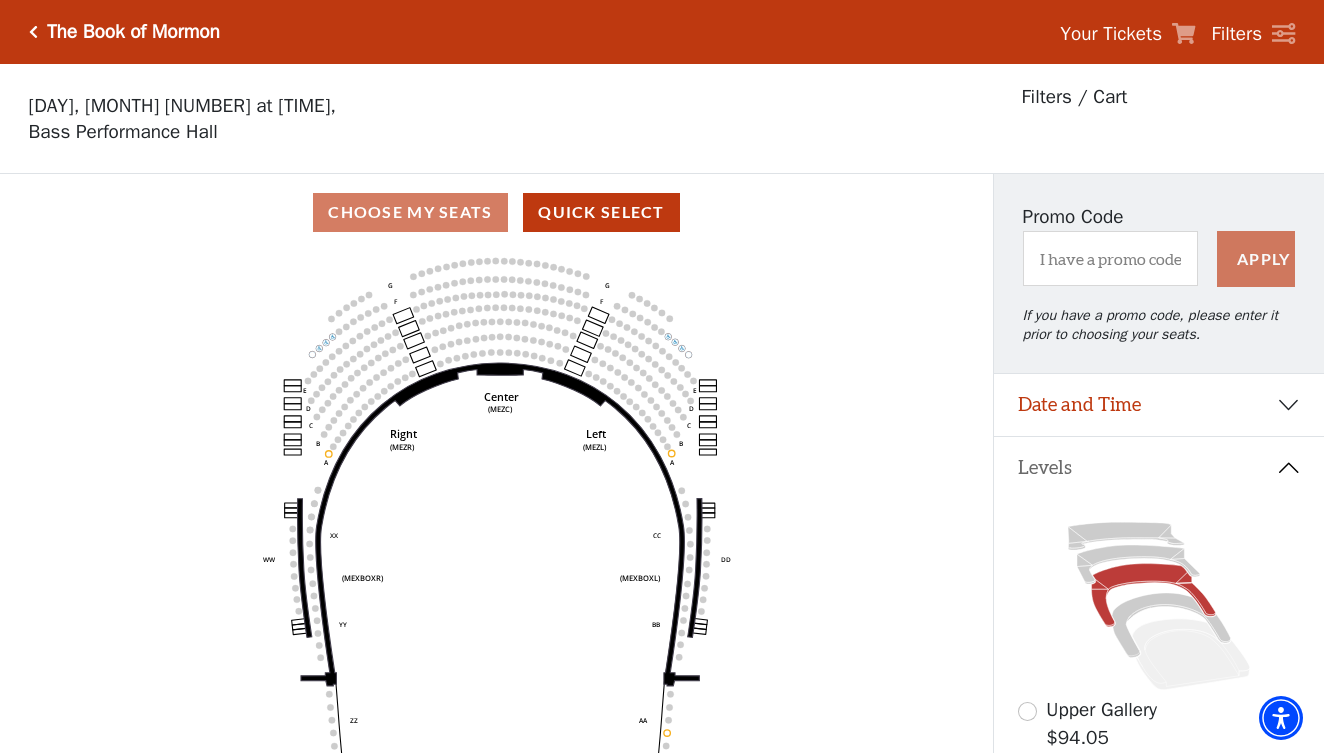 scroll, scrollTop: 93, scrollLeft: 0, axis: vertical 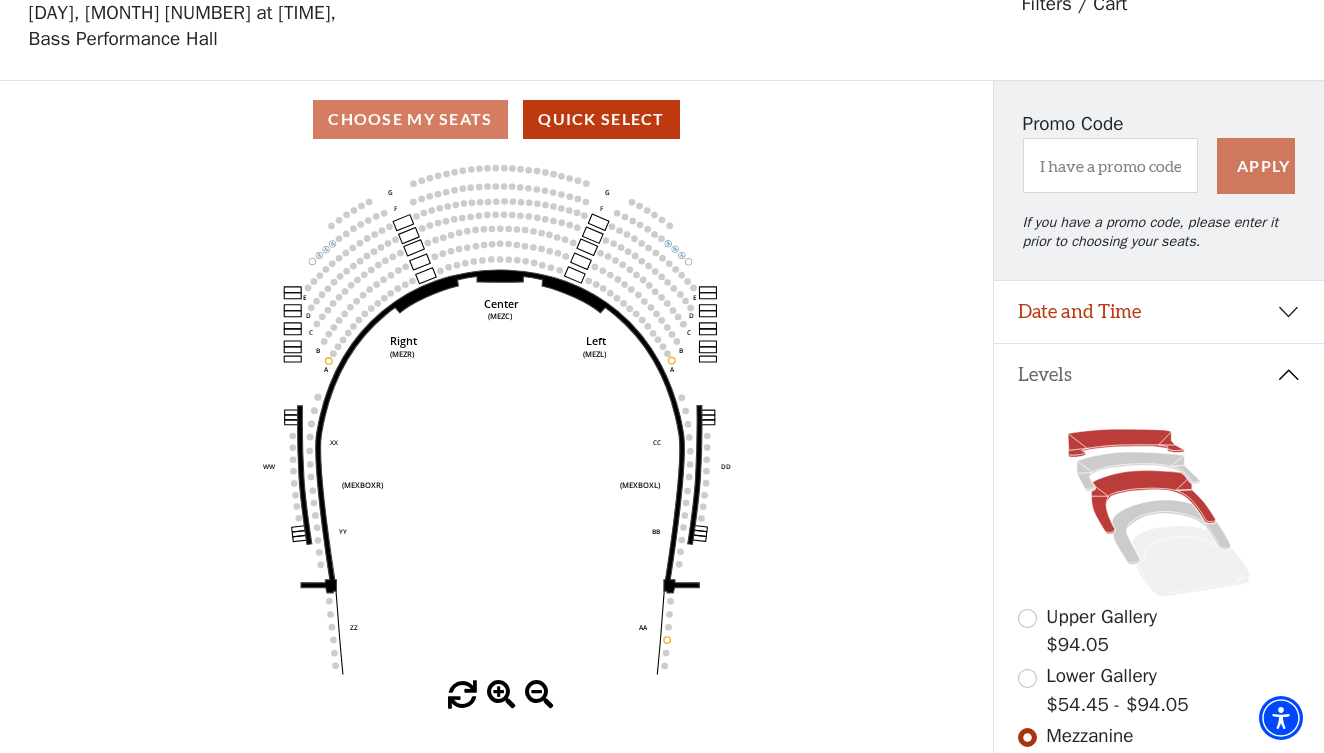 click 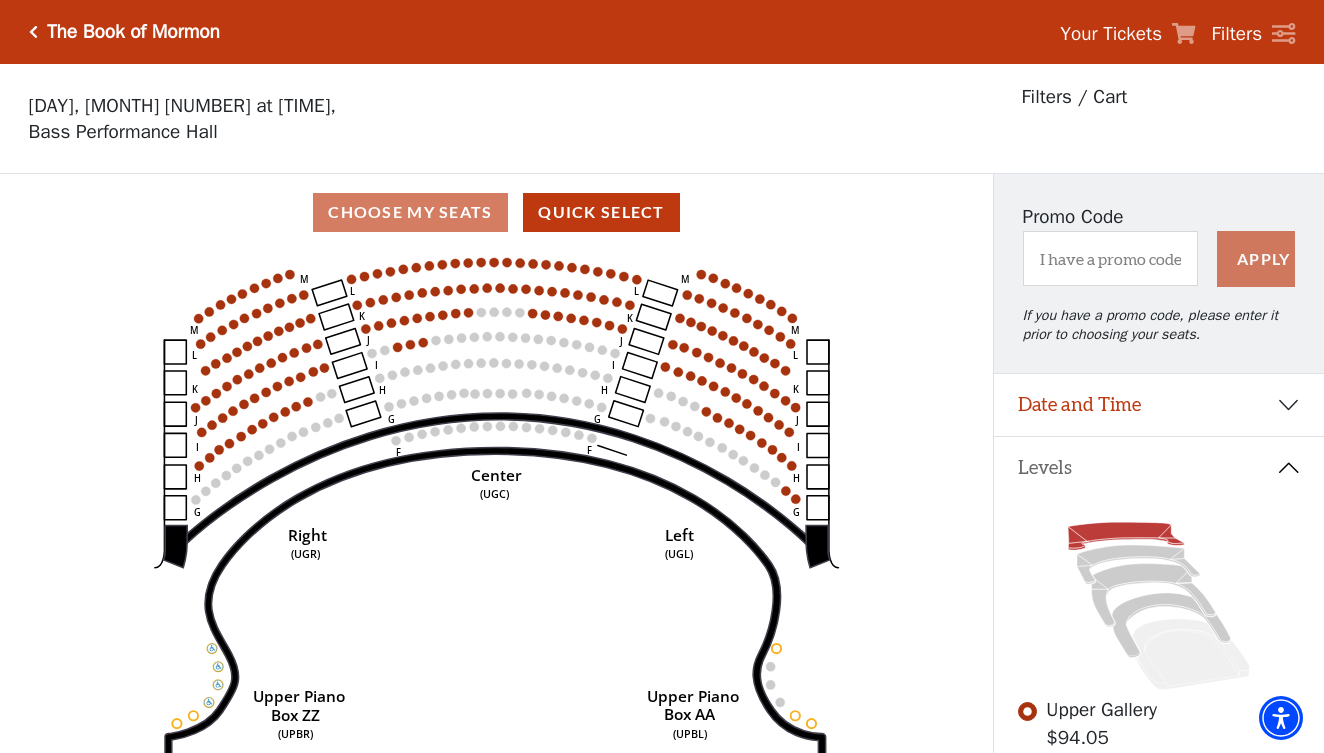 scroll, scrollTop: 0, scrollLeft: 0, axis: both 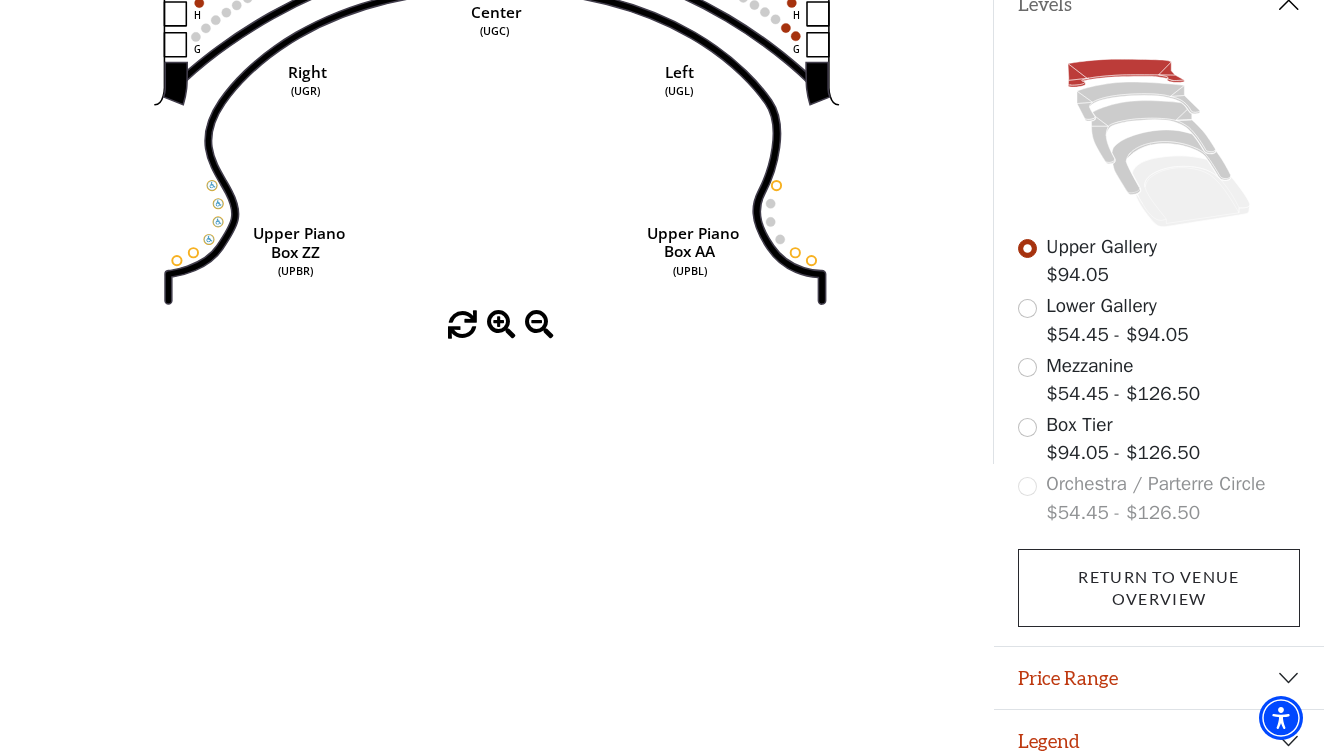 click on "Return To Venue Overview" at bounding box center (1159, 588) 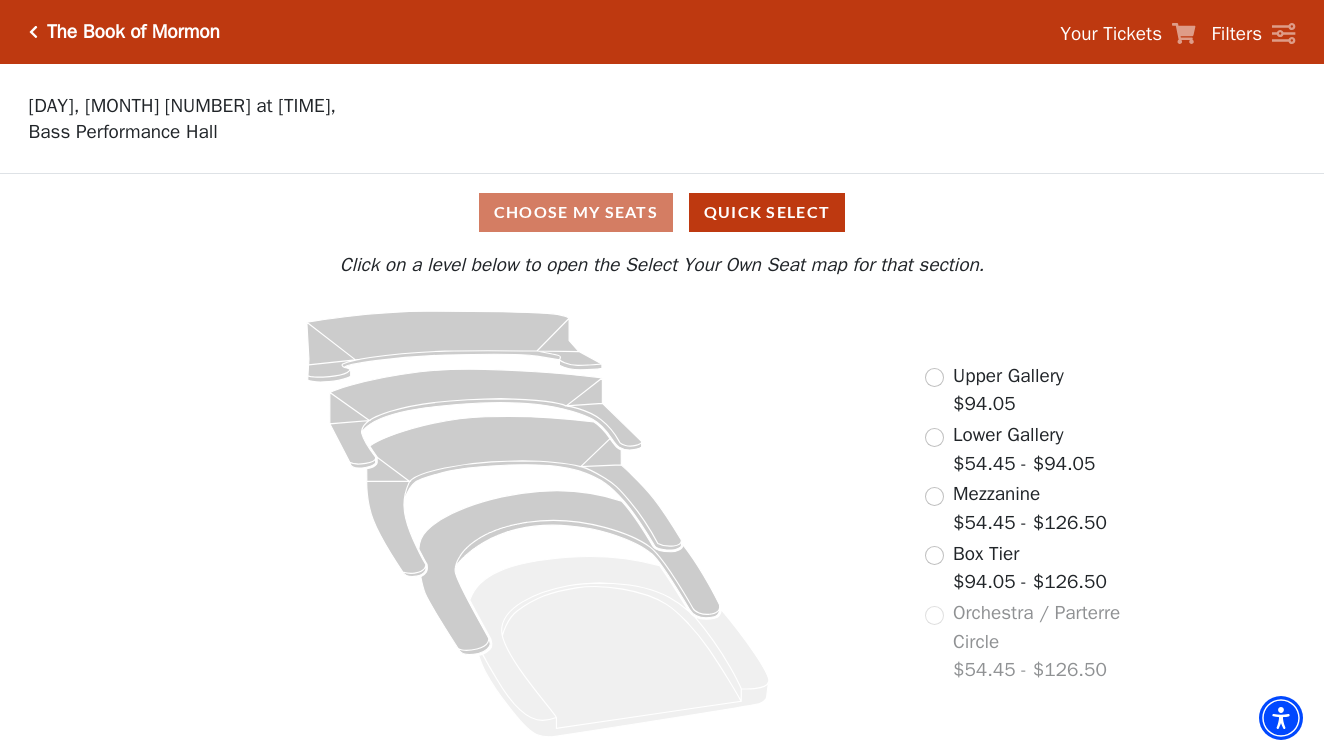 scroll, scrollTop: 0, scrollLeft: 0, axis: both 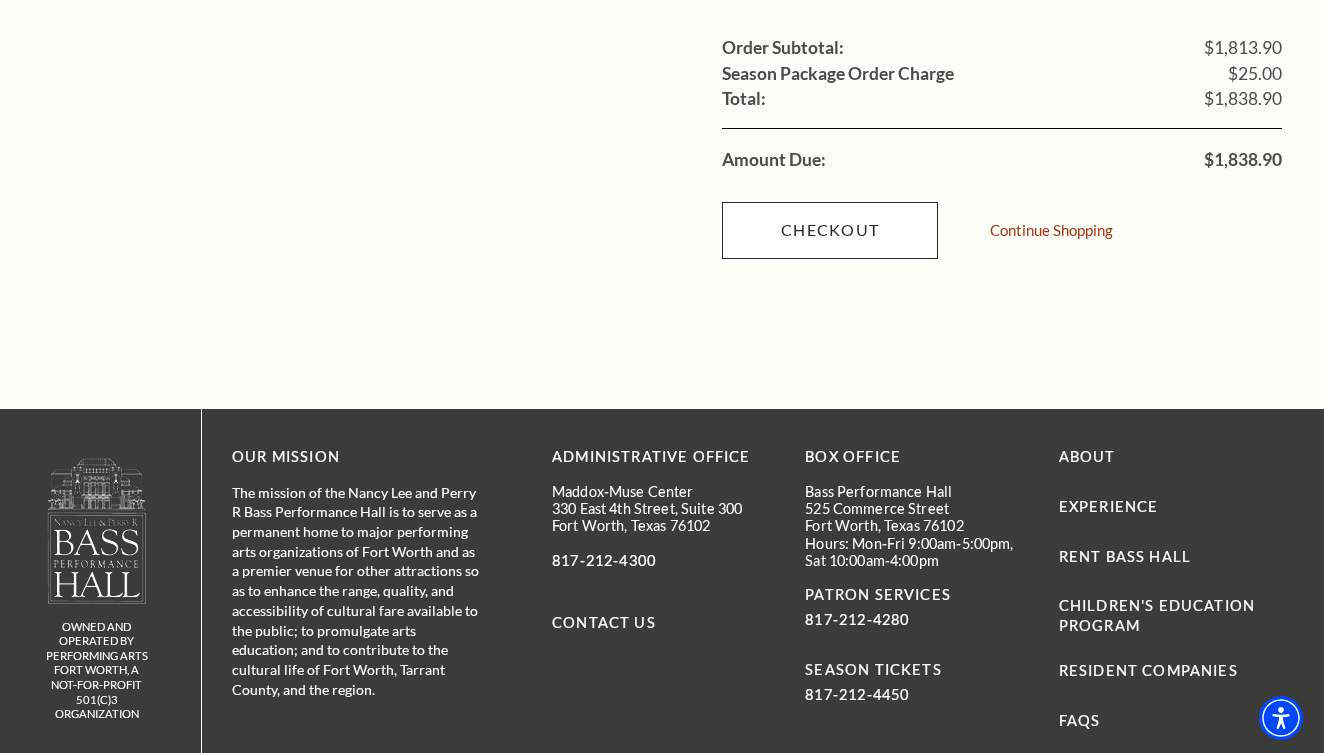 click on "Checkout" at bounding box center [830, 230] 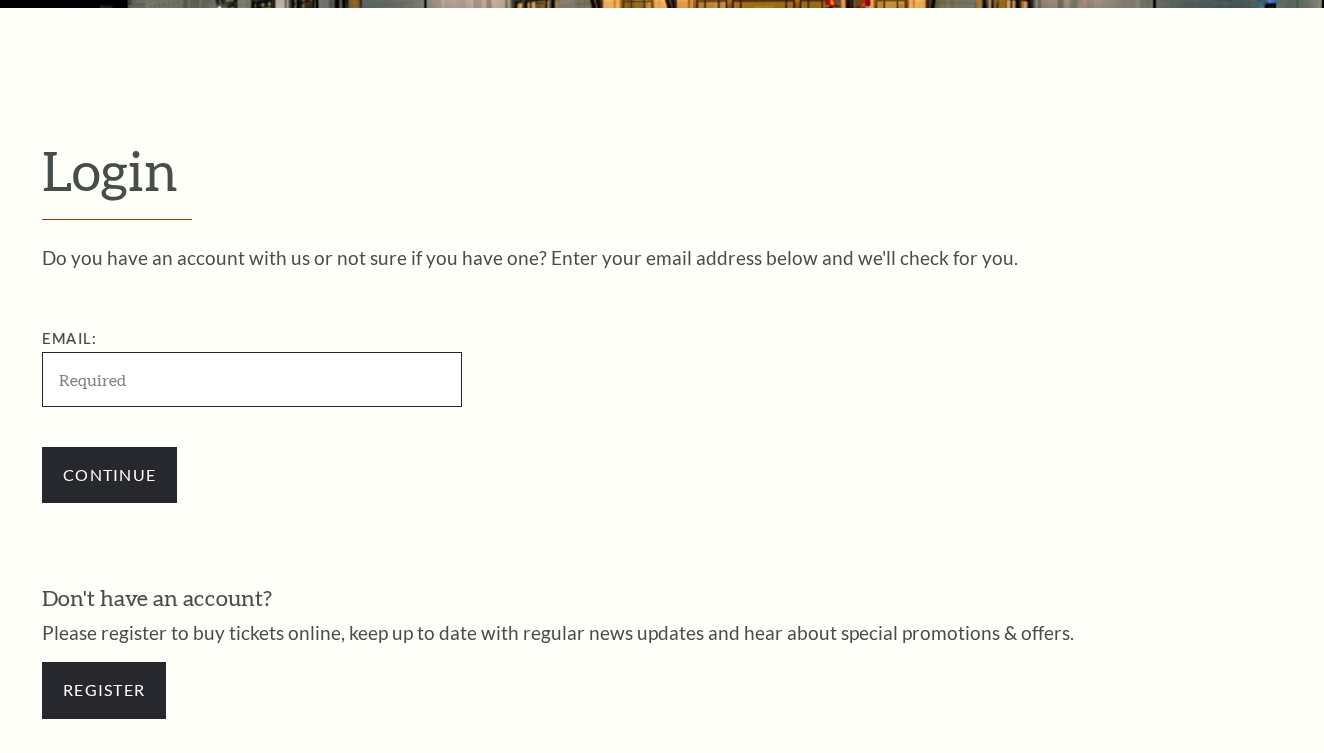 scroll, scrollTop: 415, scrollLeft: 0, axis: vertical 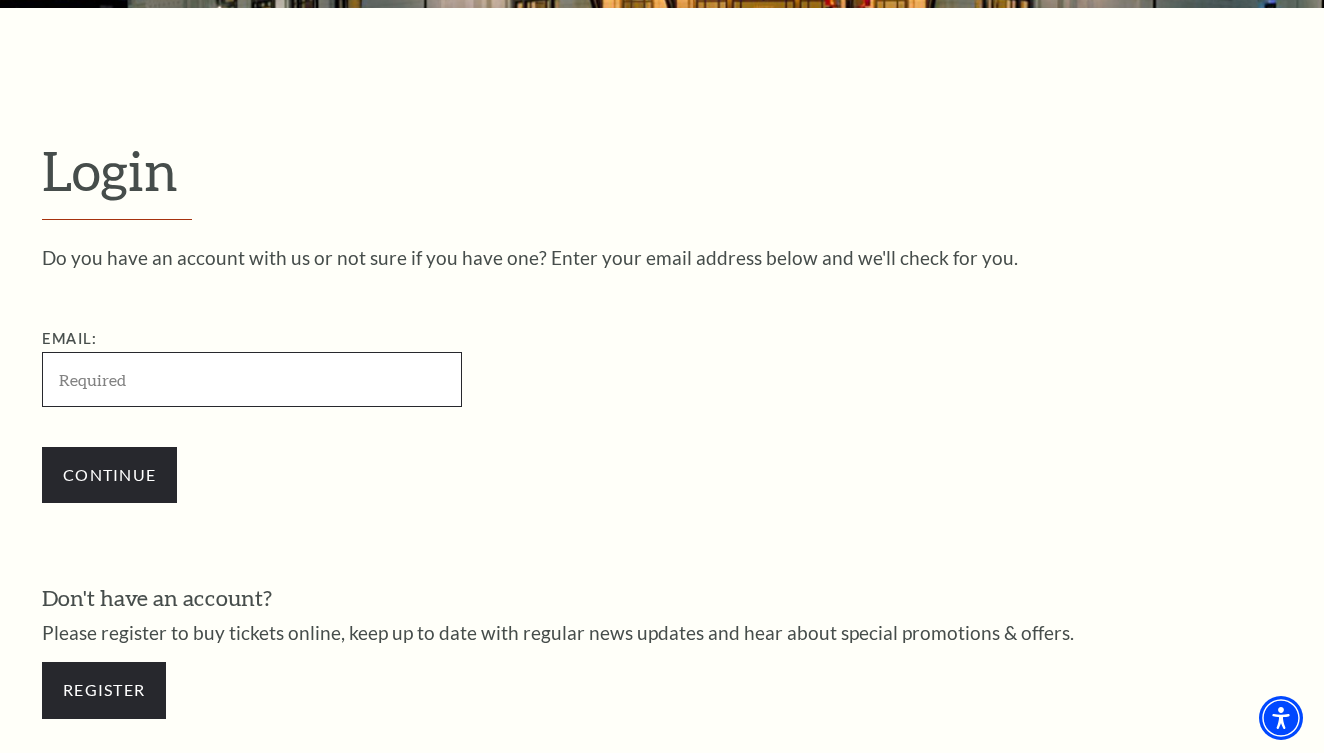 type on "pegrixie@gmail.com" 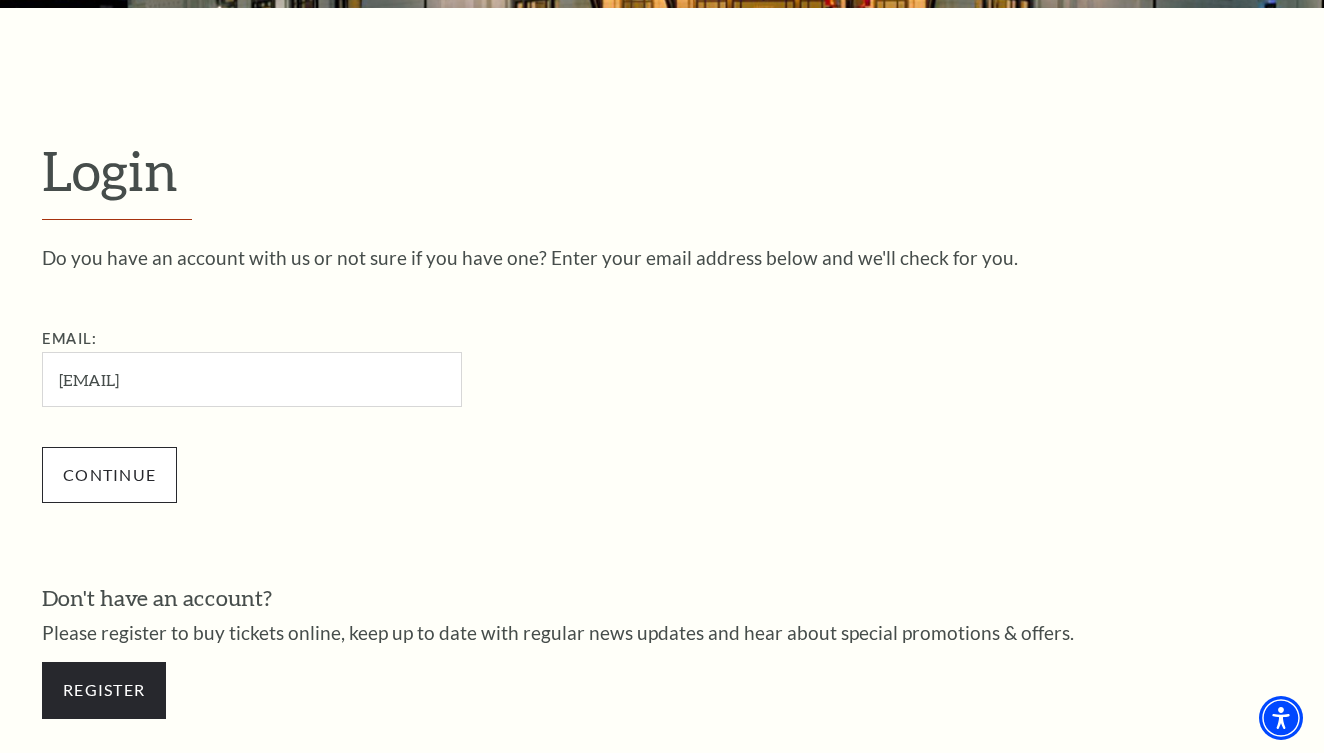 click on "Continue" at bounding box center [109, 475] 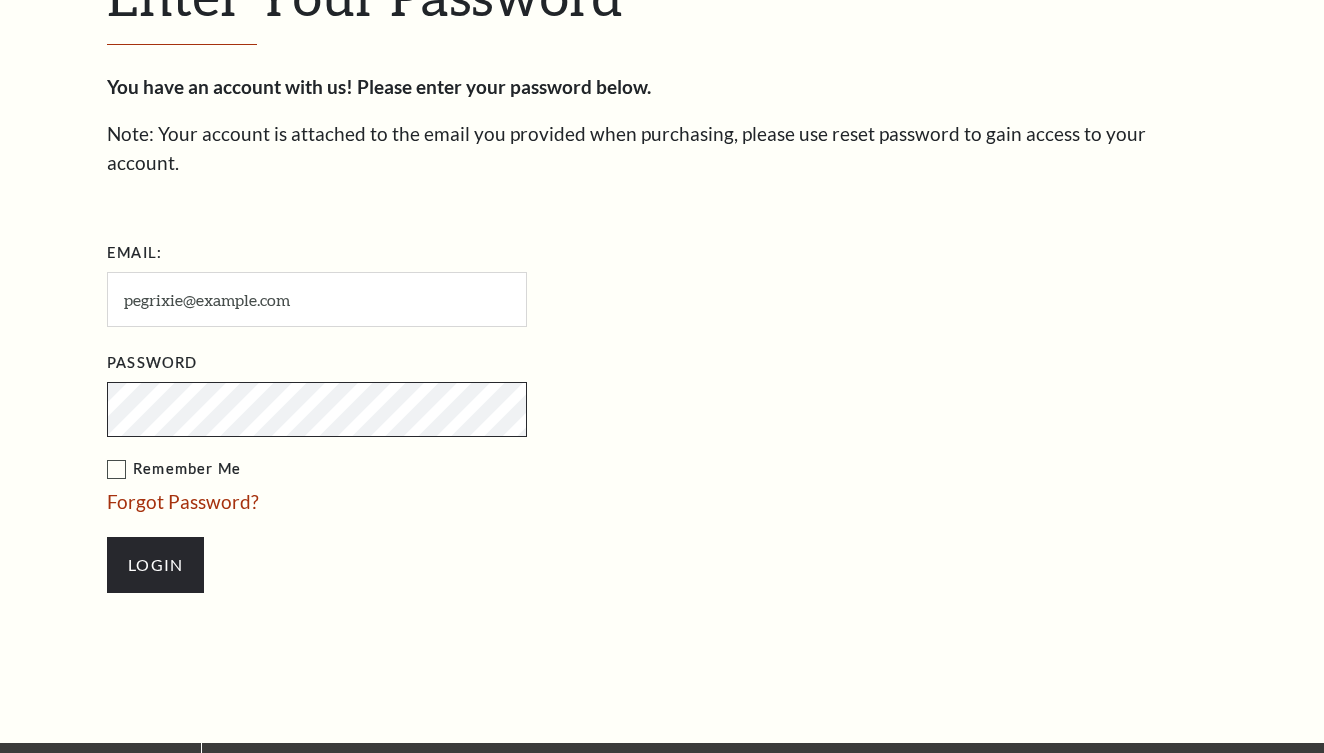 scroll, scrollTop: 0, scrollLeft: 0, axis: both 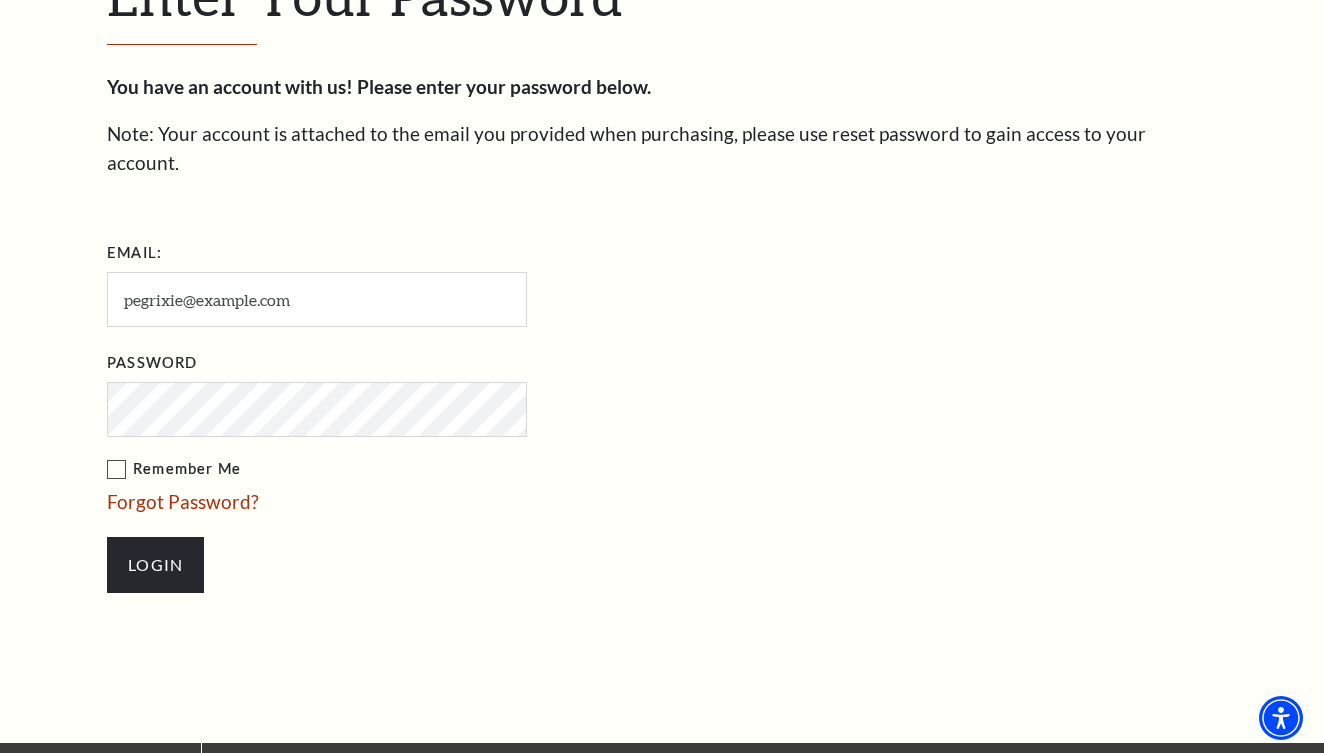 click on "Login" at bounding box center (417, 565) 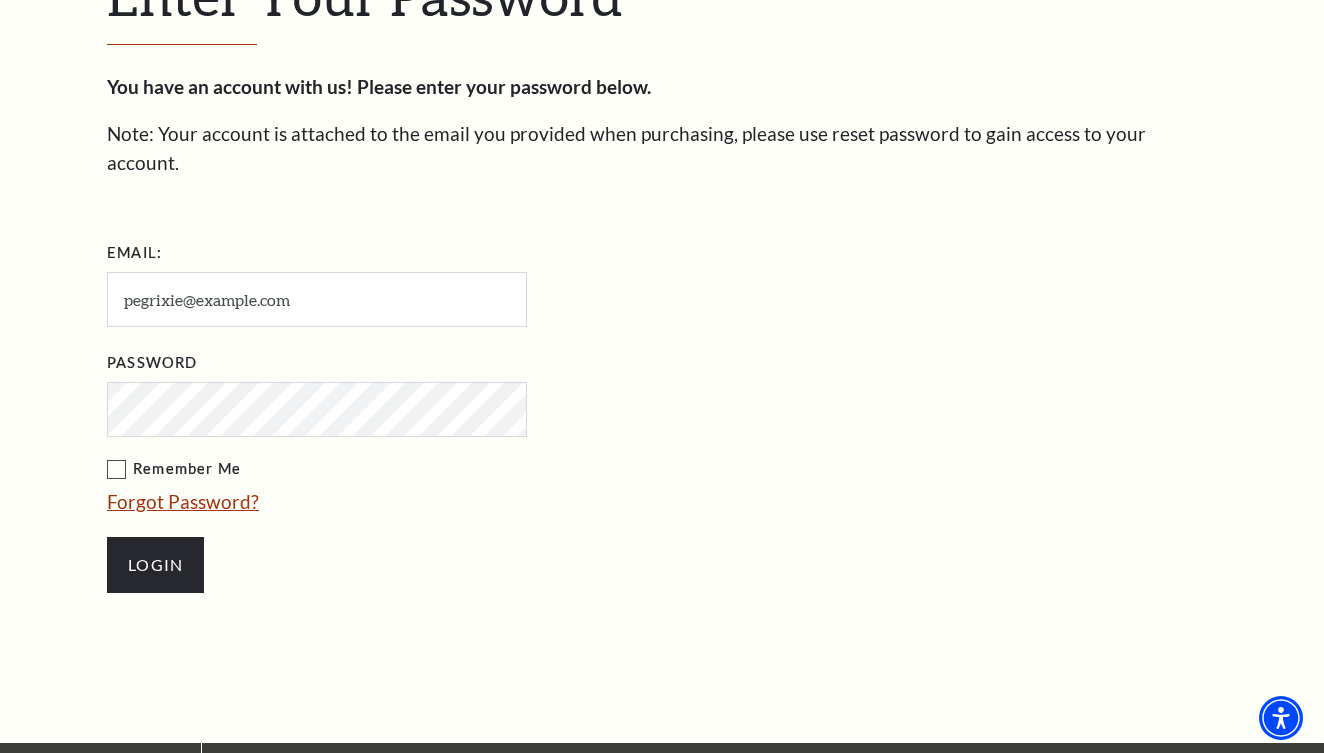 click on "Forgot Password?" at bounding box center (183, 501) 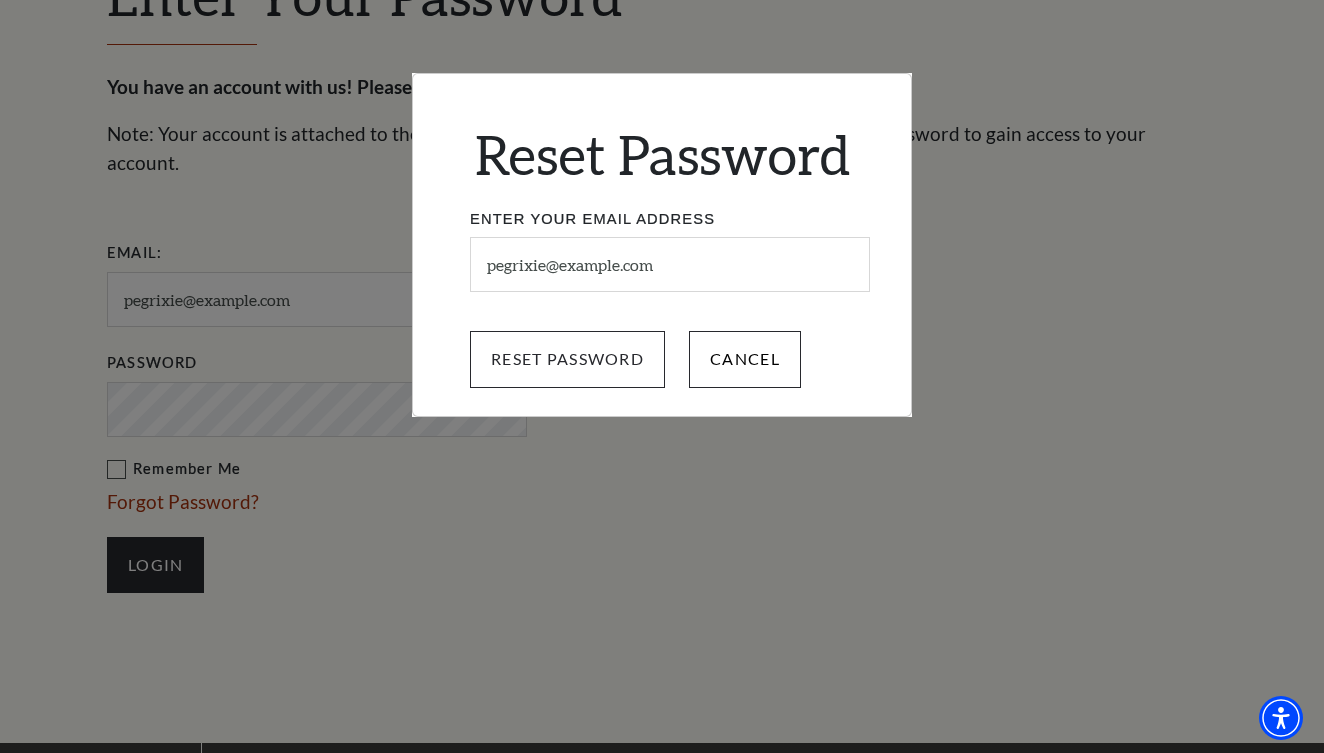 click on "Reset Password" at bounding box center (567, 359) 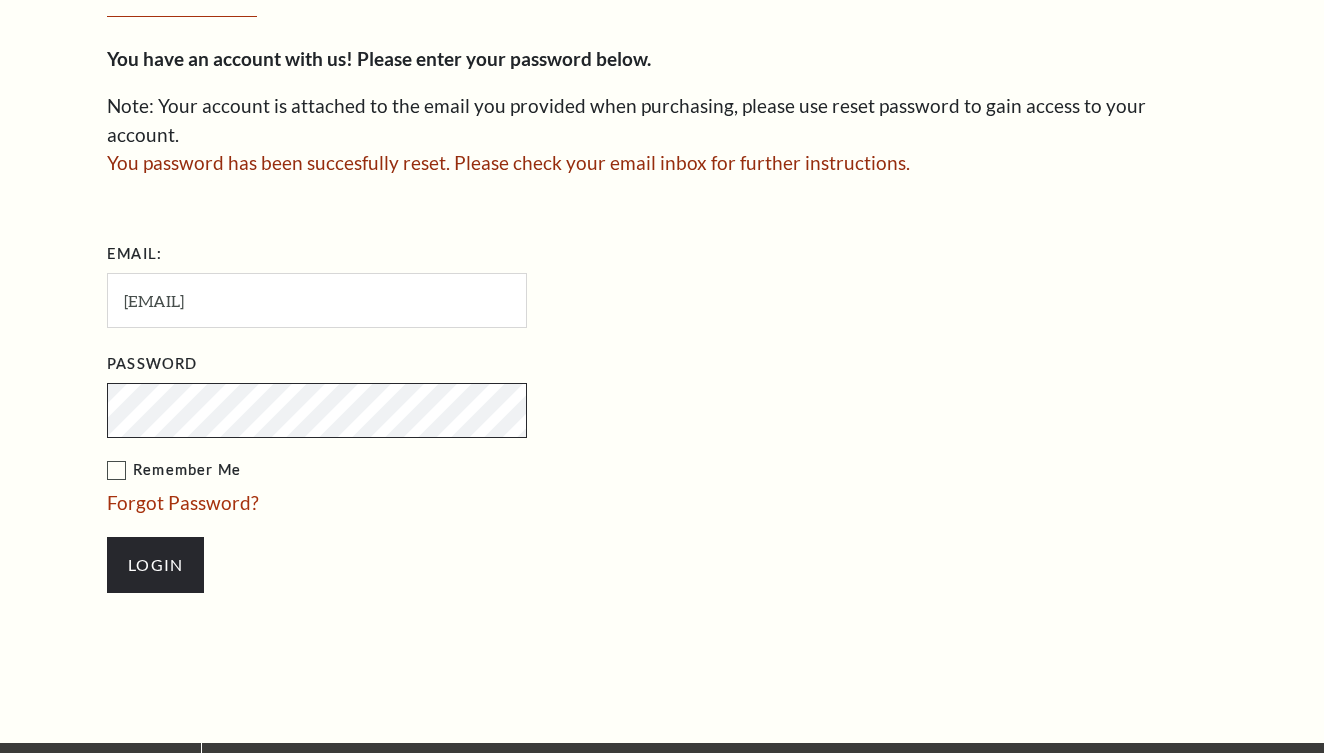scroll, scrollTop: 0, scrollLeft: 0, axis: both 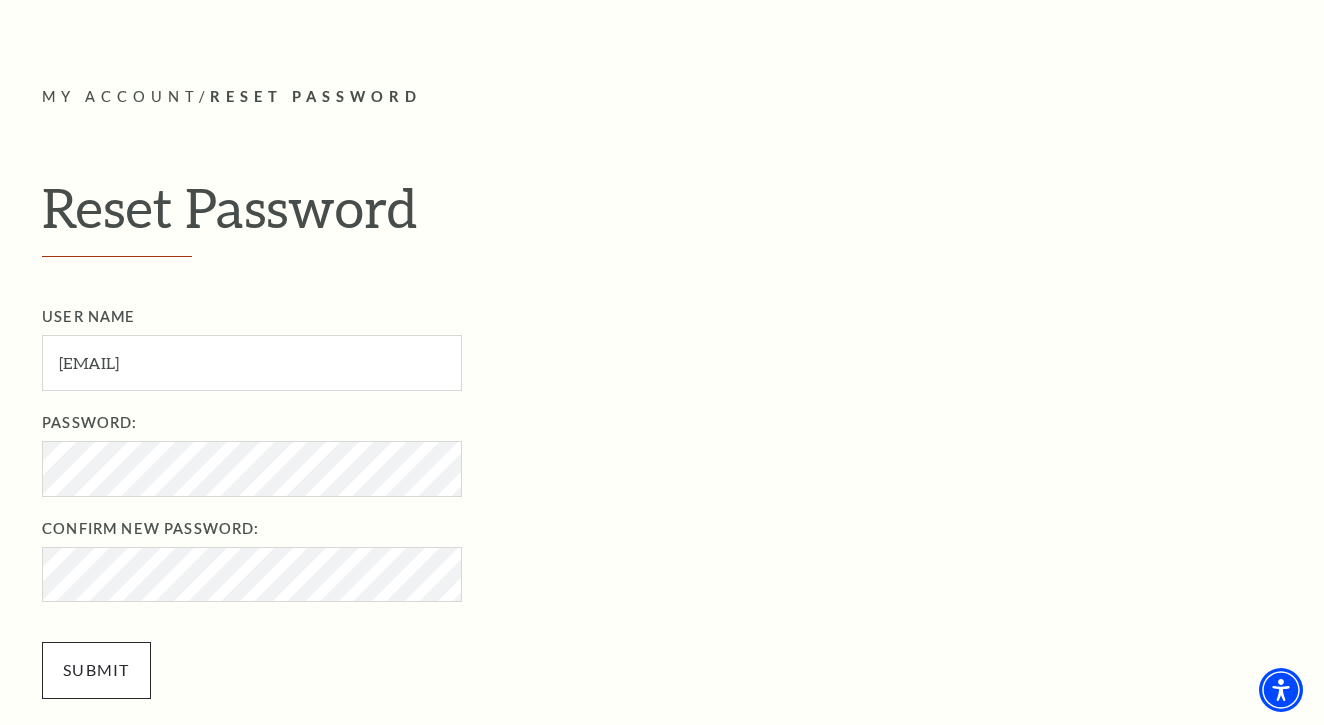click on "Submit" at bounding box center [96, 670] 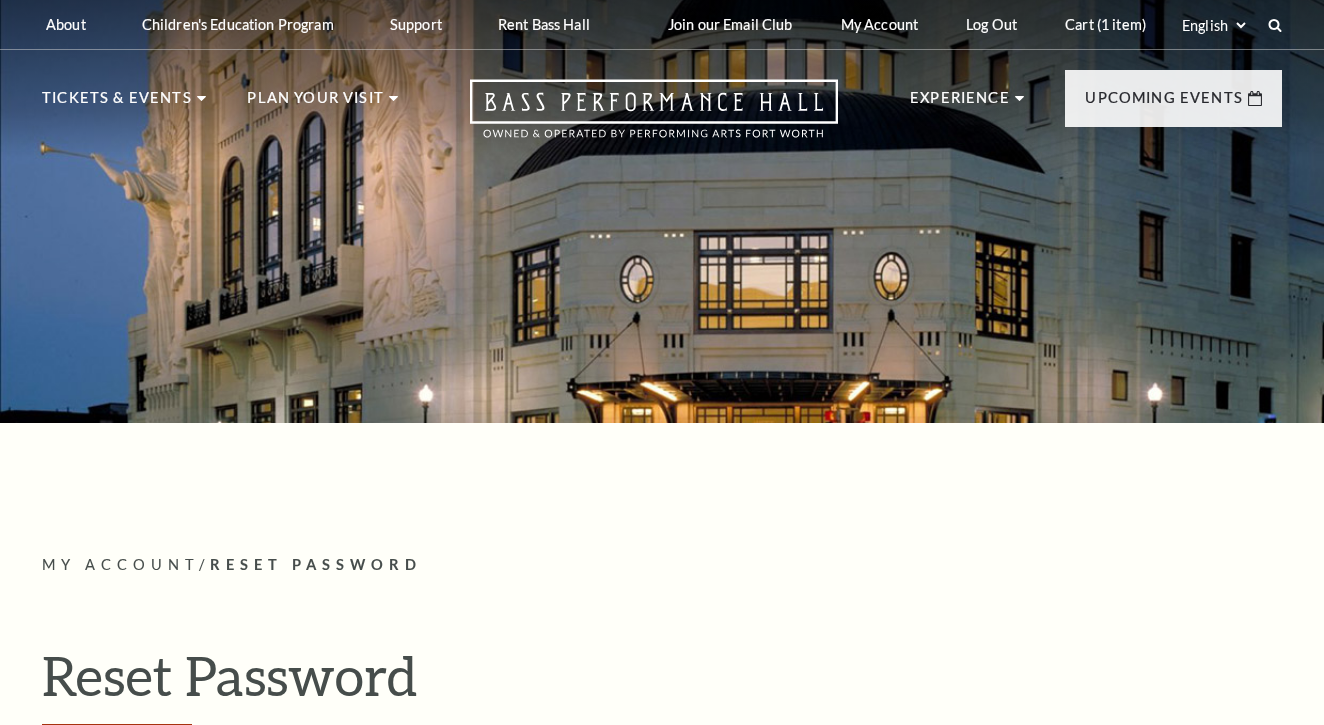 scroll, scrollTop: 0, scrollLeft: 0, axis: both 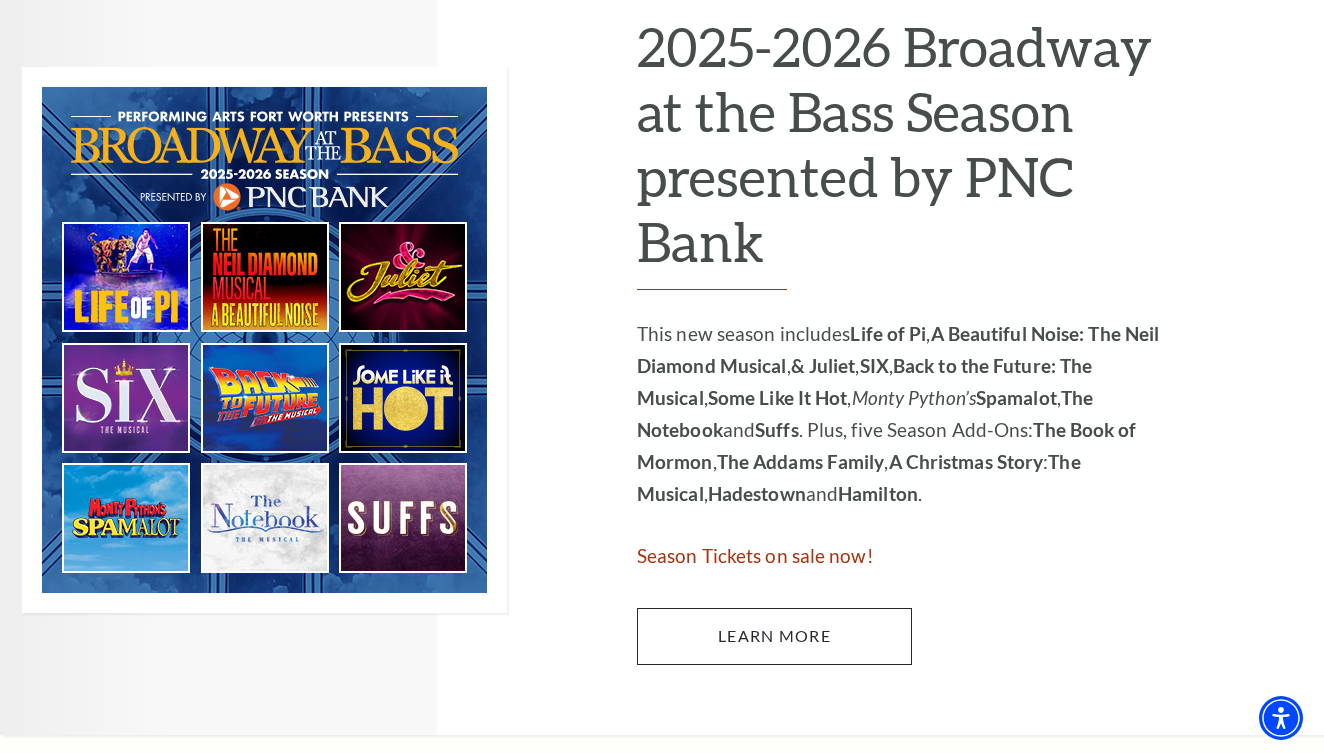 click on "Learn More" at bounding box center [774, 636] 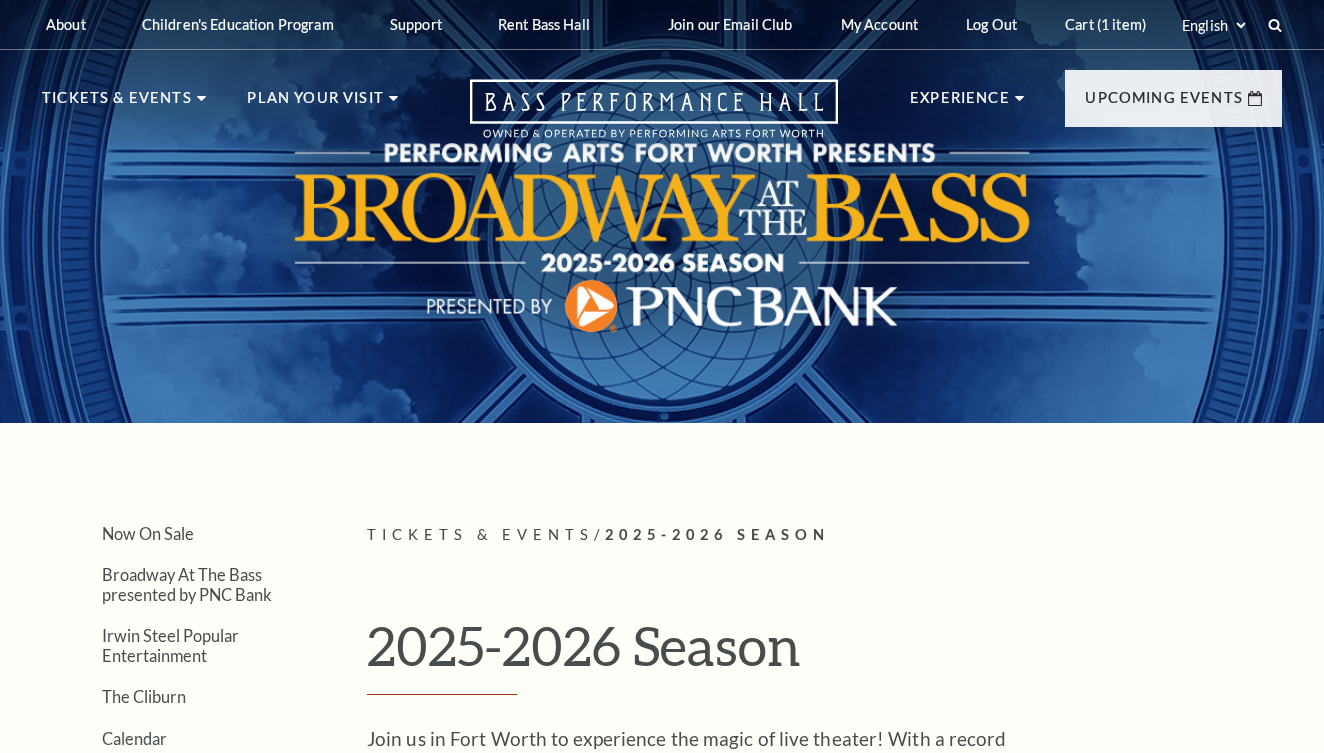 scroll, scrollTop: 0, scrollLeft: 0, axis: both 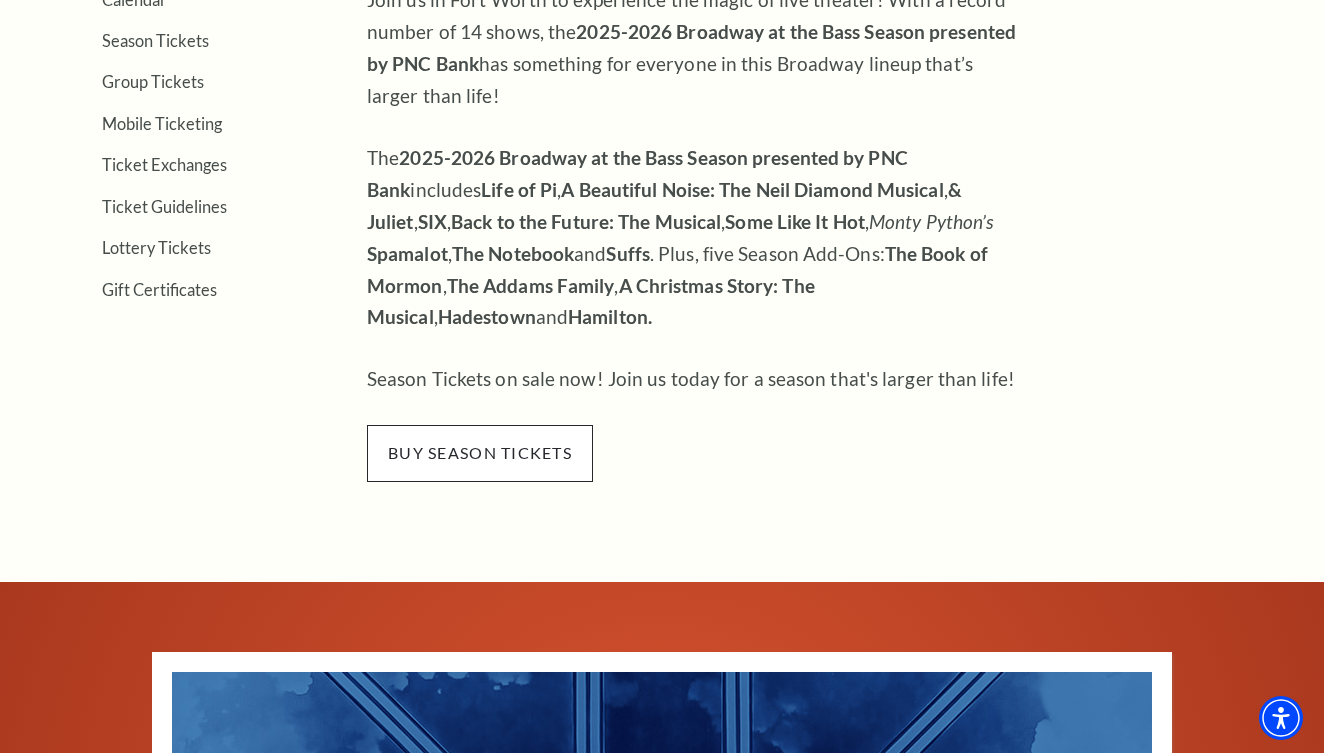 click on "buy season tickets" at bounding box center (480, 453) 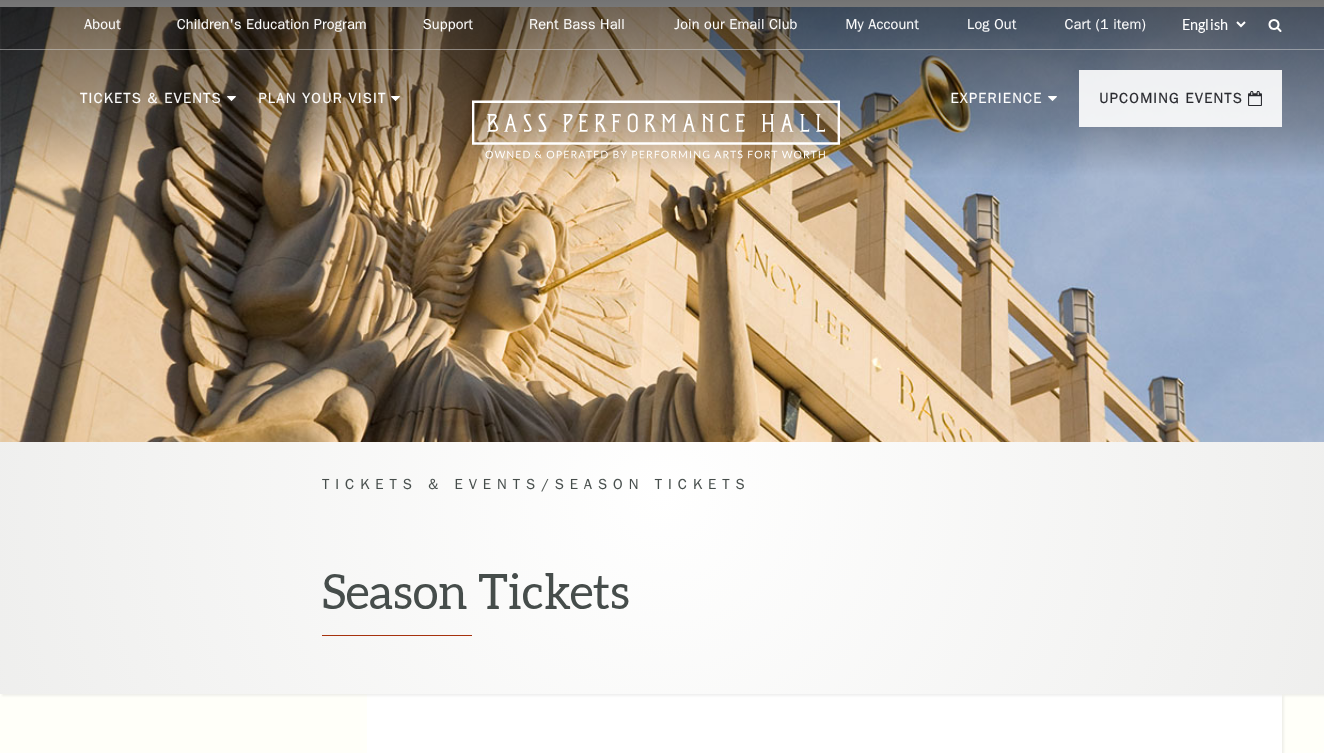 scroll, scrollTop: 0, scrollLeft: 0, axis: both 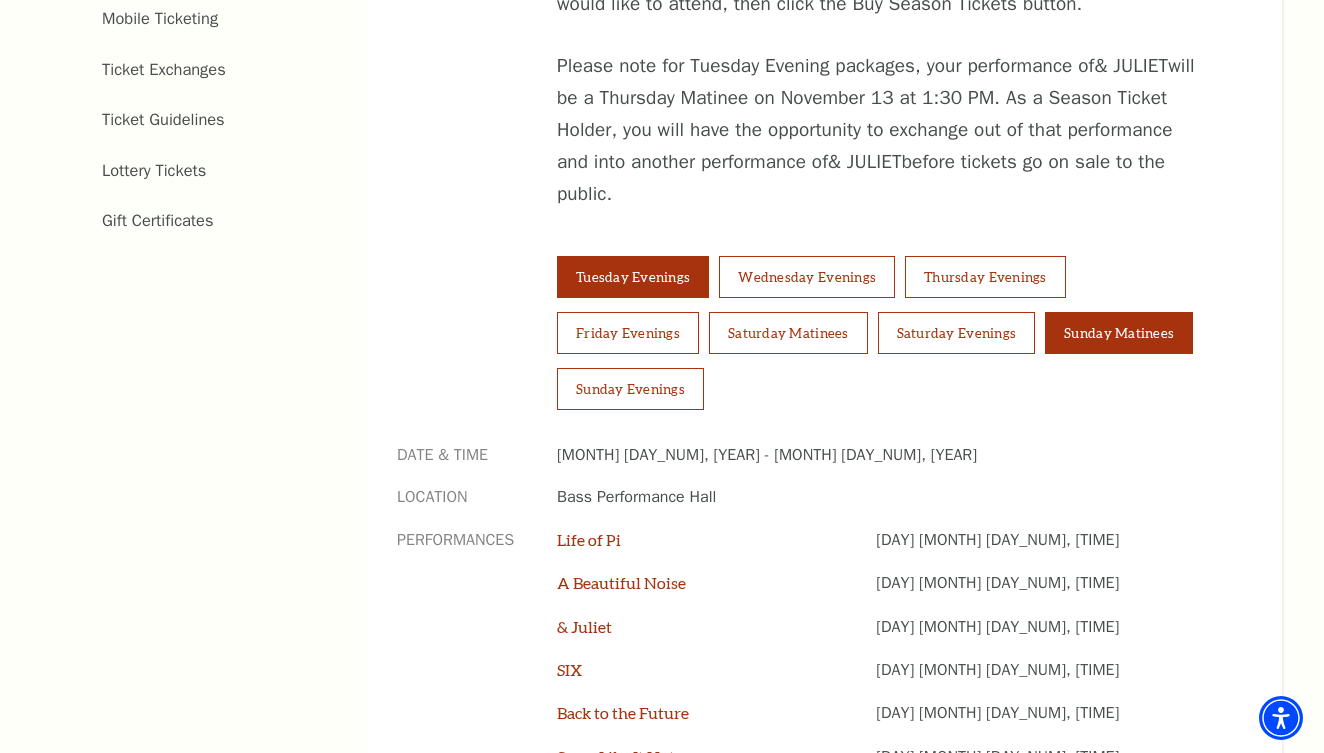 click on "Sunday Matinees" at bounding box center (1119, 333) 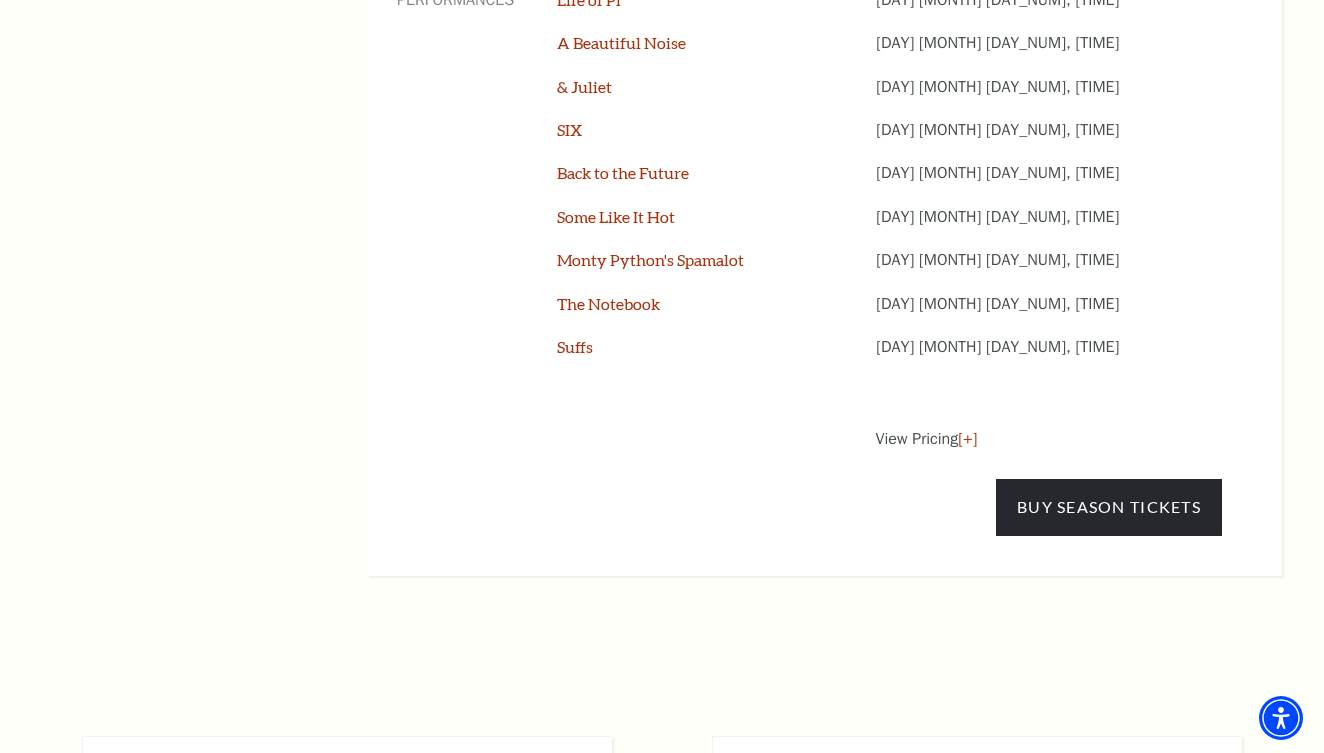 scroll, scrollTop: 1807, scrollLeft: 0, axis: vertical 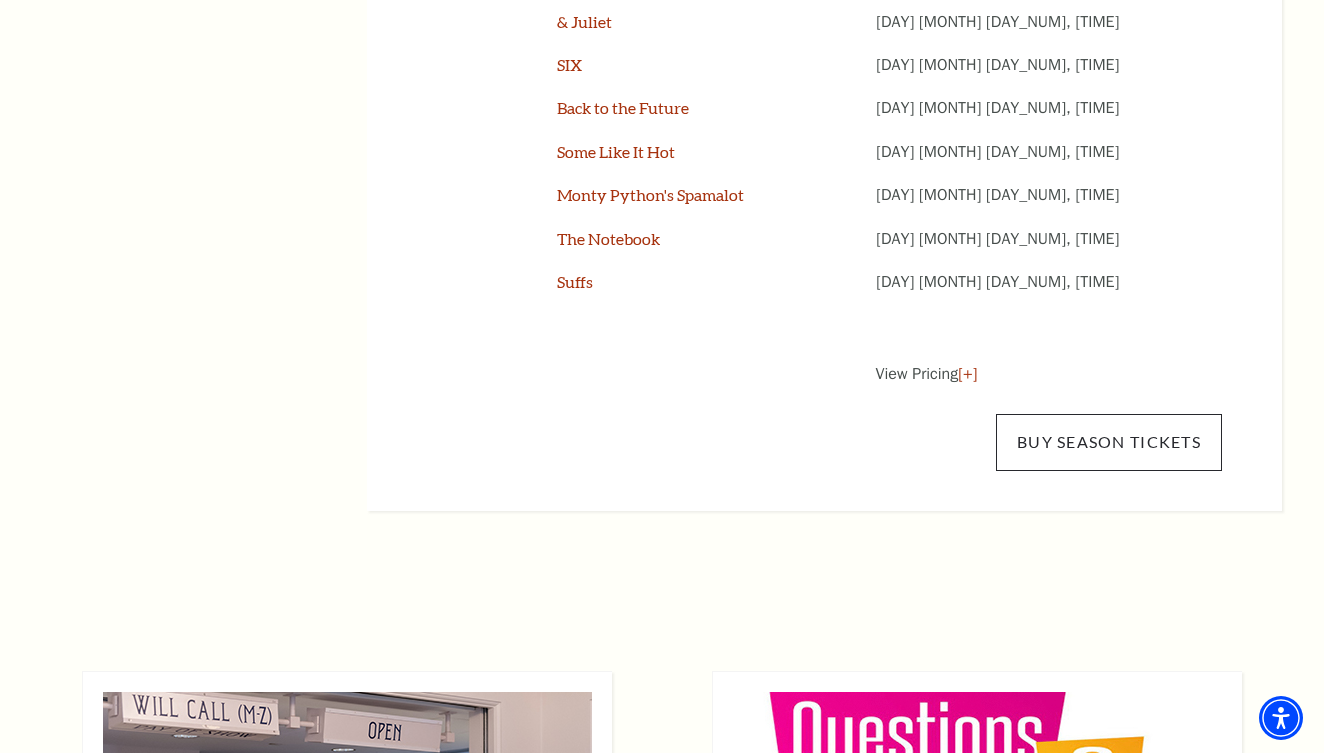 click on "Buy Season Tickets" at bounding box center [1109, 442] 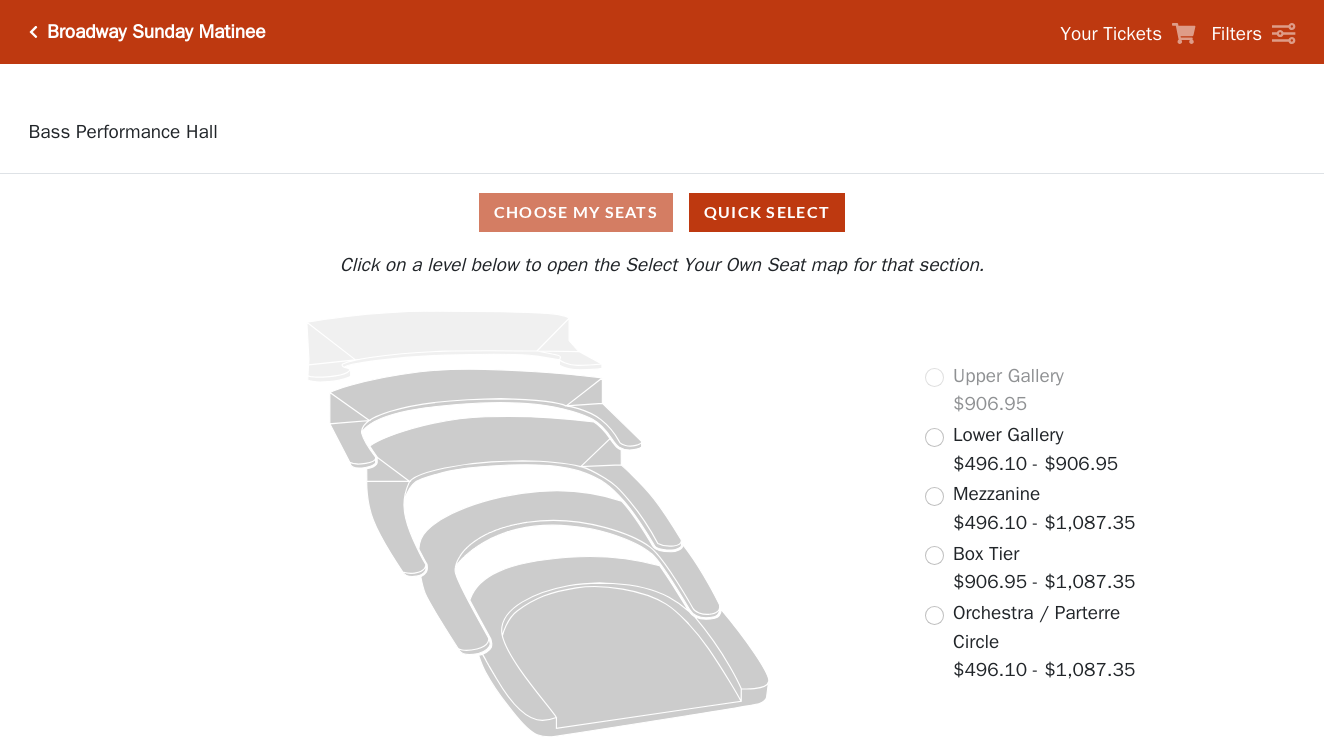 scroll, scrollTop: 0, scrollLeft: 0, axis: both 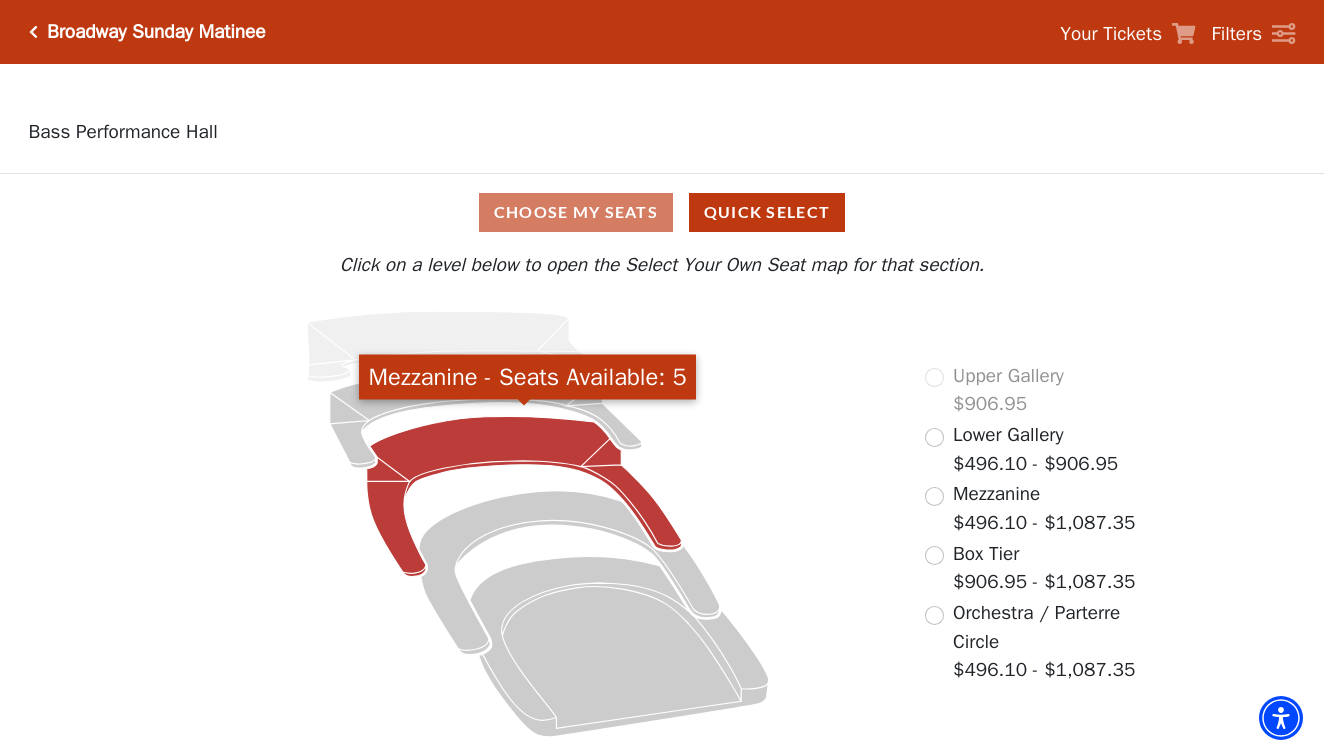 click 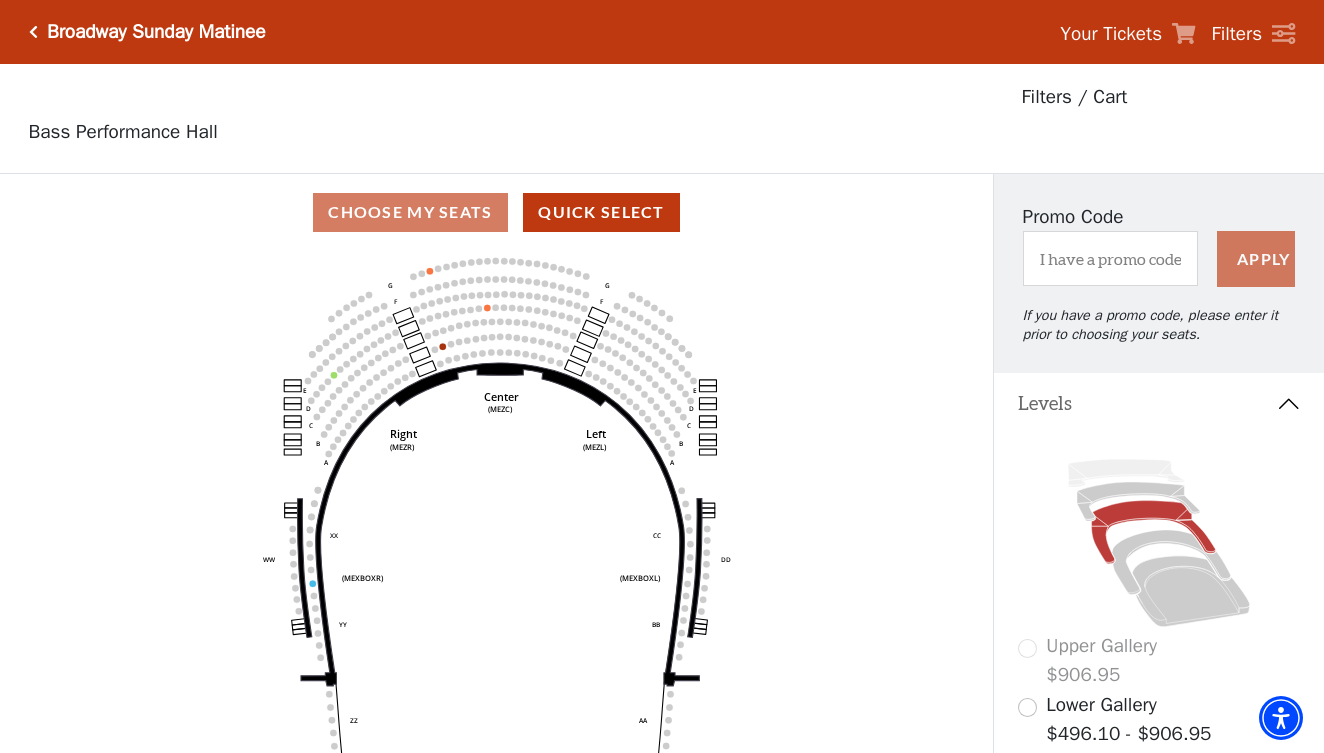 scroll, scrollTop: 93, scrollLeft: 0, axis: vertical 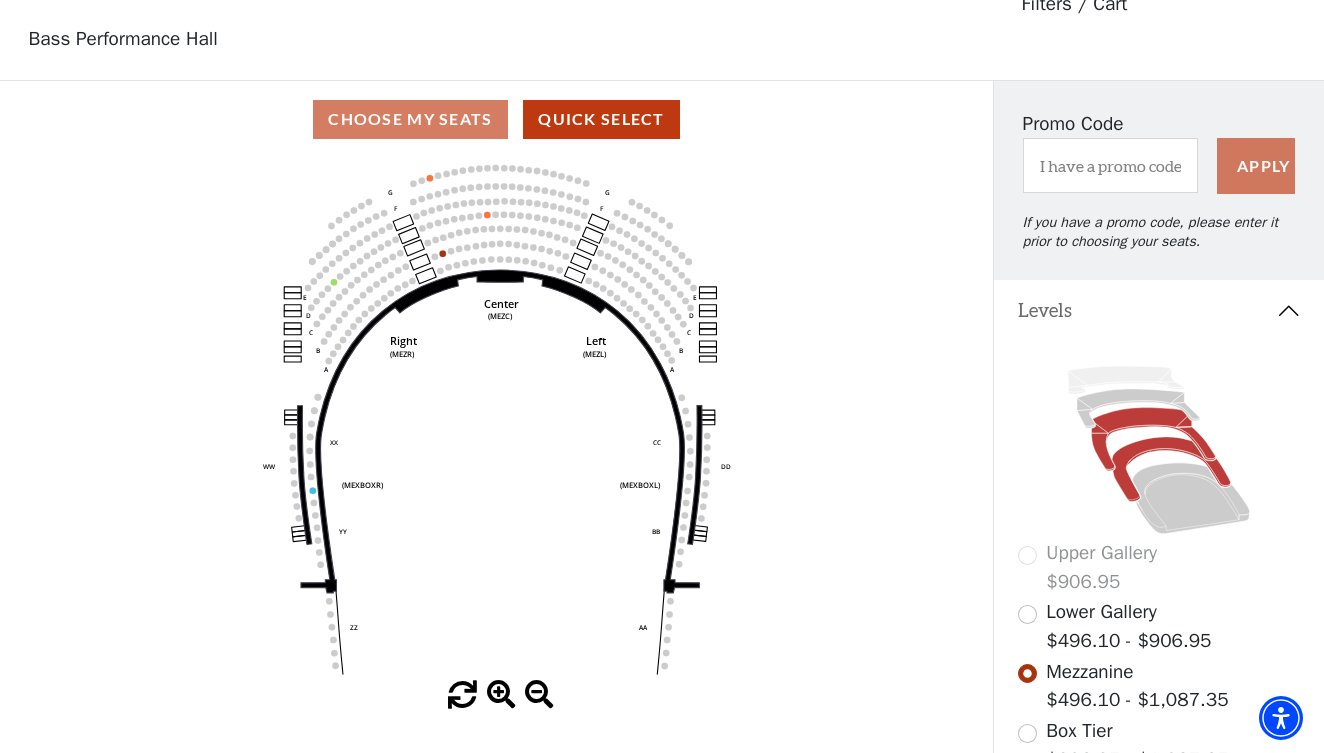 click 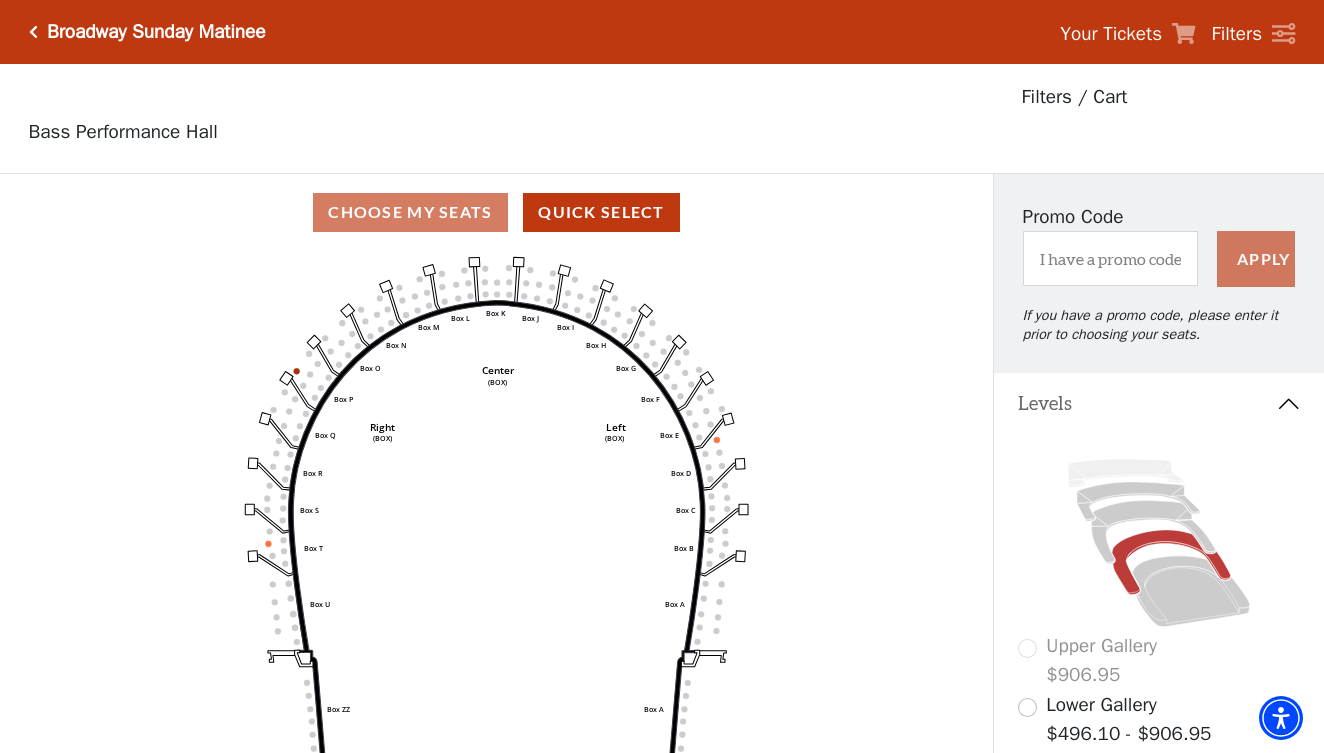 scroll, scrollTop: 93, scrollLeft: 0, axis: vertical 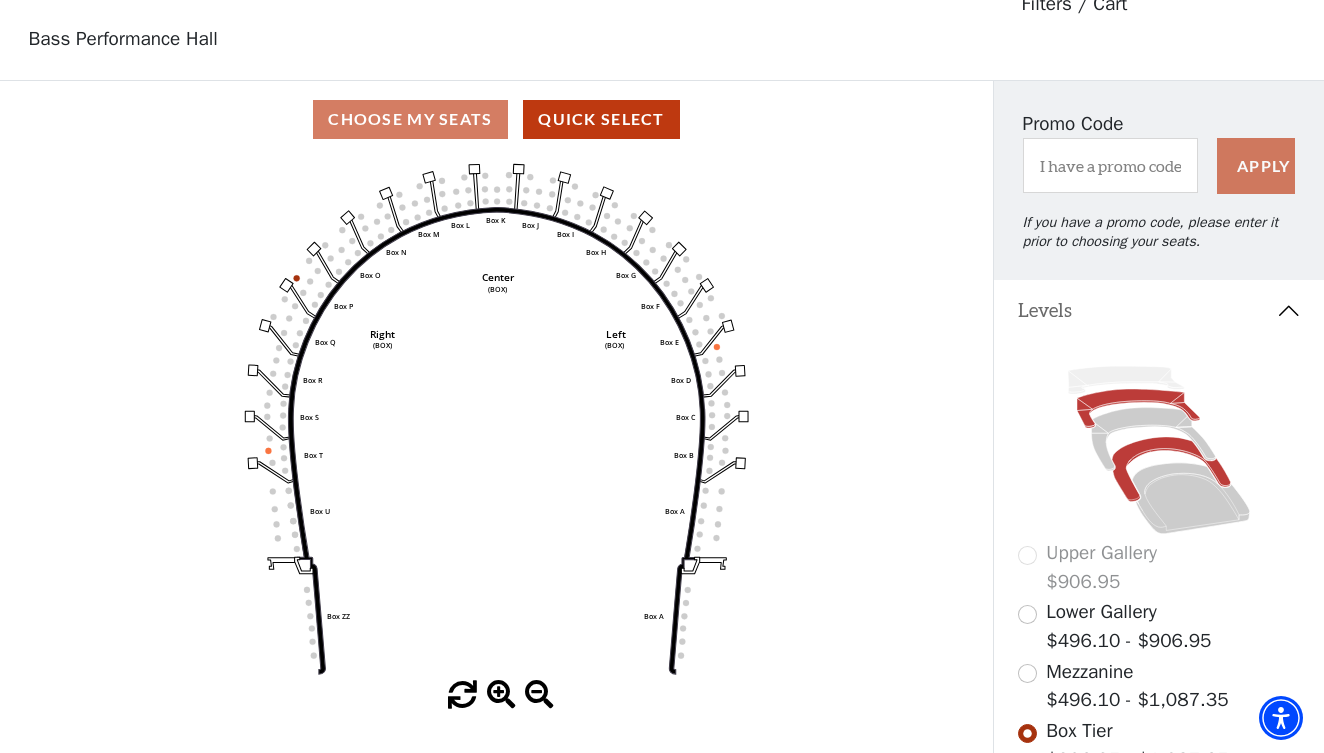 click 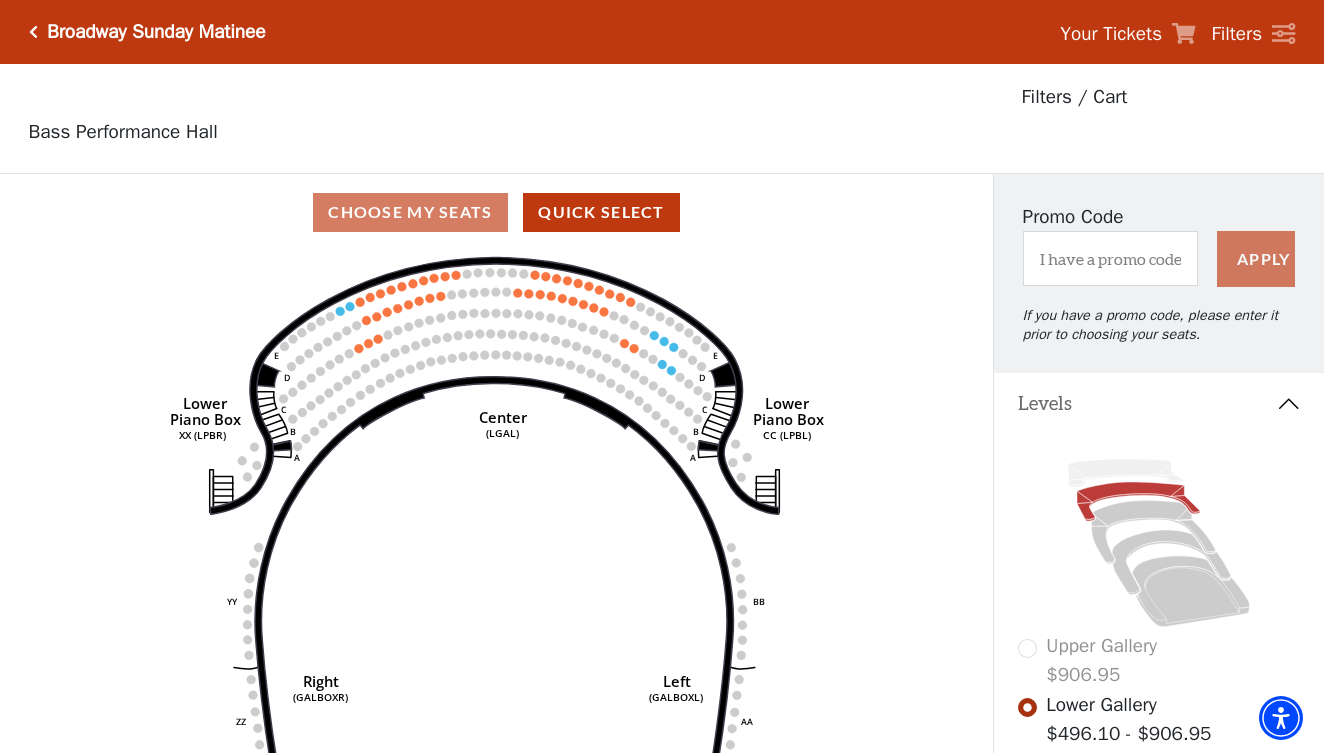 scroll, scrollTop: 93, scrollLeft: 0, axis: vertical 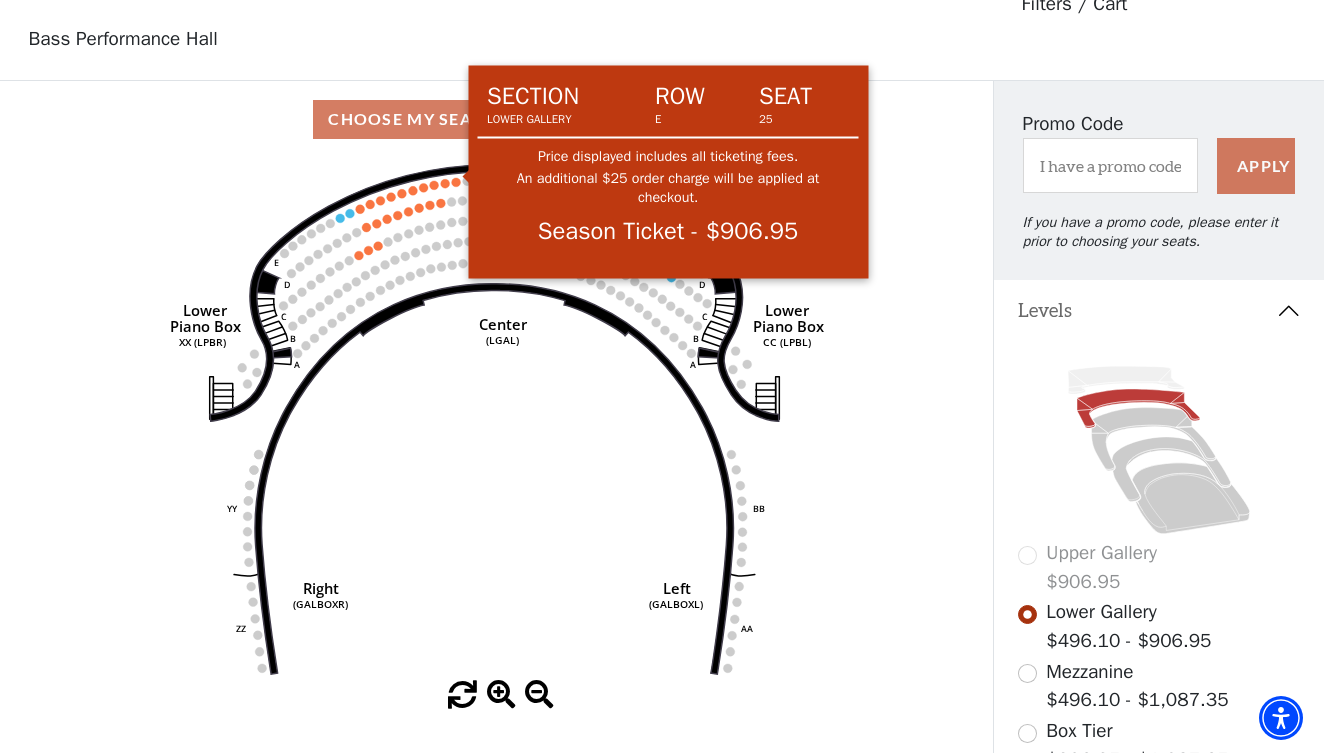 click 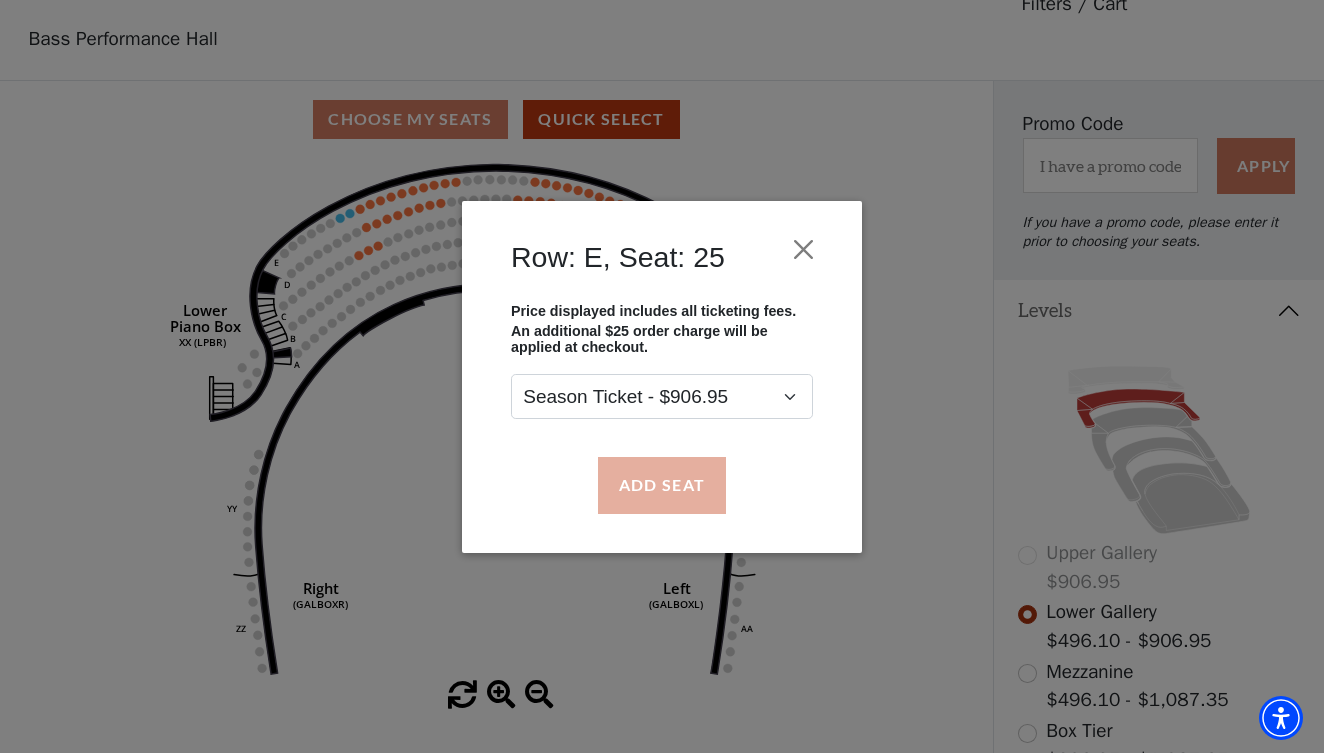 click on "Add Seat" at bounding box center (662, 485) 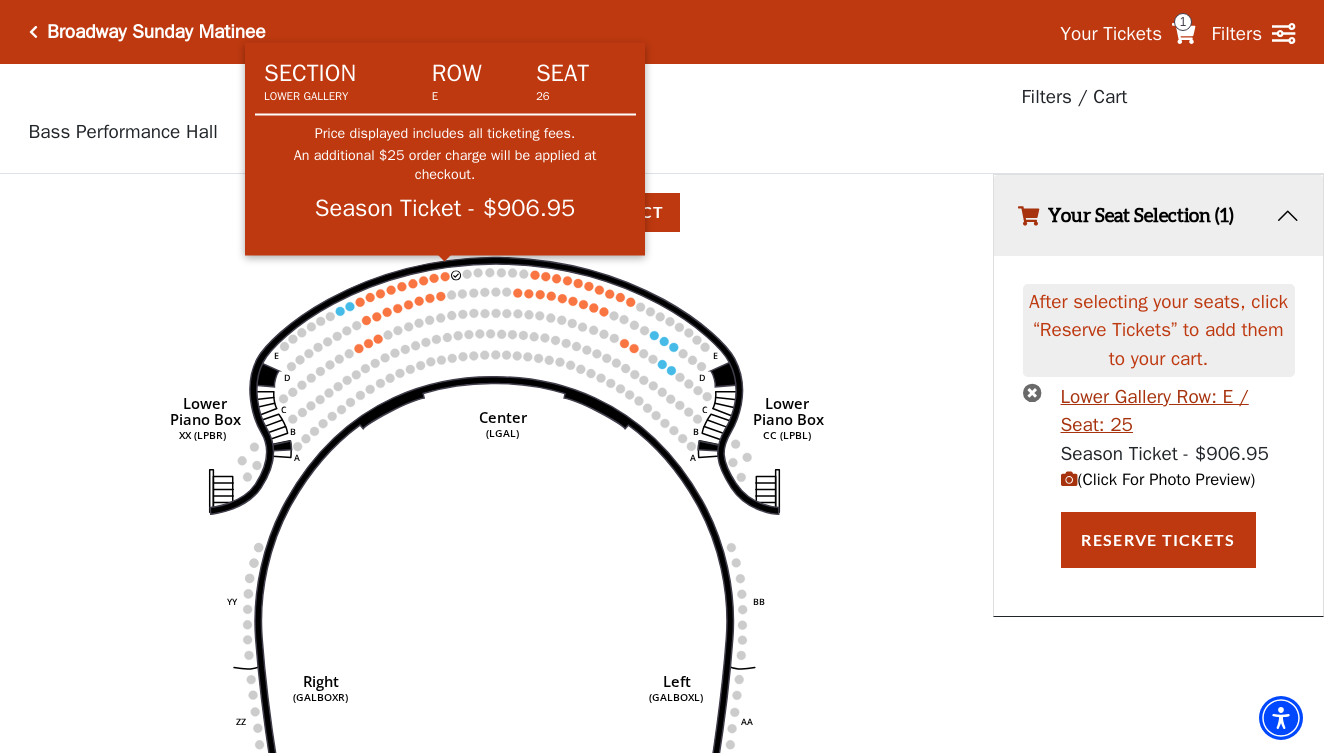 click 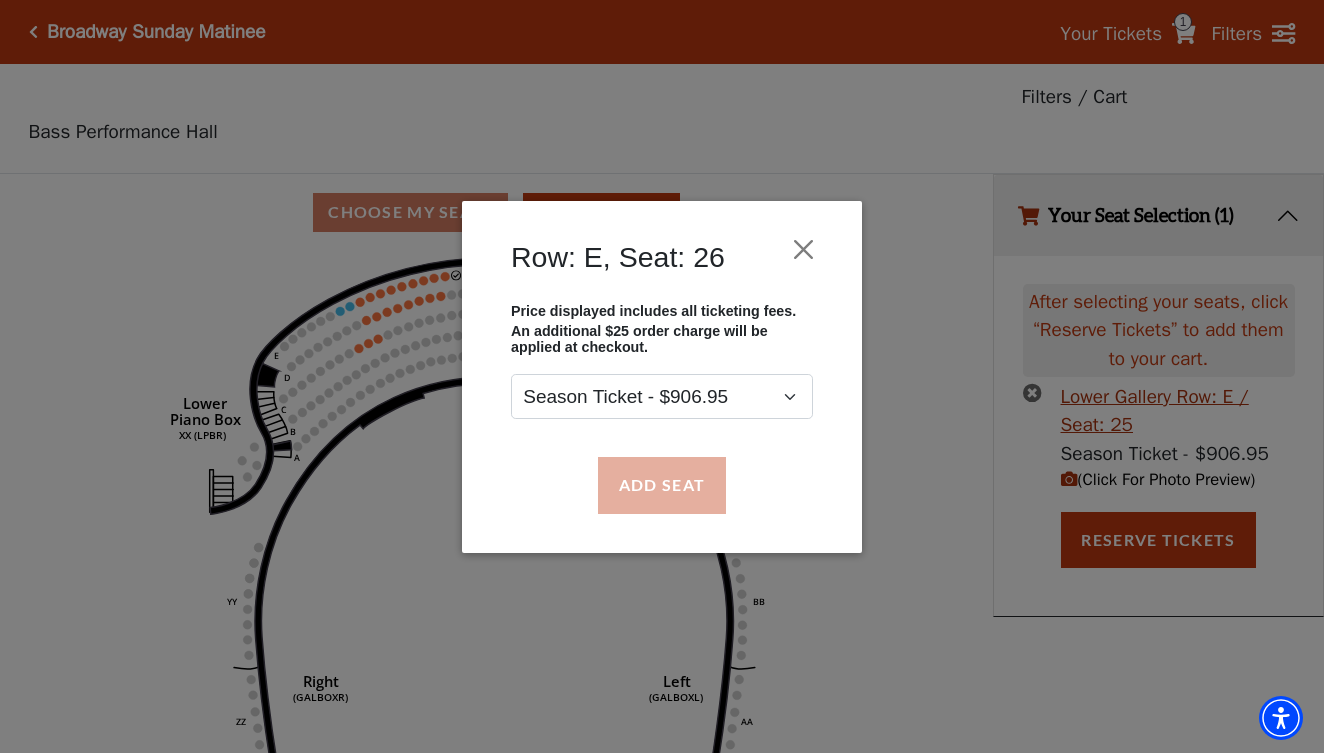click on "Add Seat" at bounding box center (662, 485) 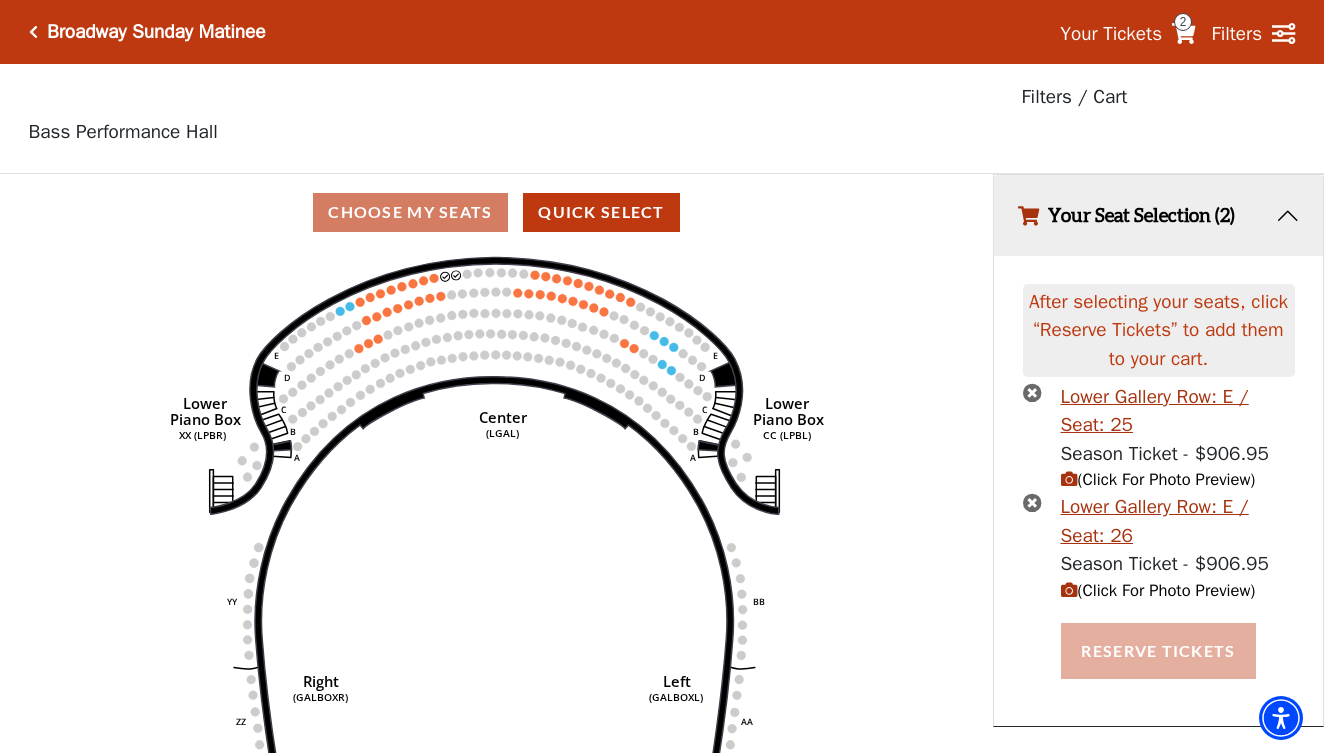click on "Reserve Tickets" at bounding box center [1158, 651] 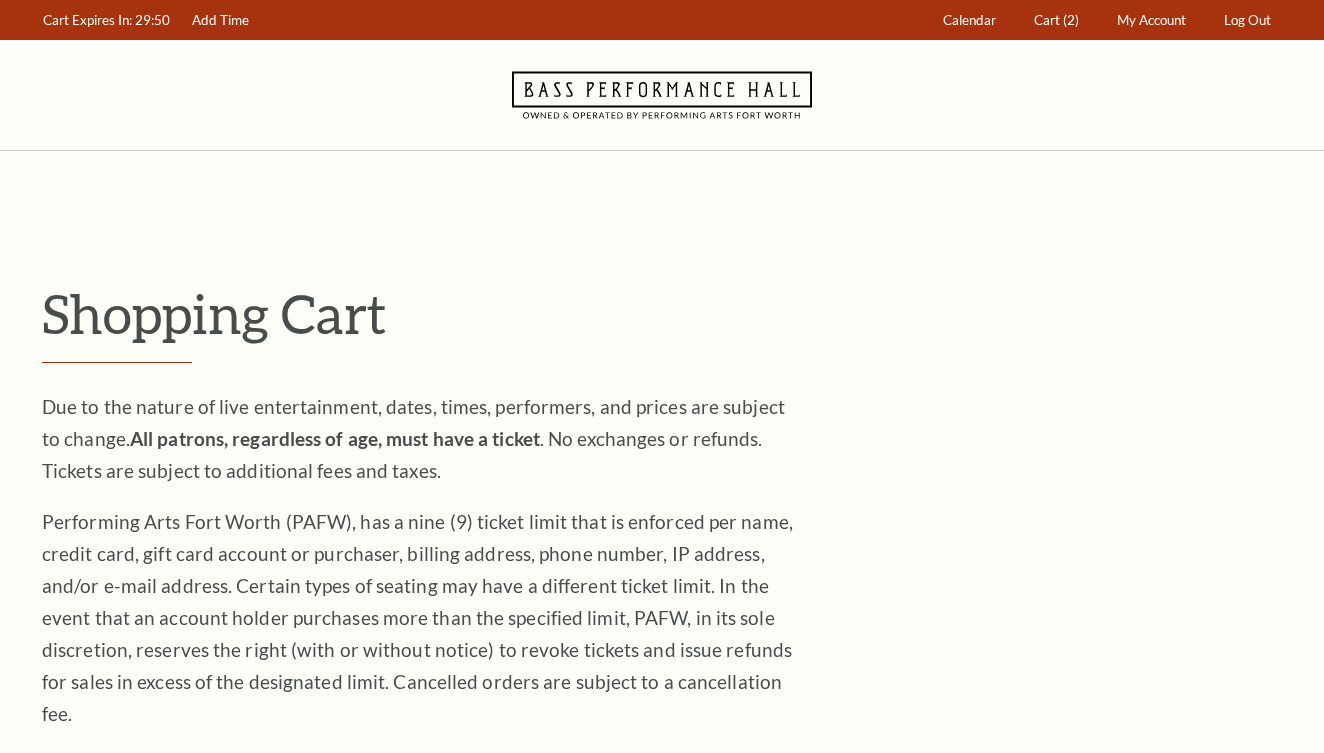 scroll, scrollTop: 0, scrollLeft: 0, axis: both 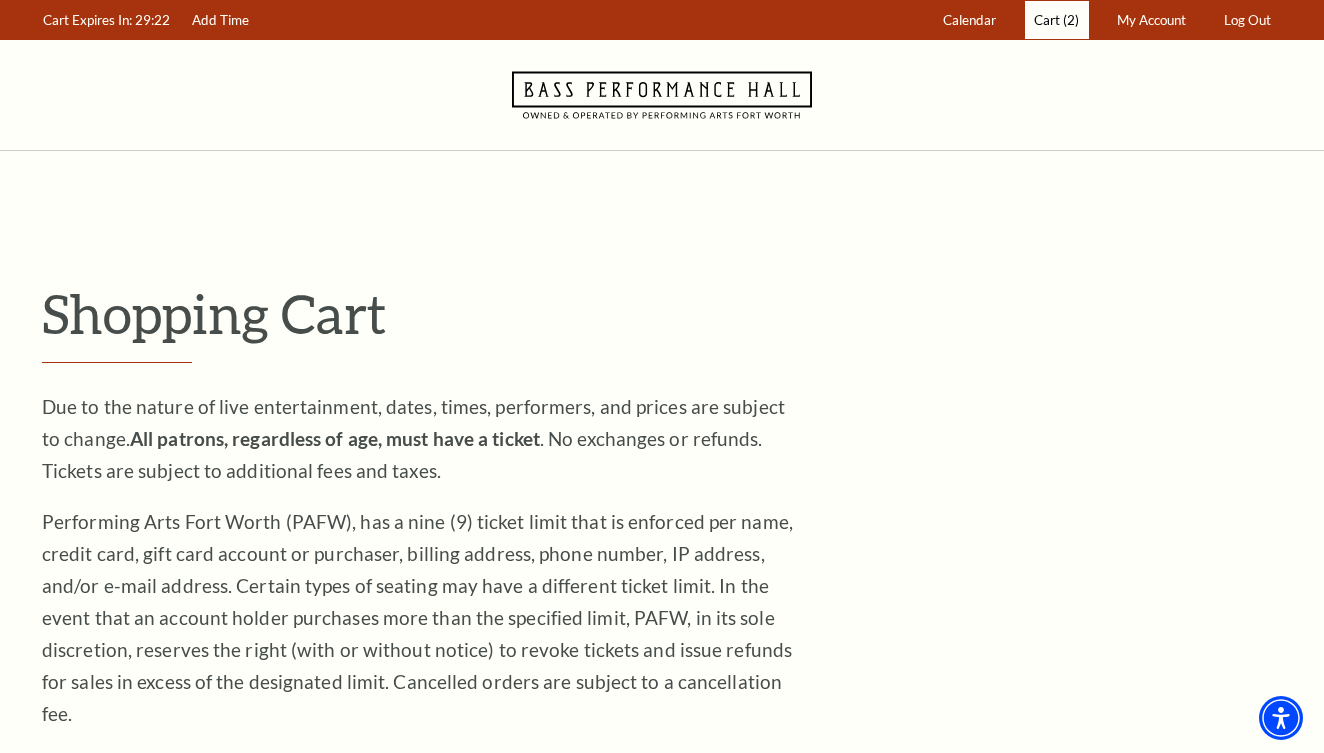 click on "Cart" at bounding box center (1047, 20) 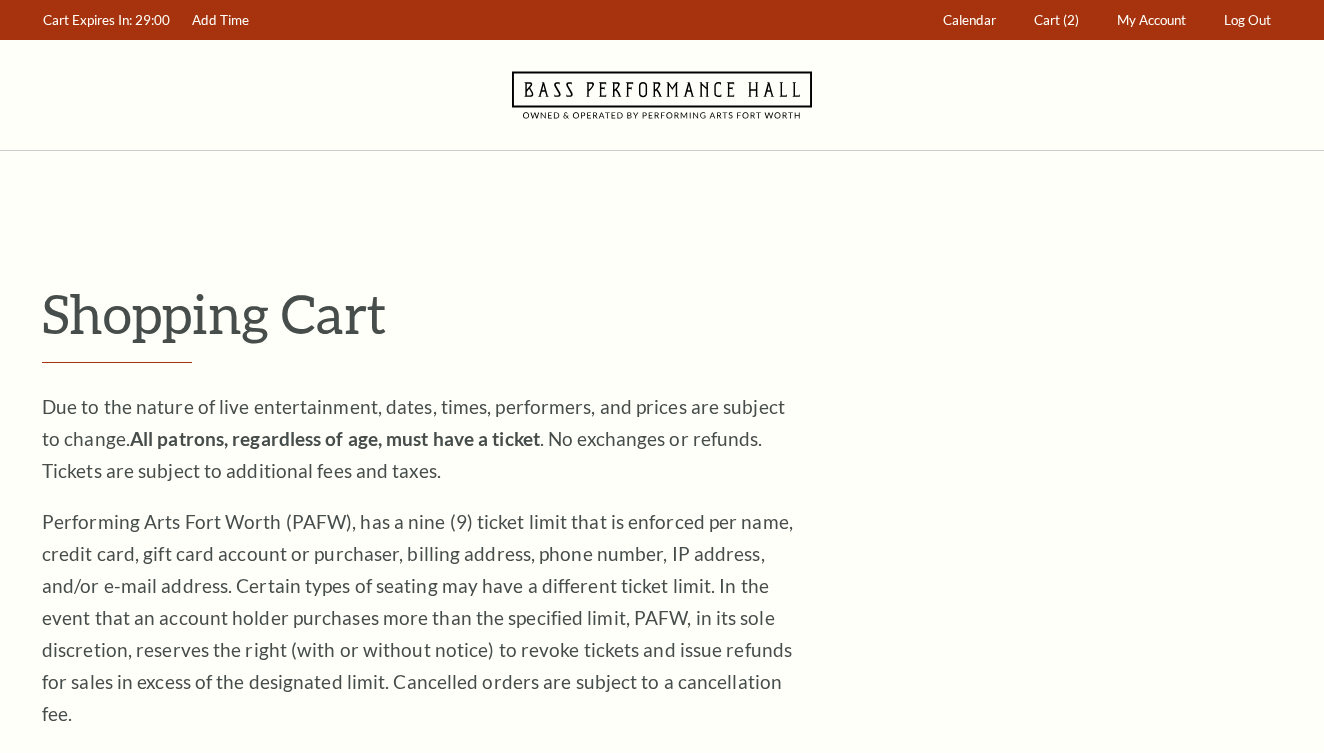 scroll, scrollTop: 0, scrollLeft: 0, axis: both 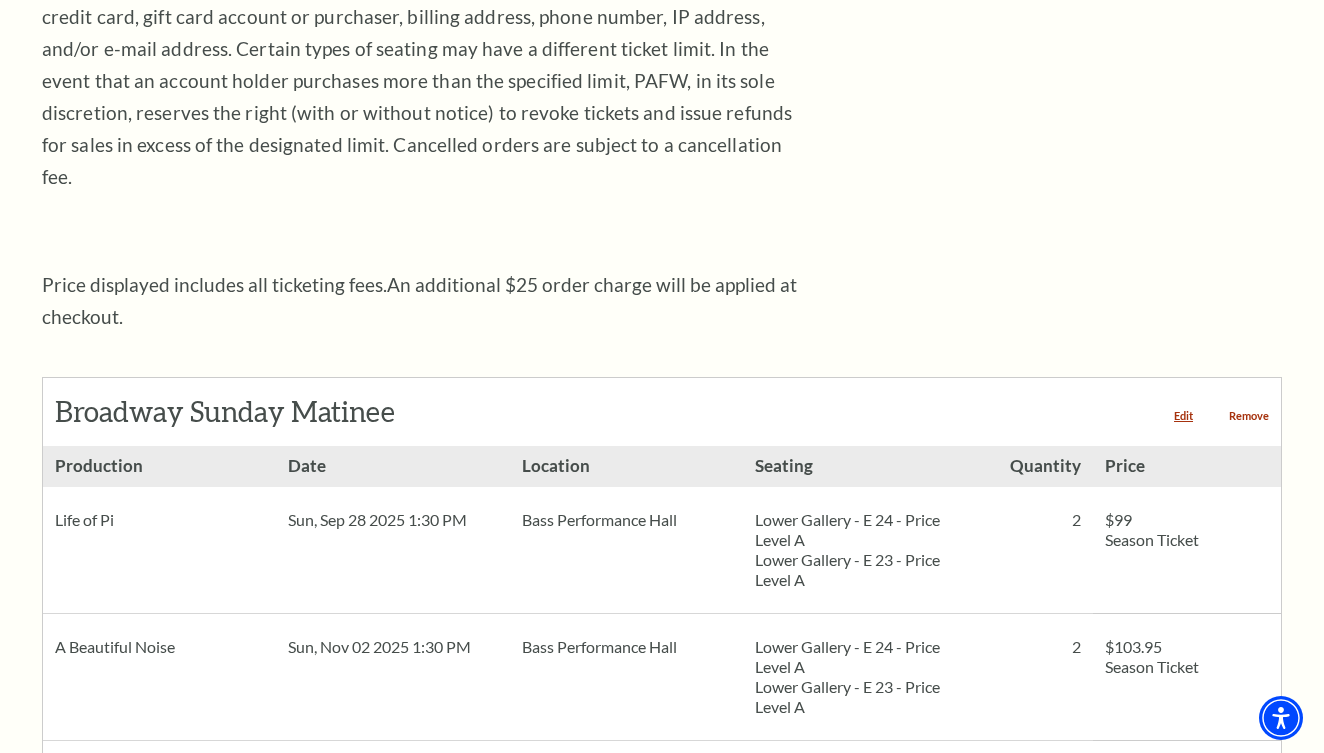 click on "Remove" at bounding box center (1249, 415) 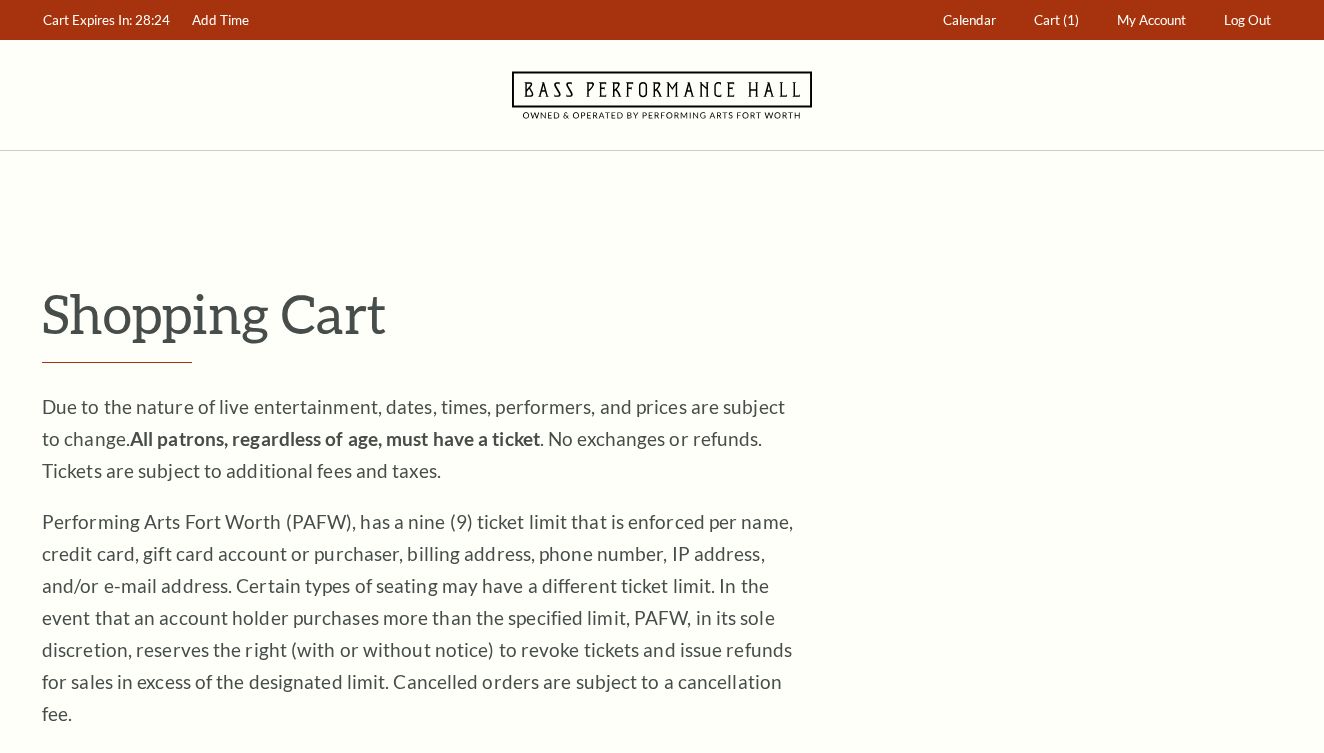 scroll, scrollTop: 0, scrollLeft: 0, axis: both 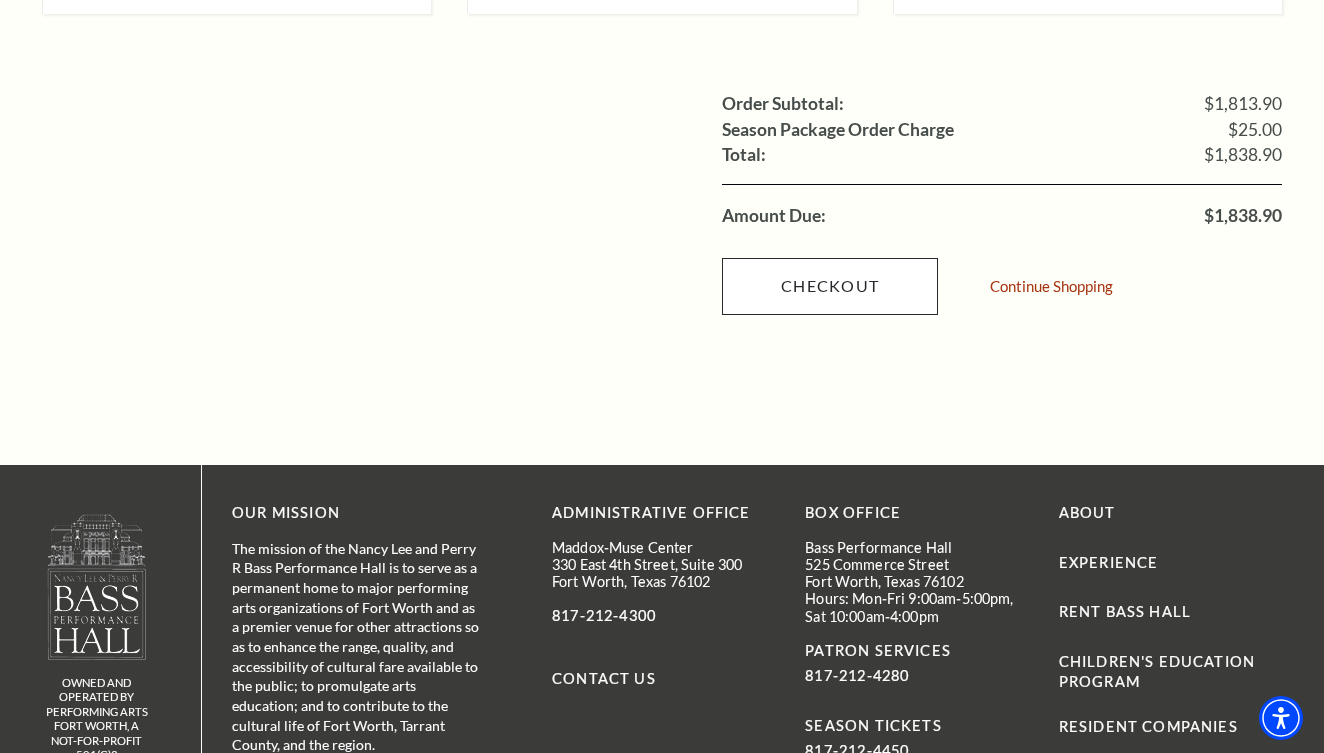 click on "Checkout" at bounding box center (830, 286) 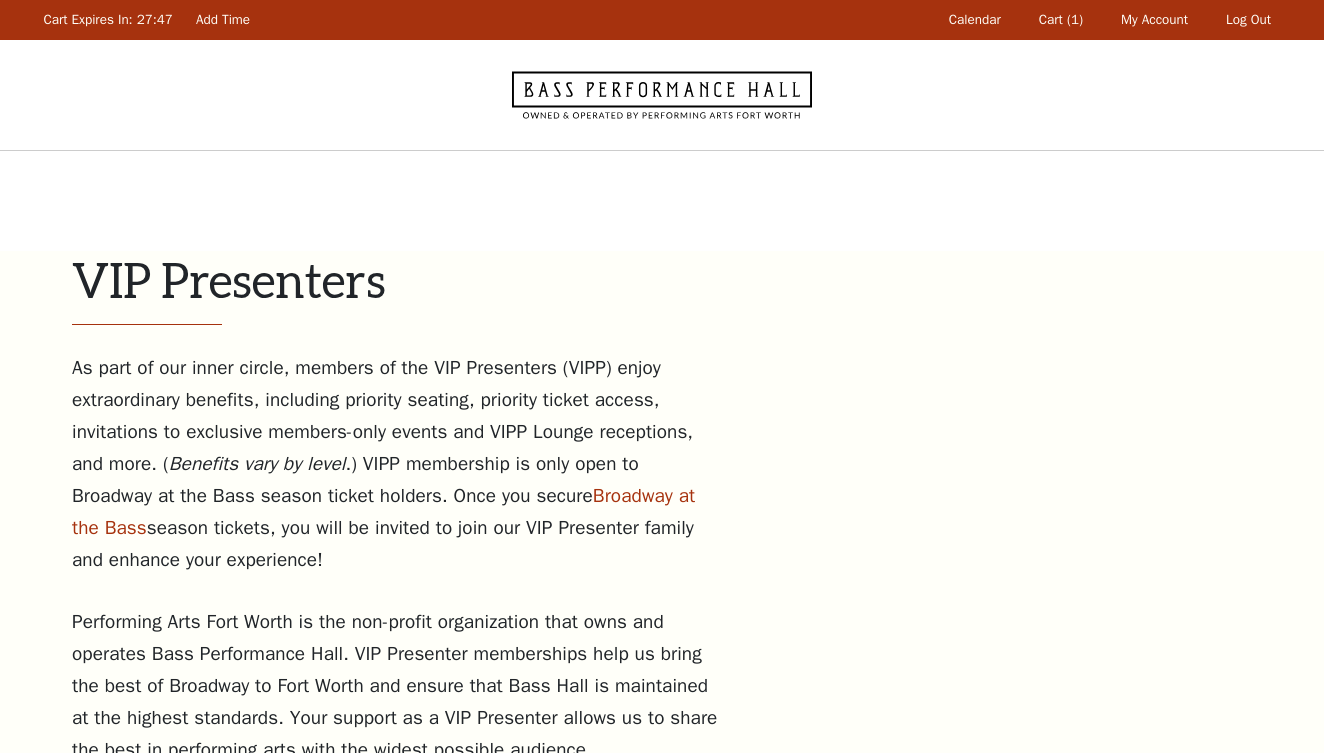 scroll, scrollTop: 0, scrollLeft: 0, axis: both 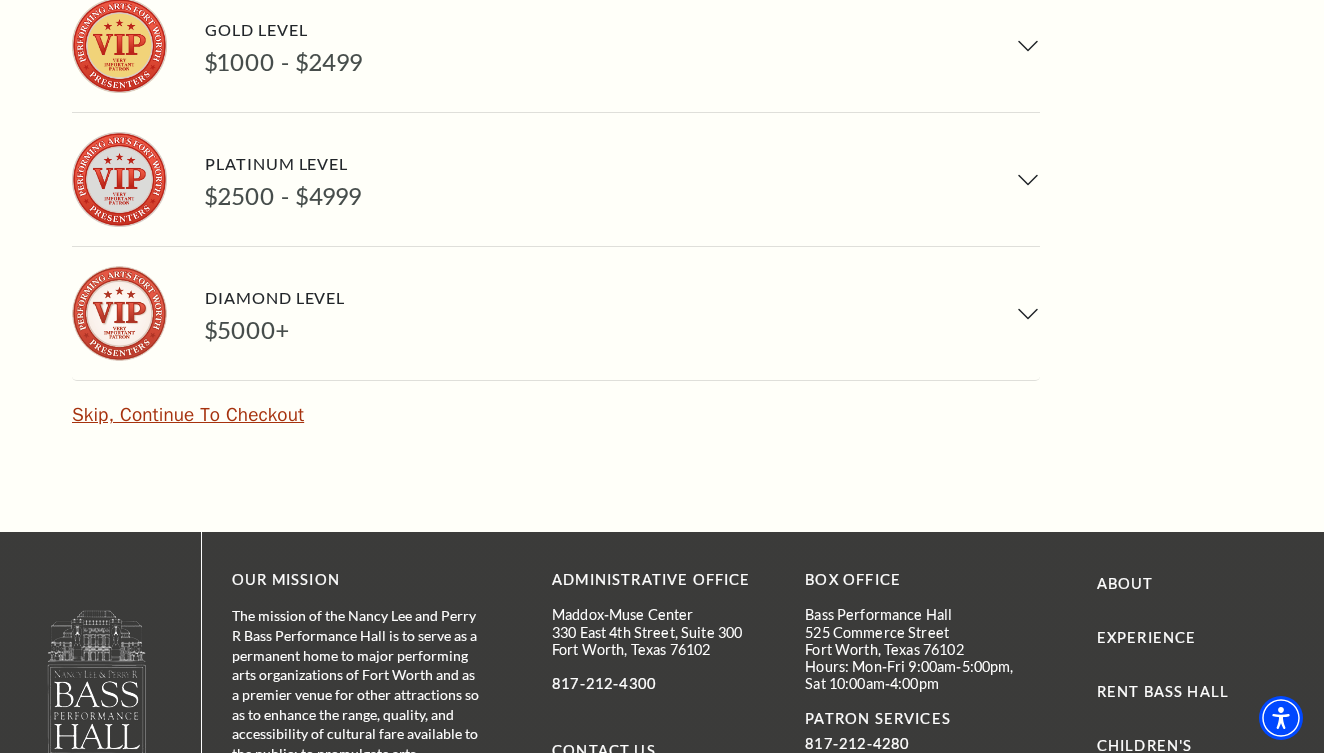 click on "Skip, Continue To Checkout" at bounding box center (188, 415) 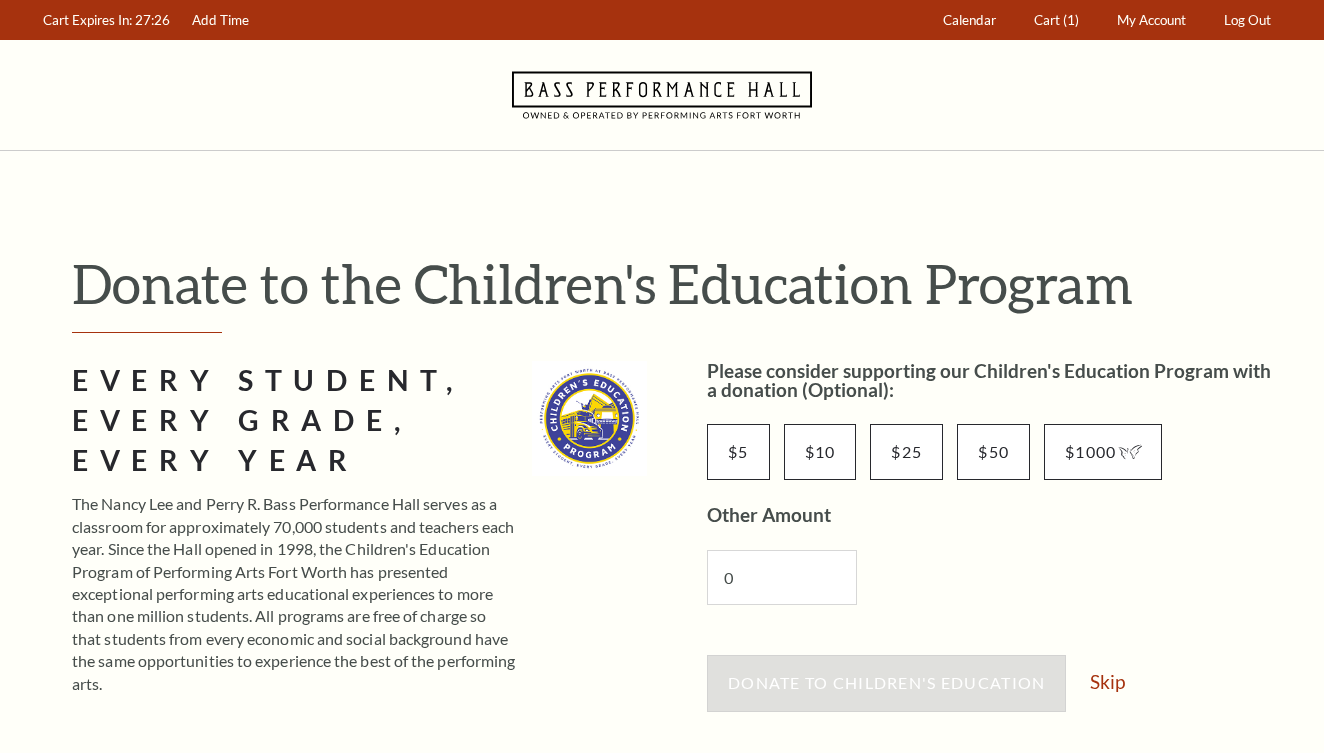 scroll, scrollTop: 0, scrollLeft: 0, axis: both 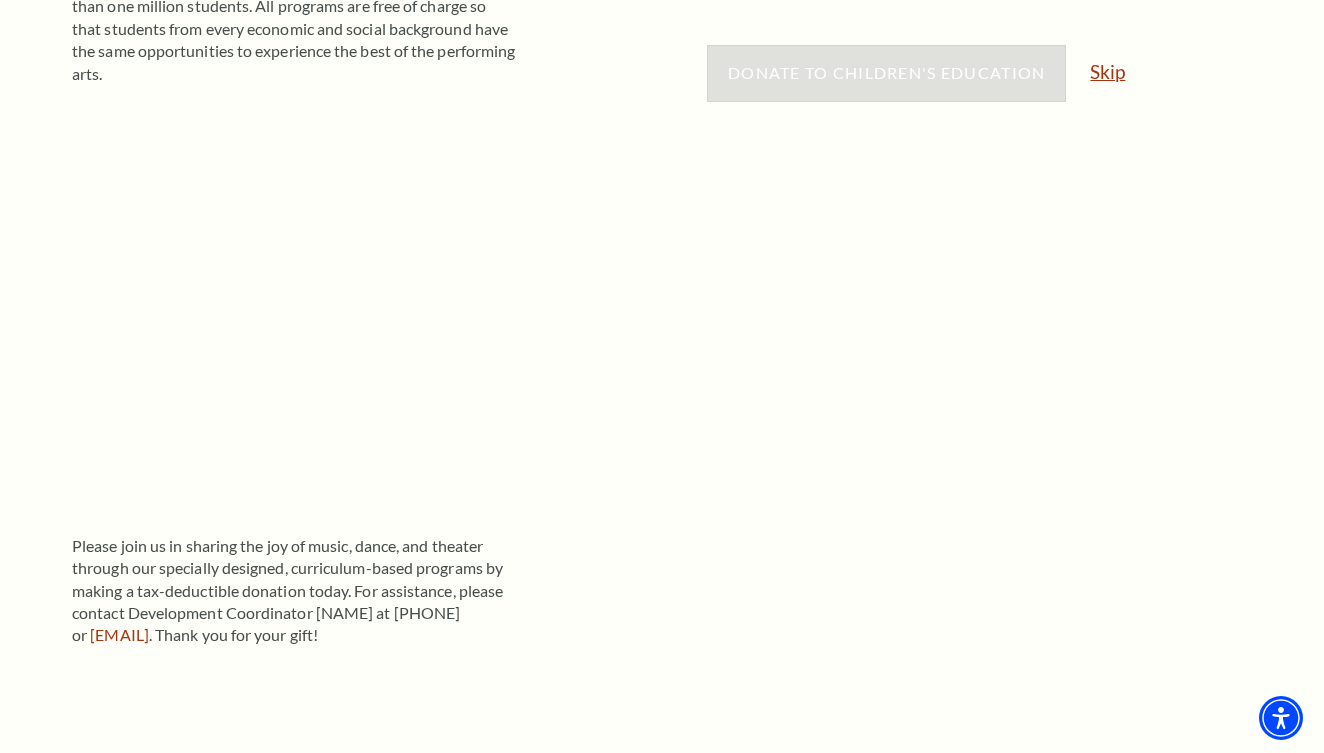 click on "Skip" at bounding box center [1107, 71] 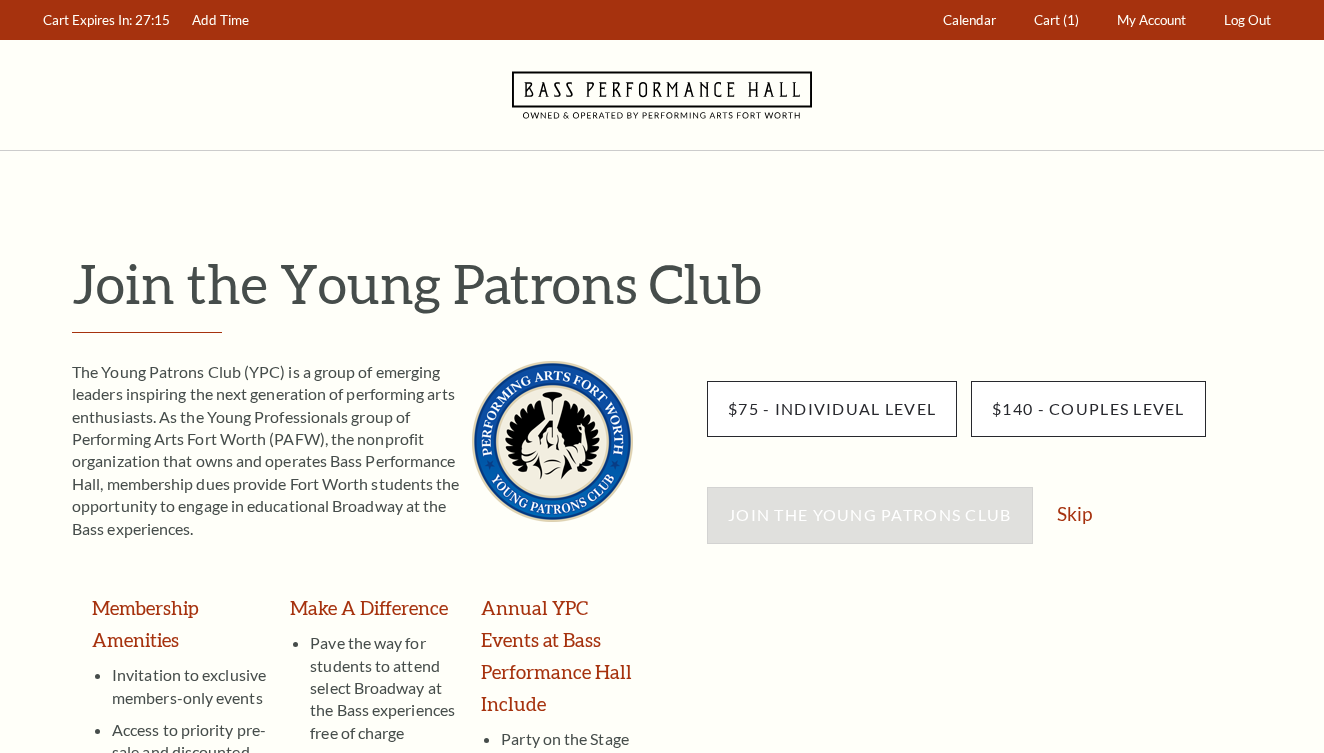scroll, scrollTop: 0, scrollLeft: 0, axis: both 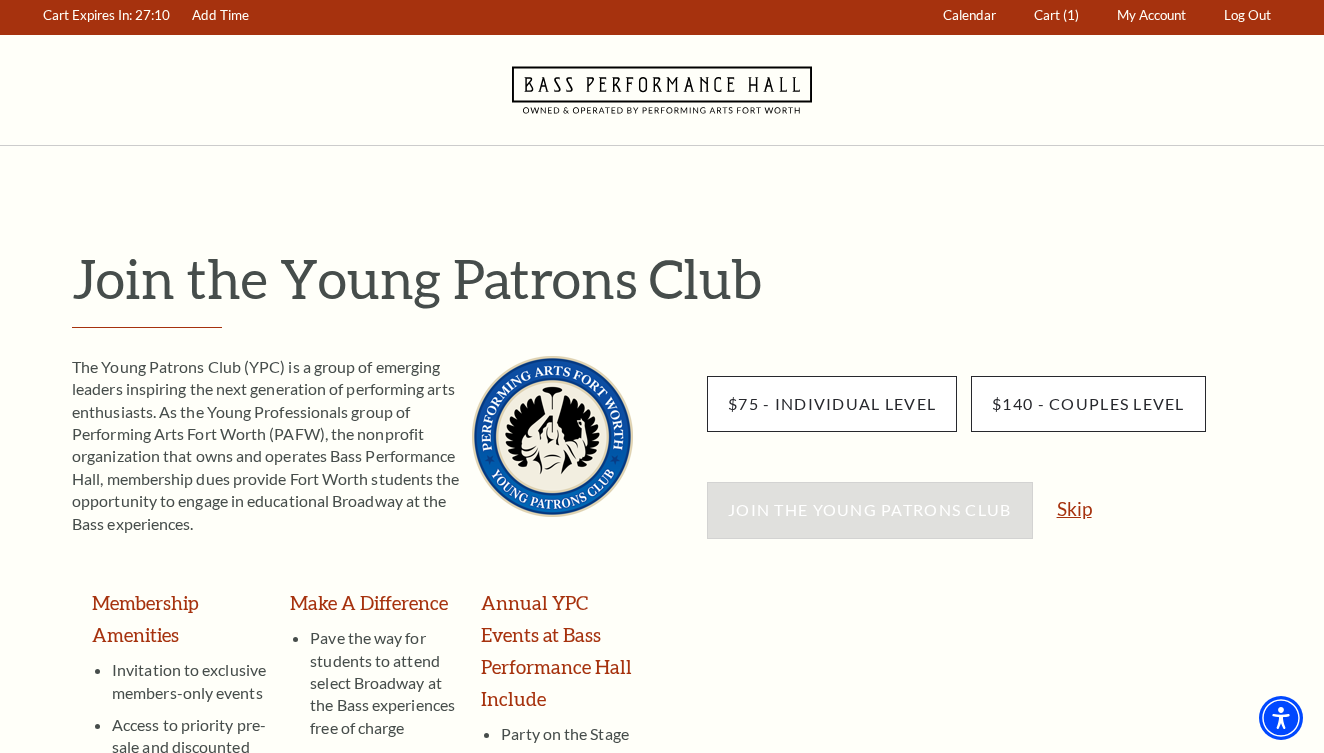 click on "Skip" at bounding box center [1074, 508] 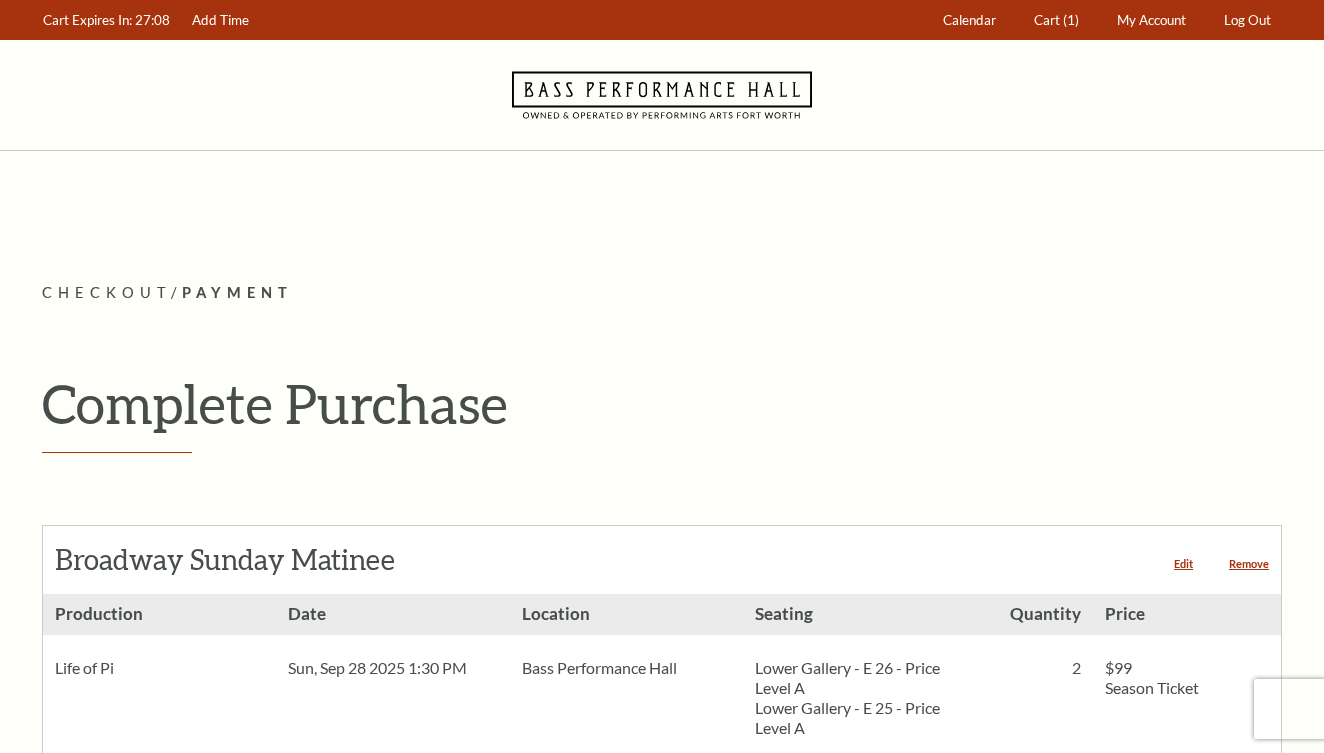 scroll, scrollTop: 0, scrollLeft: 0, axis: both 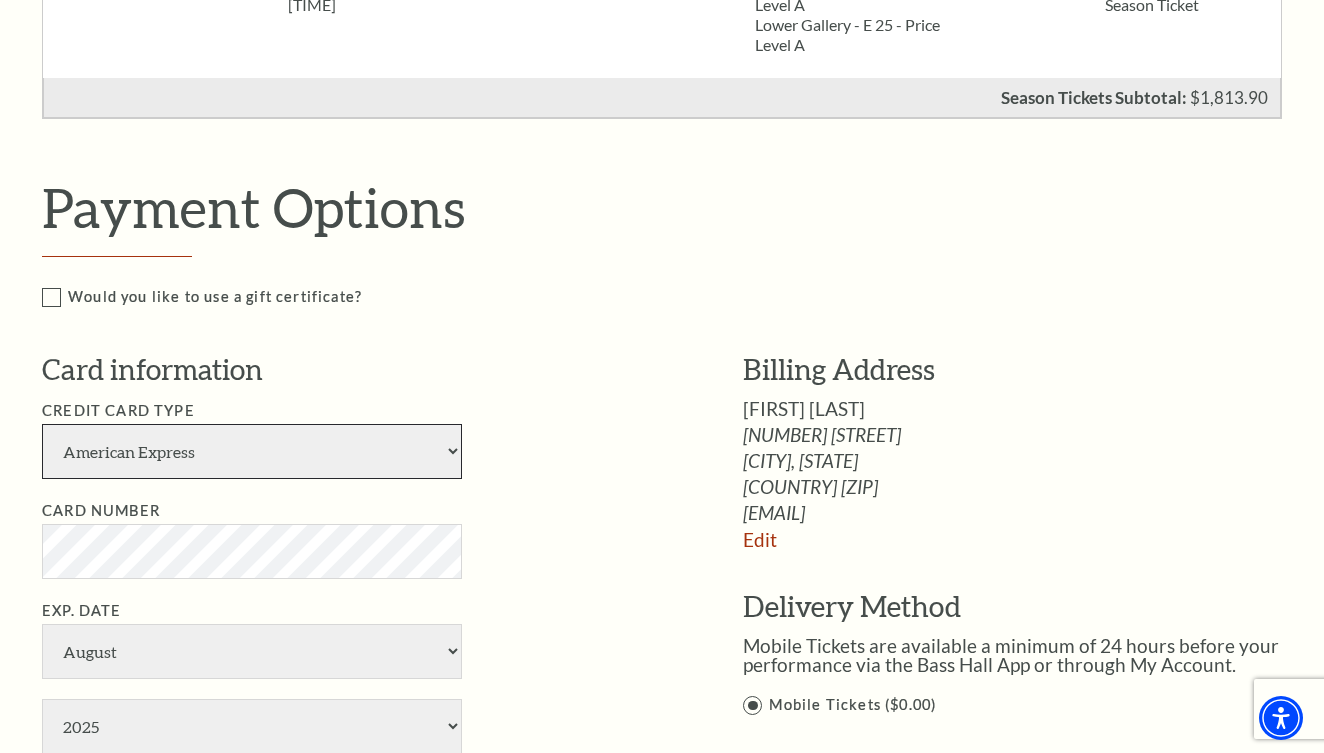 select on "24" 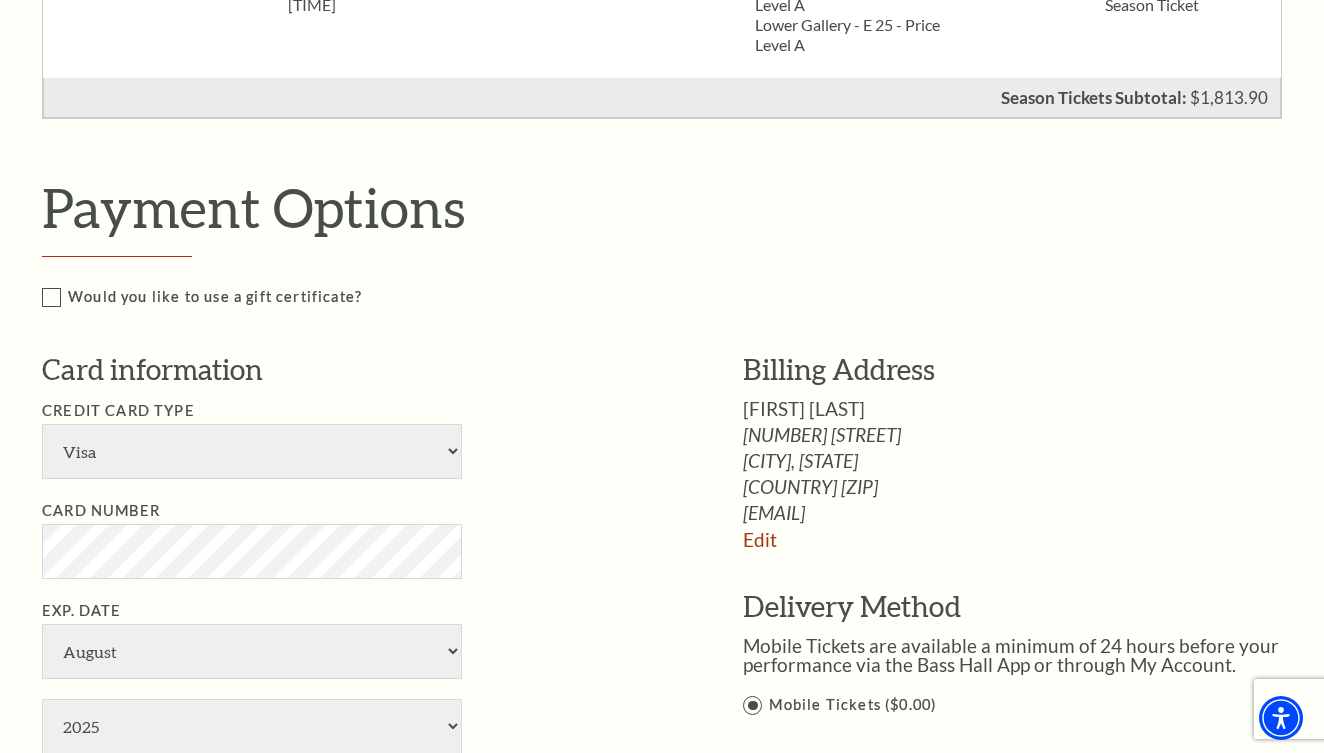 select on "12" 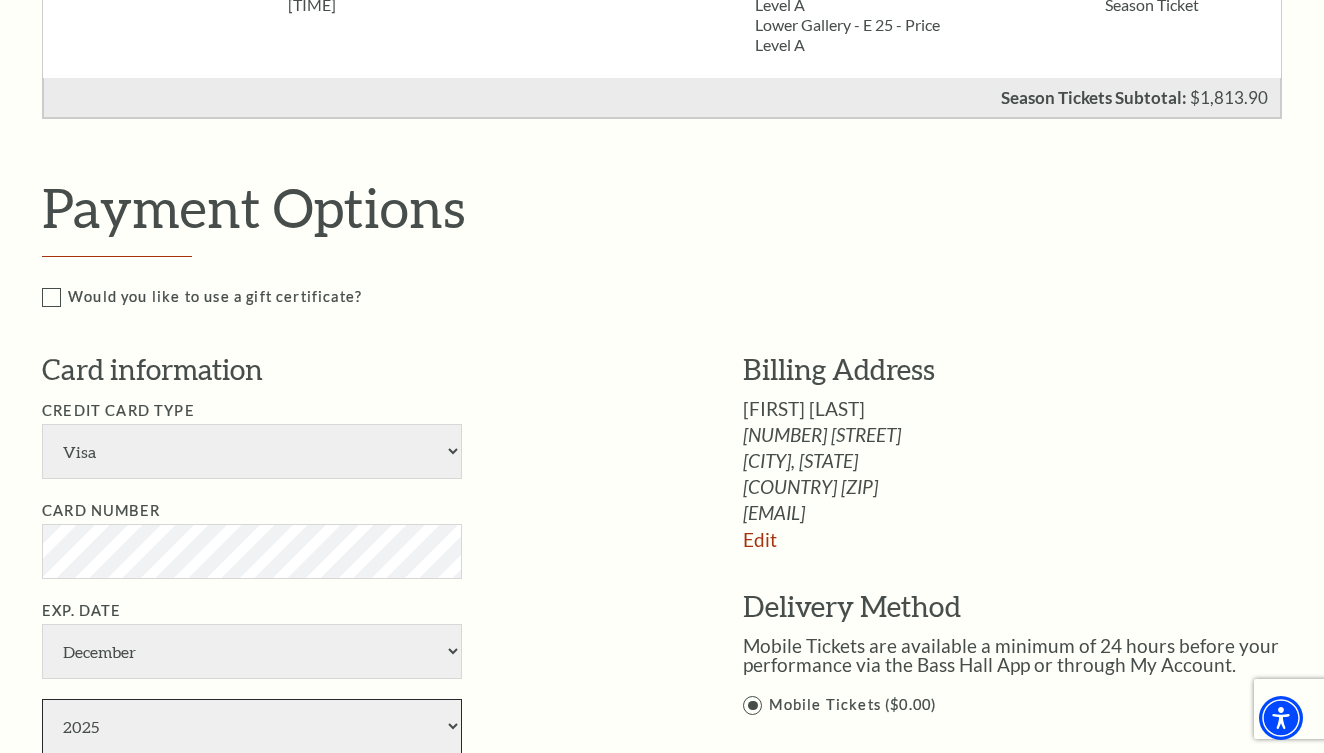 select on "2029" 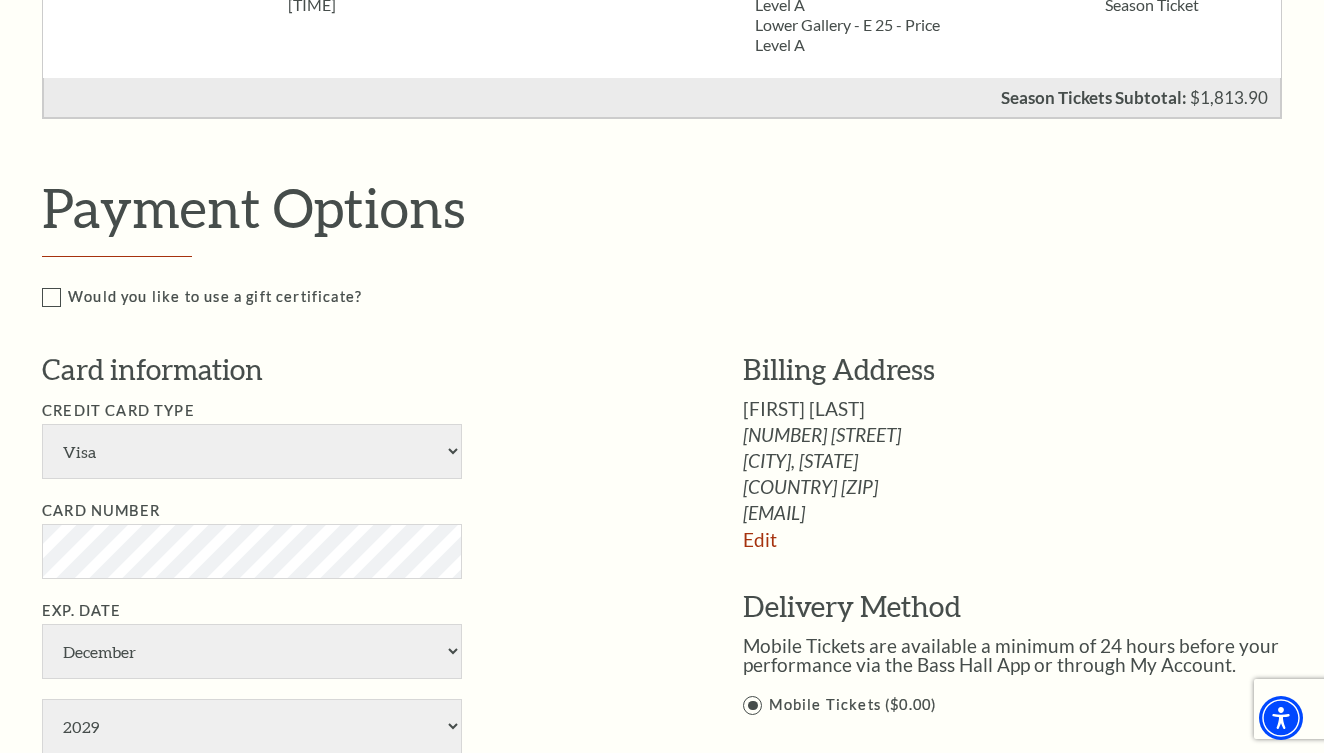type on "960" 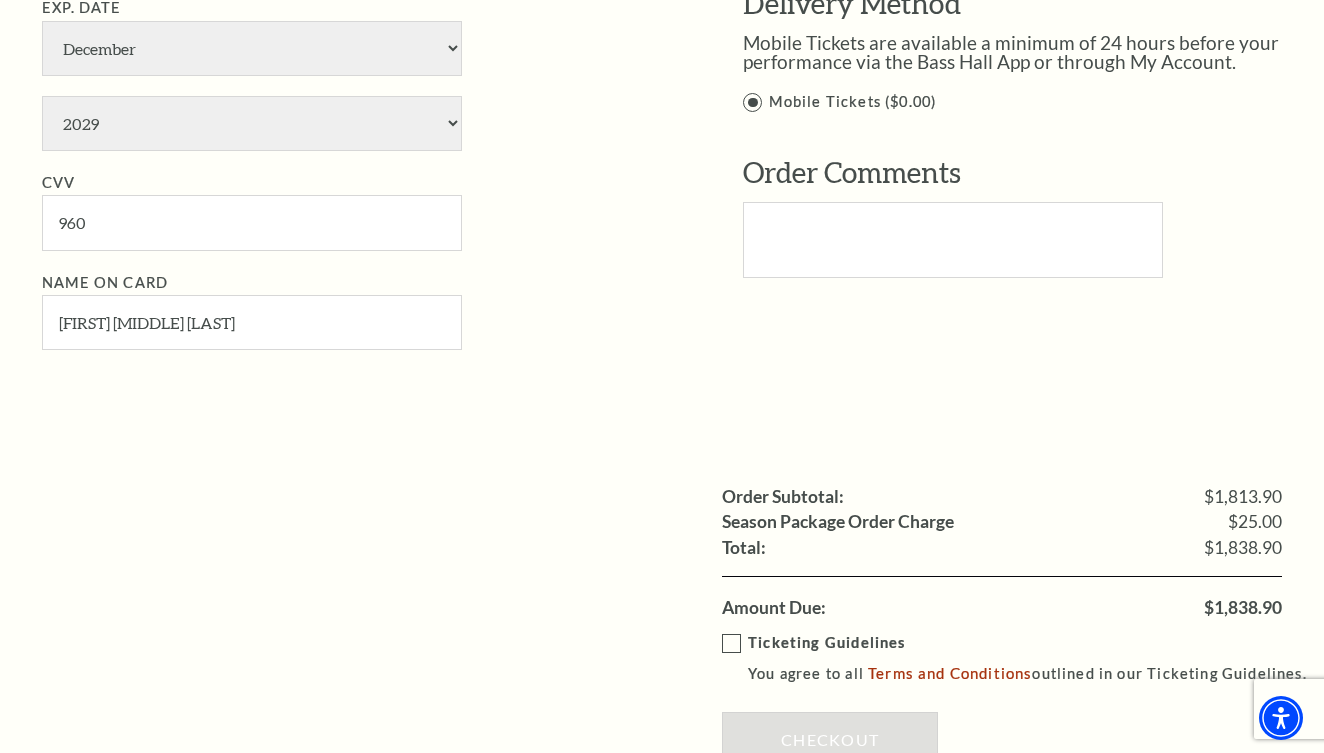scroll, scrollTop: 2304, scrollLeft: 0, axis: vertical 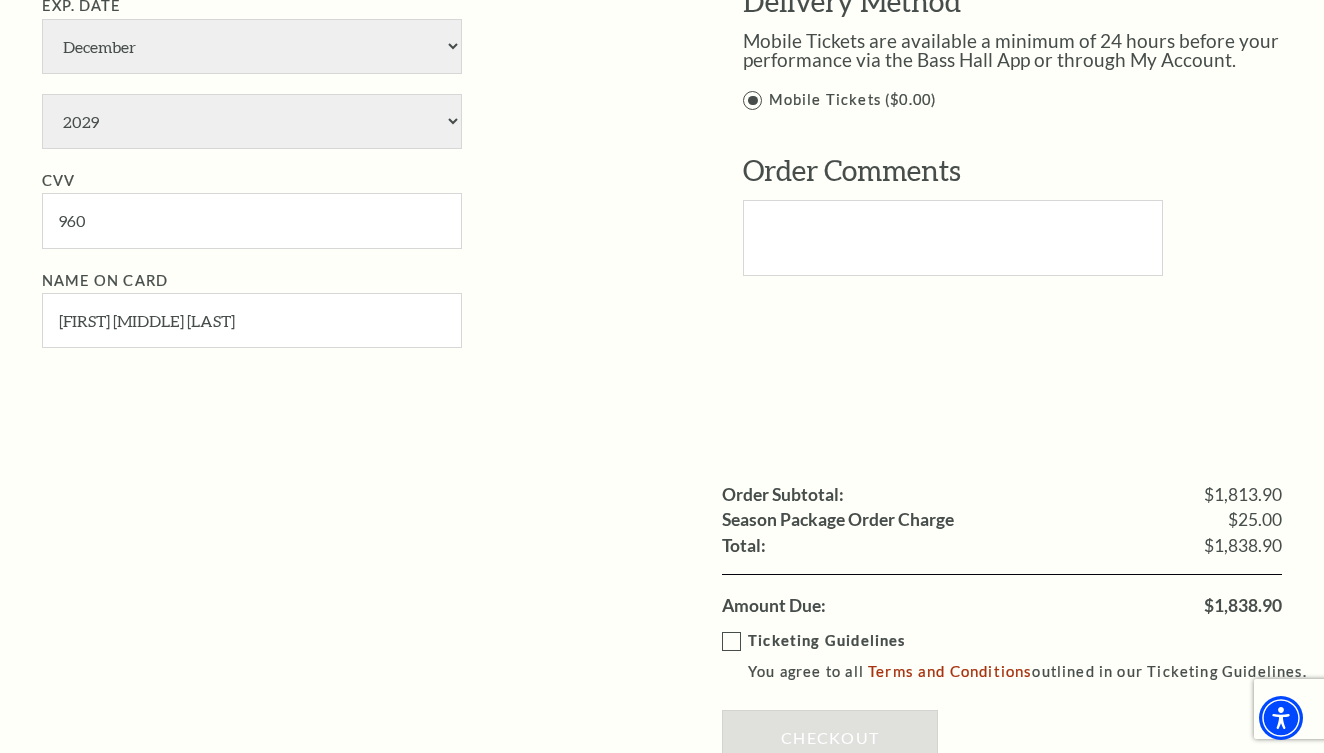 click on "Ticketing Guidelines
You agree to all   Terms and Conditions  outlined in our Ticketing Guidelines." at bounding box center [1023, 656] 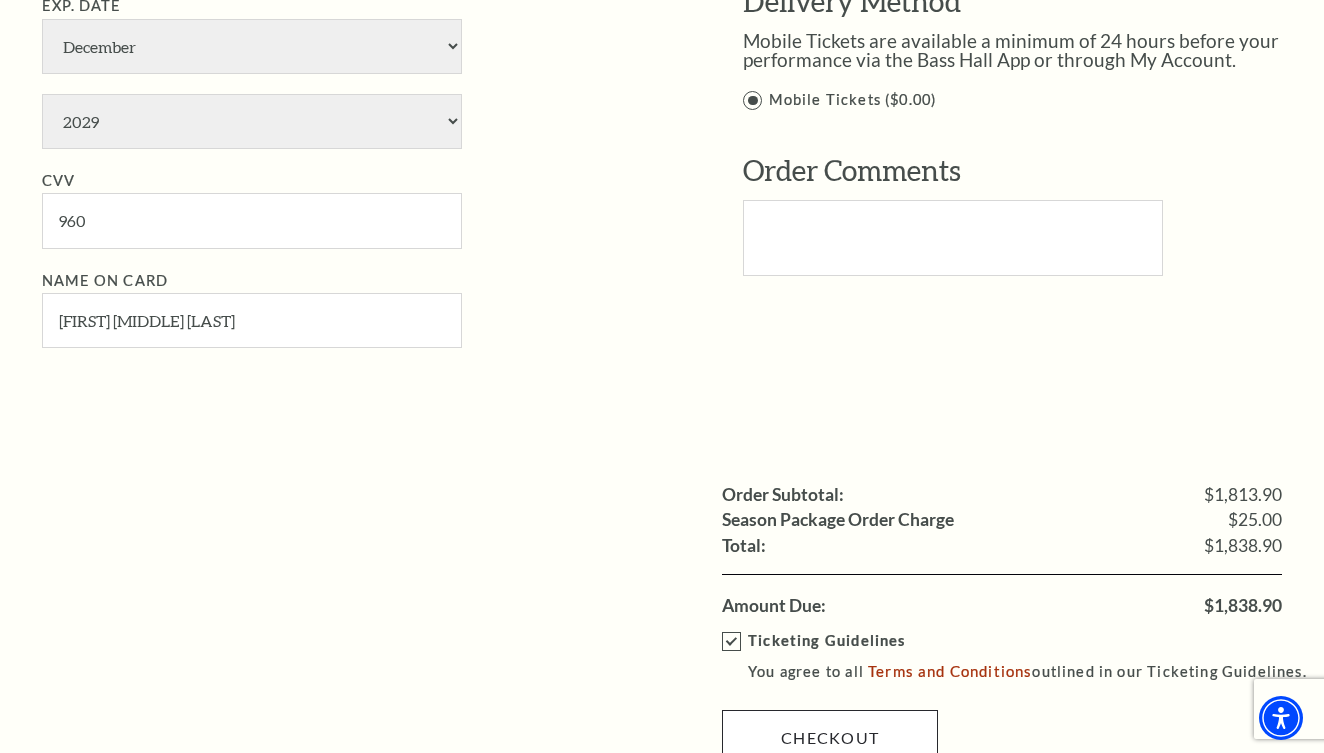 click on "Checkout" at bounding box center (830, 738) 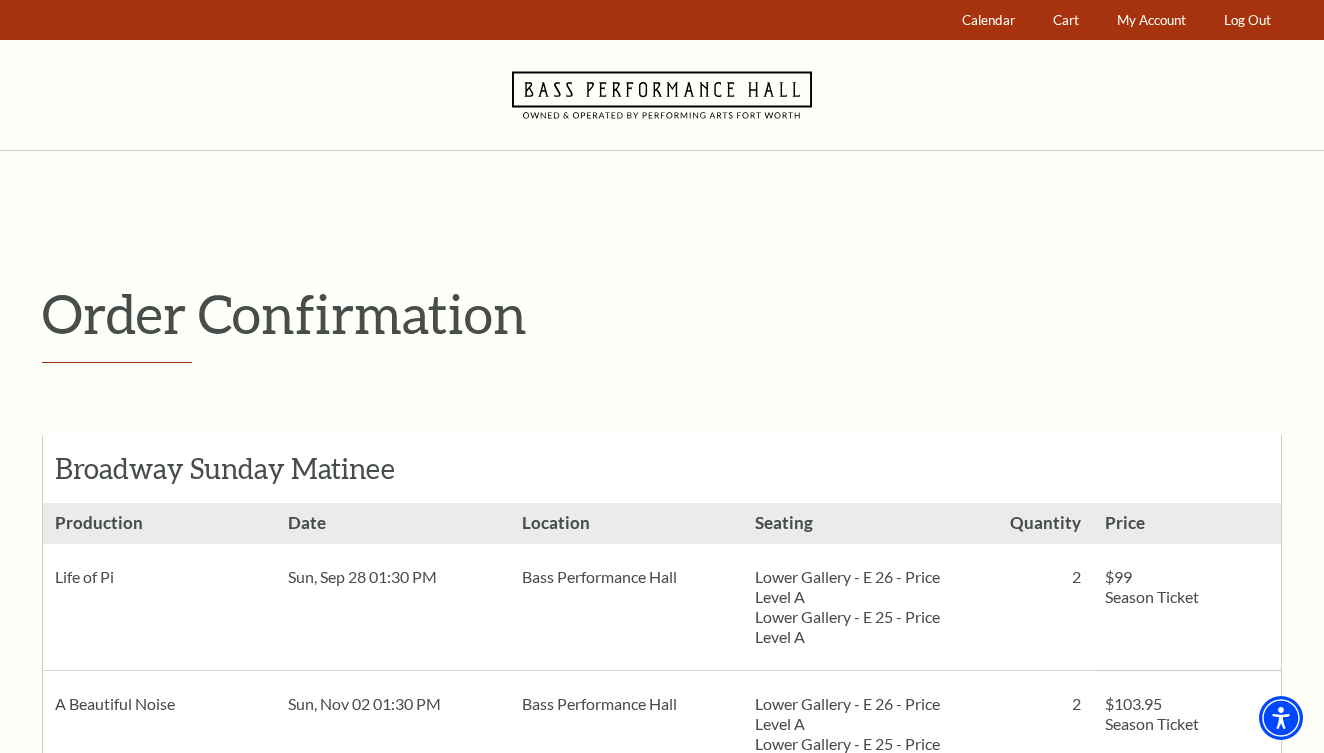scroll, scrollTop: 0, scrollLeft: 0, axis: both 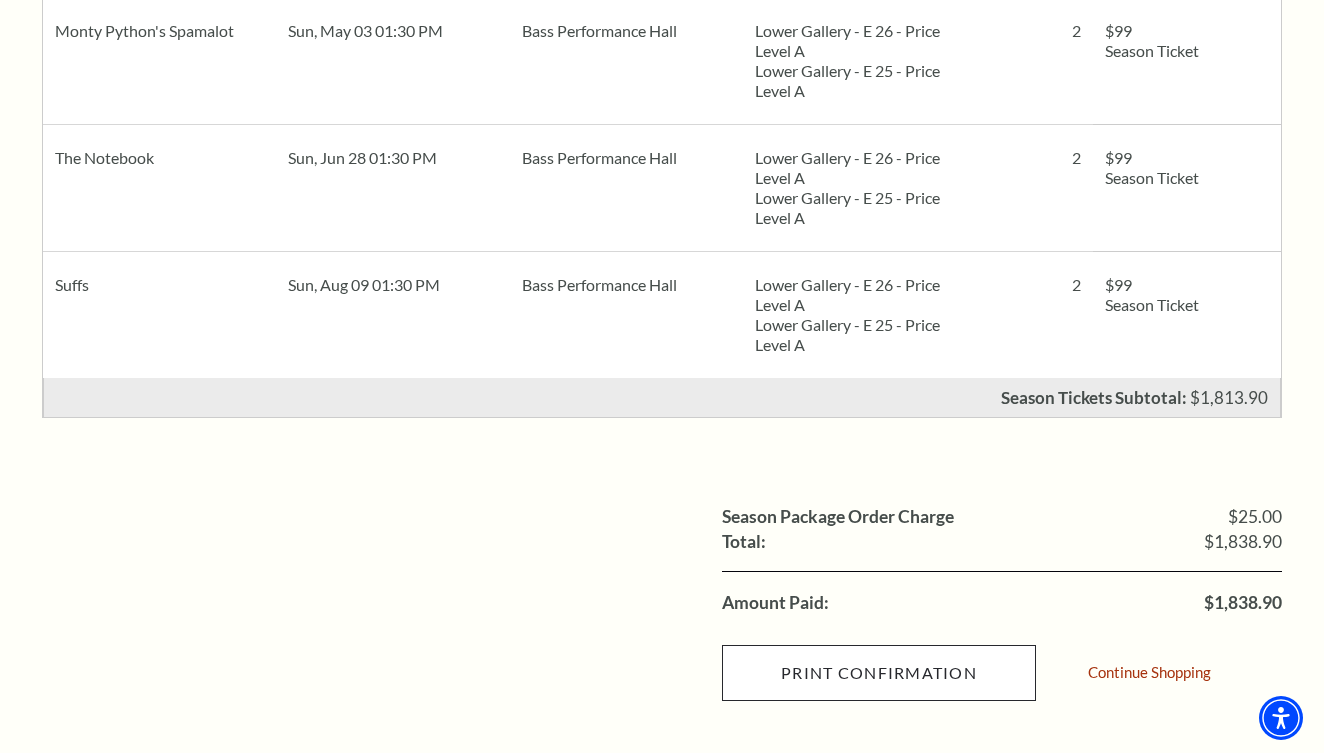 click on "Print Confirmation" at bounding box center (879, 673) 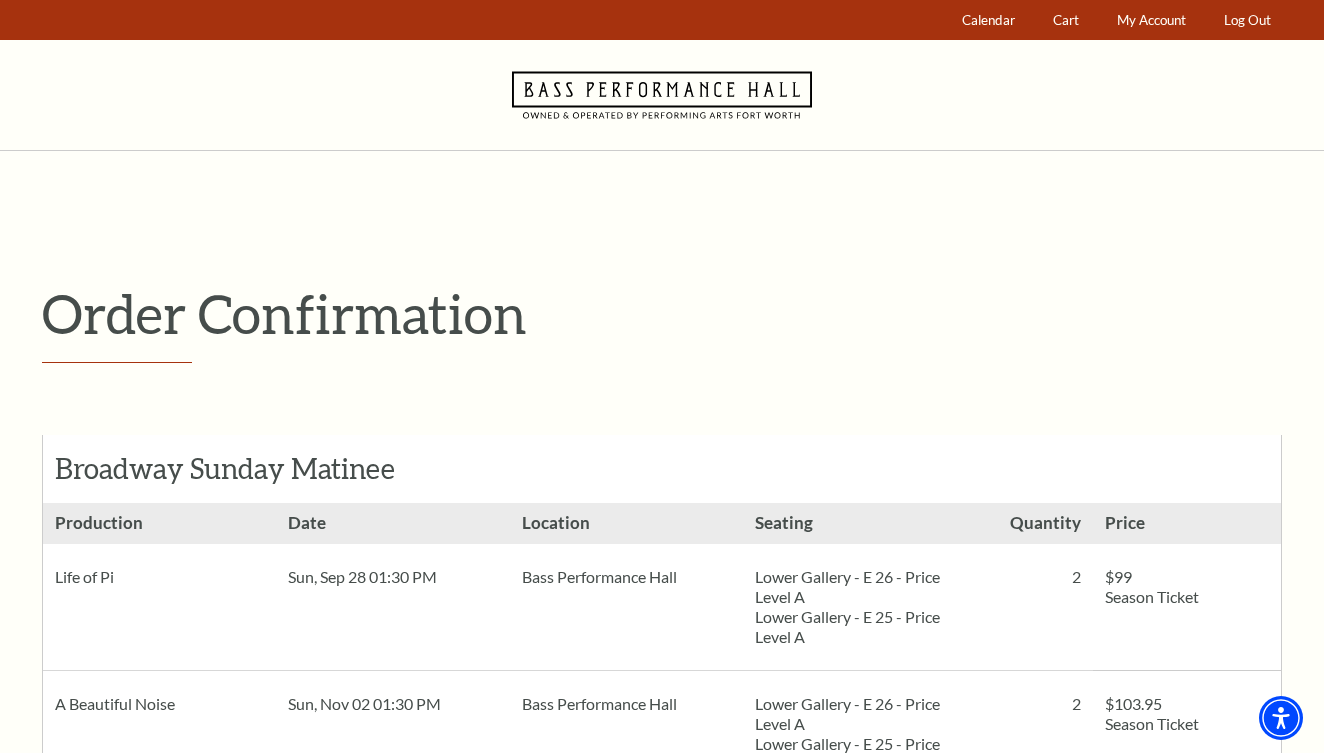scroll, scrollTop: 0, scrollLeft: 0, axis: both 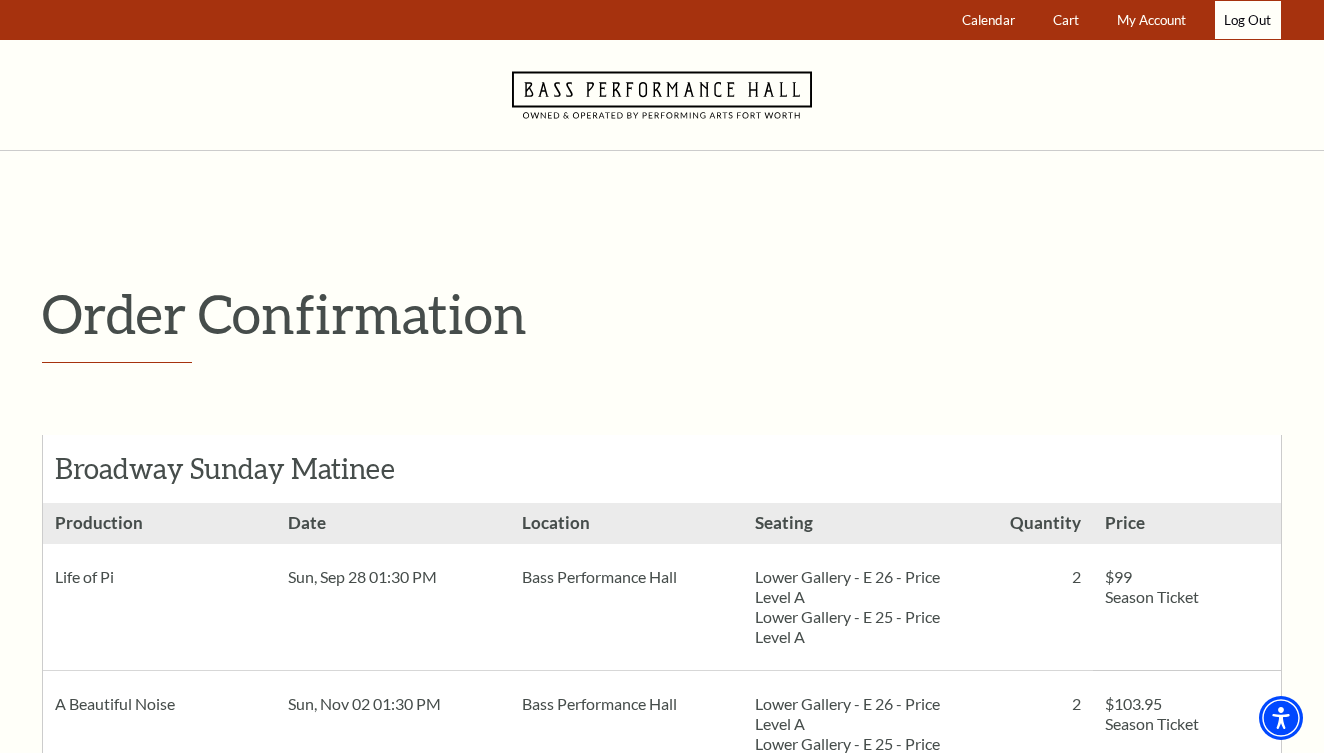 click on "Log Out" at bounding box center (1248, 20) 